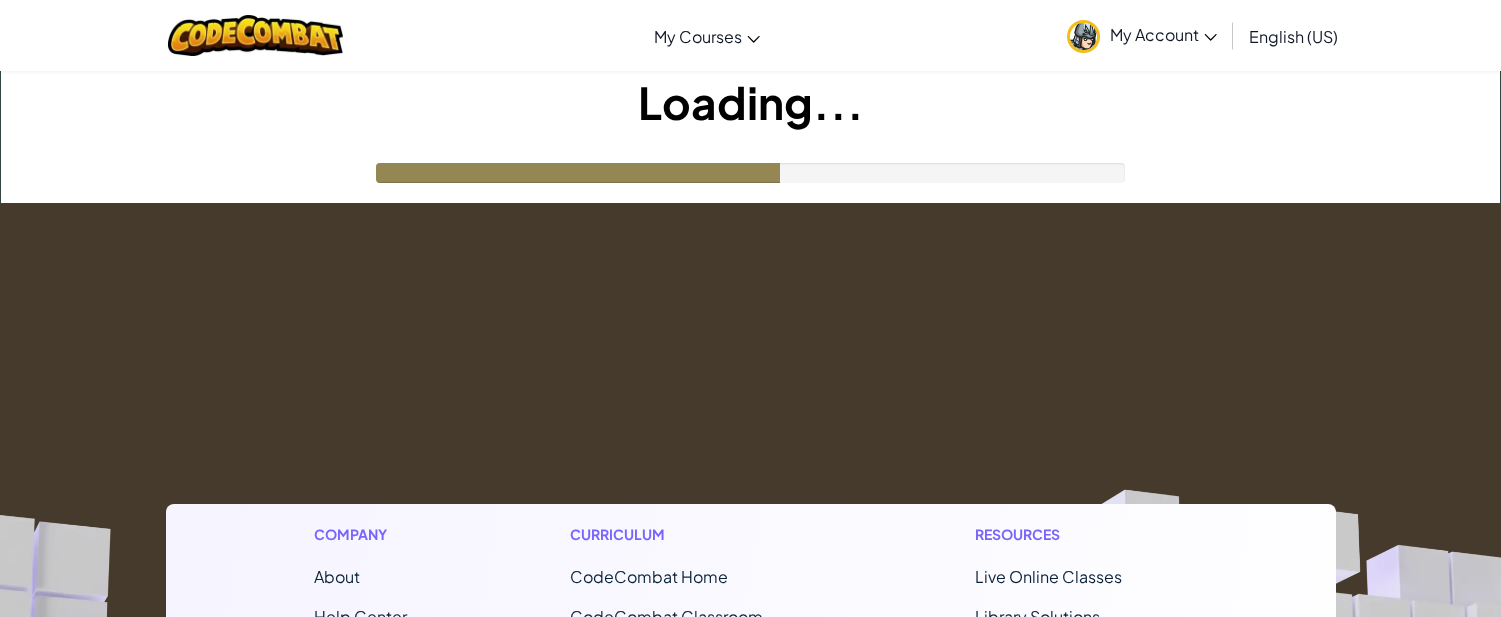 scroll, scrollTop: 0, scrollLeft: 0, axis: both 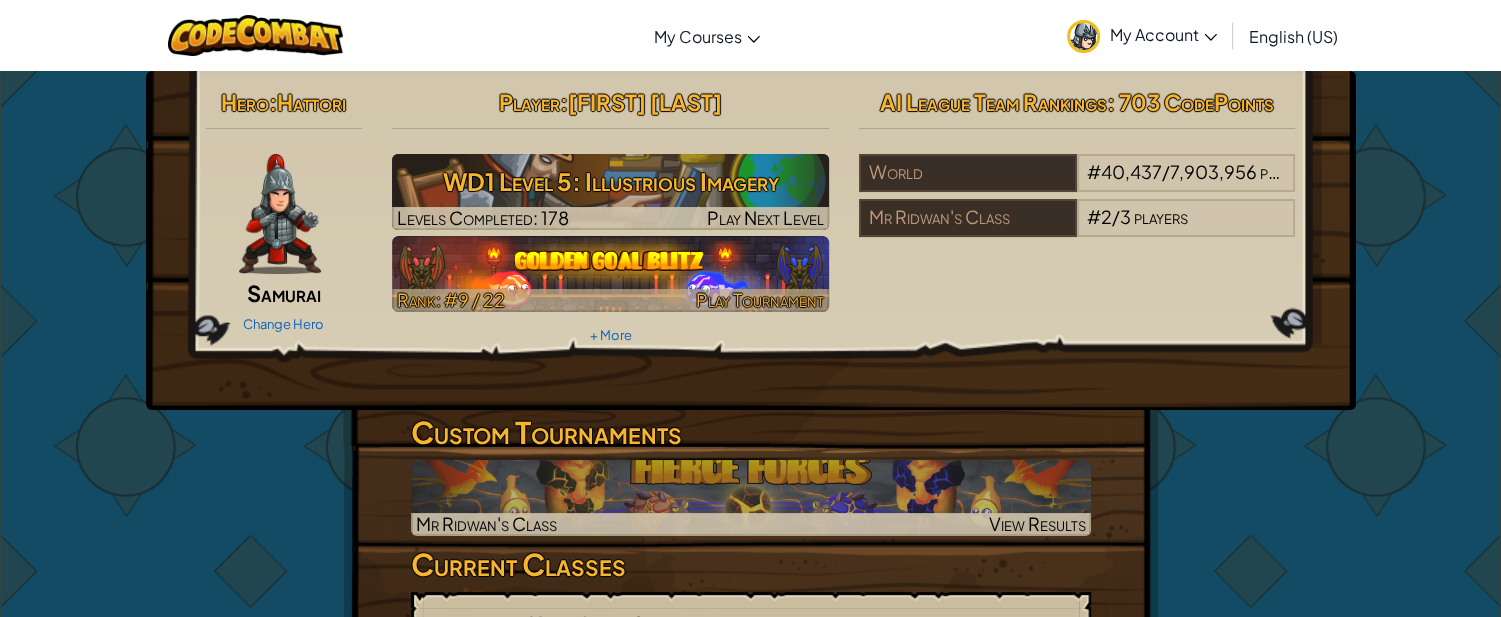 click at bounding box center (610, 274) 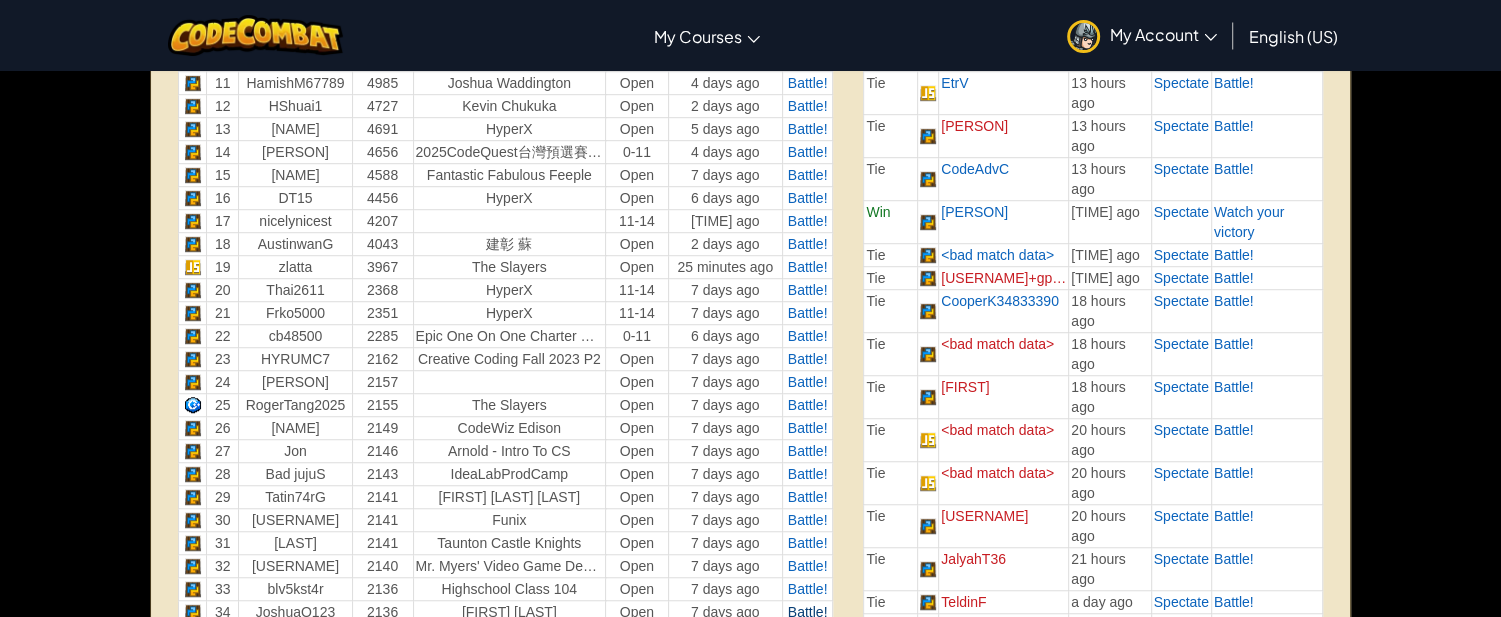 scroll, scrollTop: 1222, scrollLeft: 0, axis: vertical 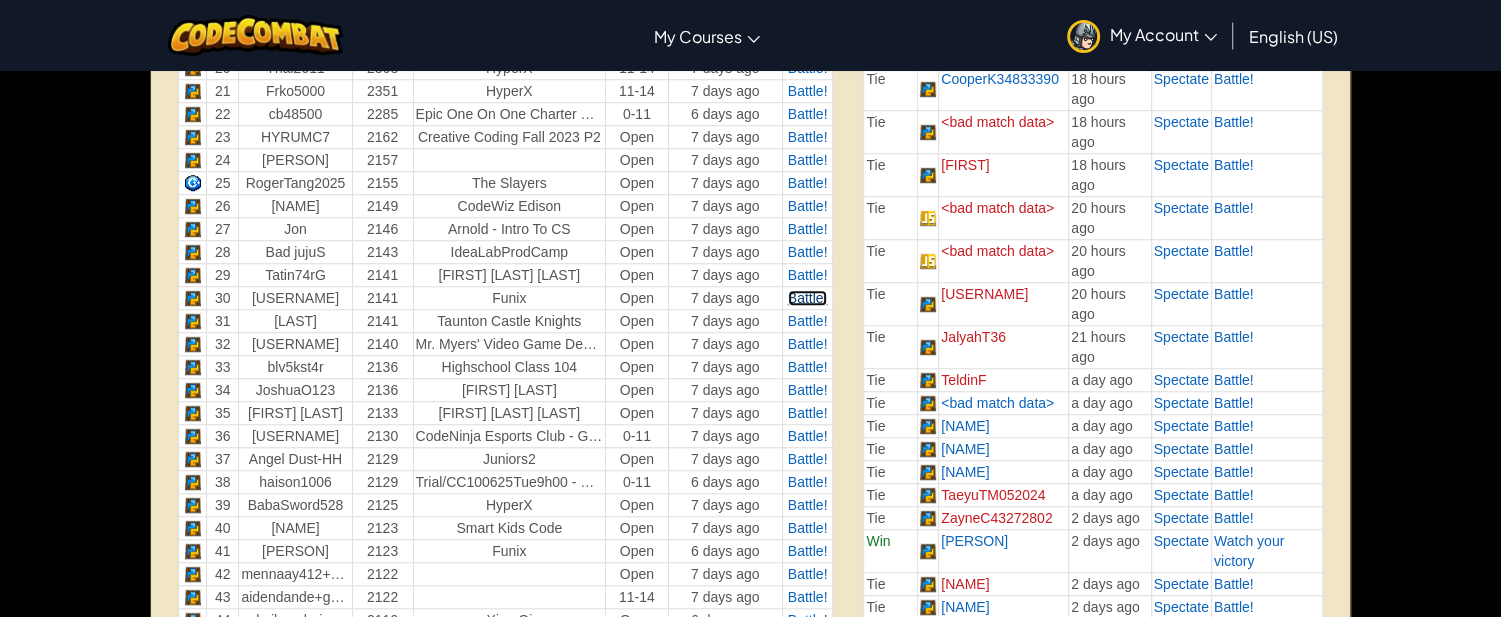click on "Battle!" at bounding box center (808, 298) 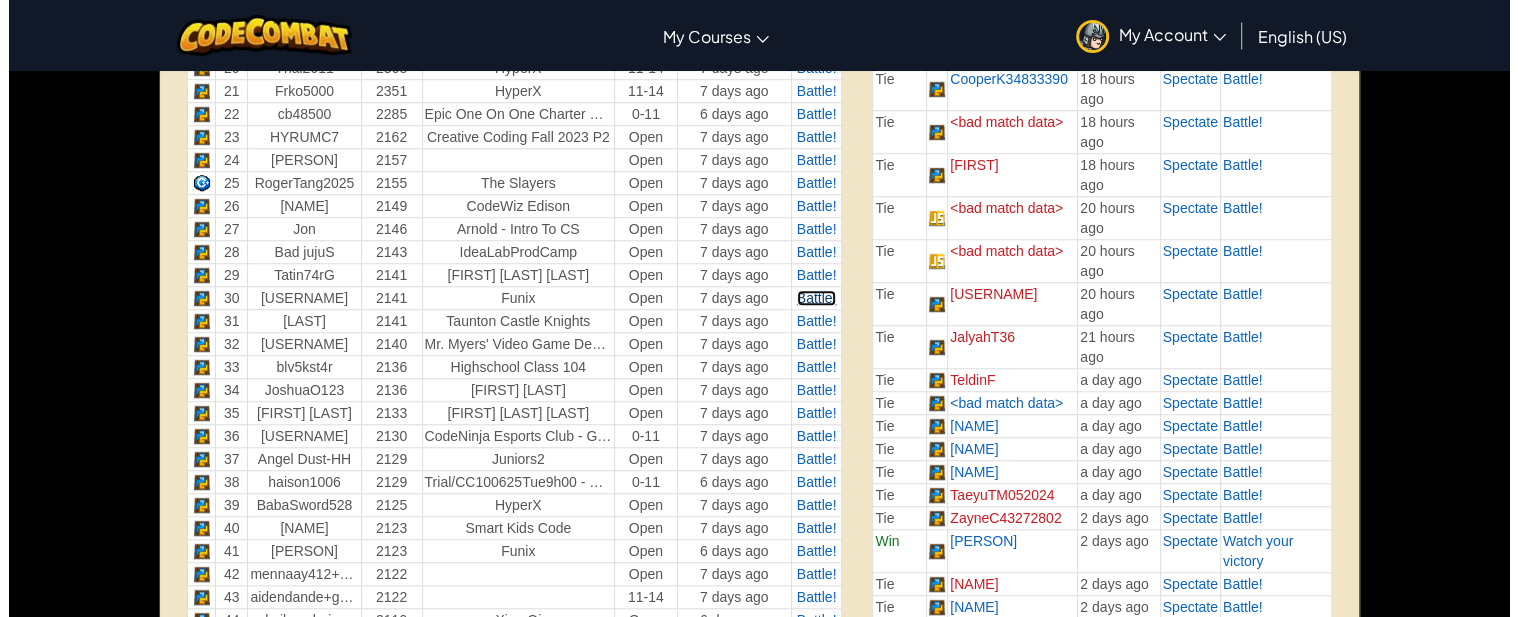 scroll, scrollTop: 0, scrollLeft: 0, axis: both 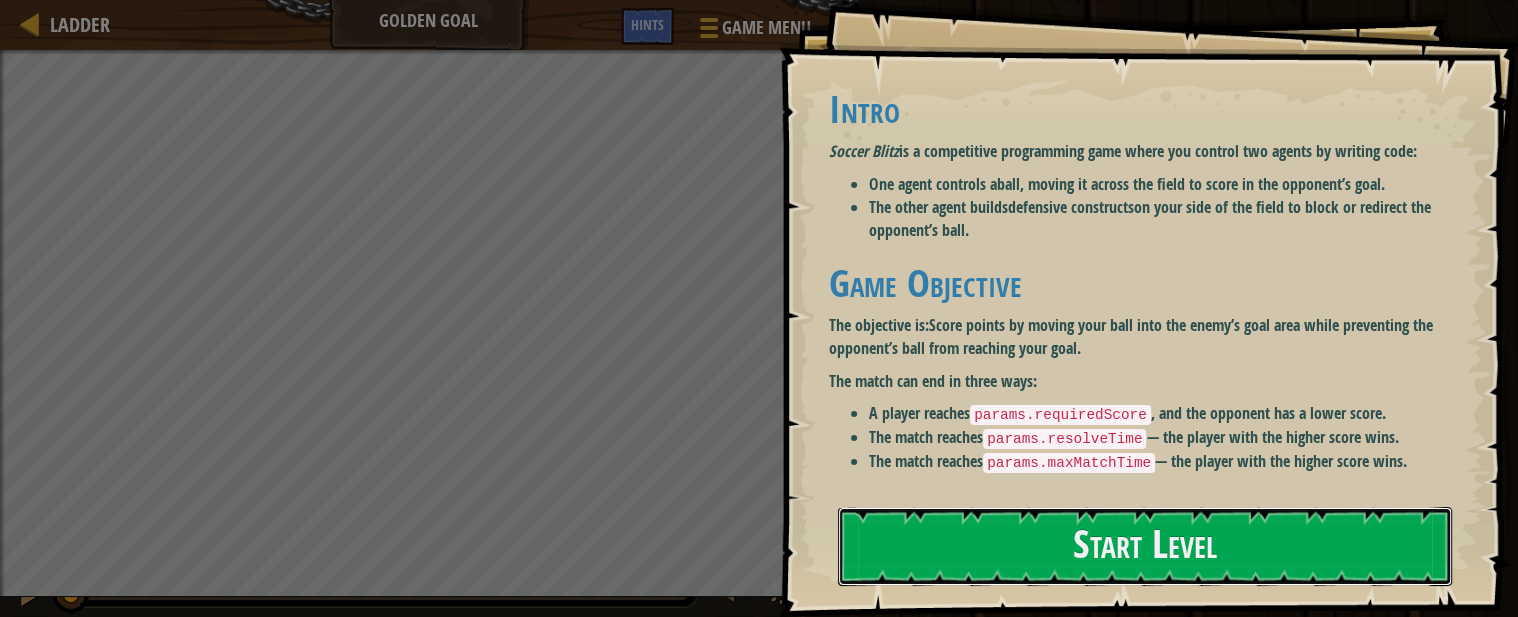 click on "Start Level" at bounding box center [1145, 546] 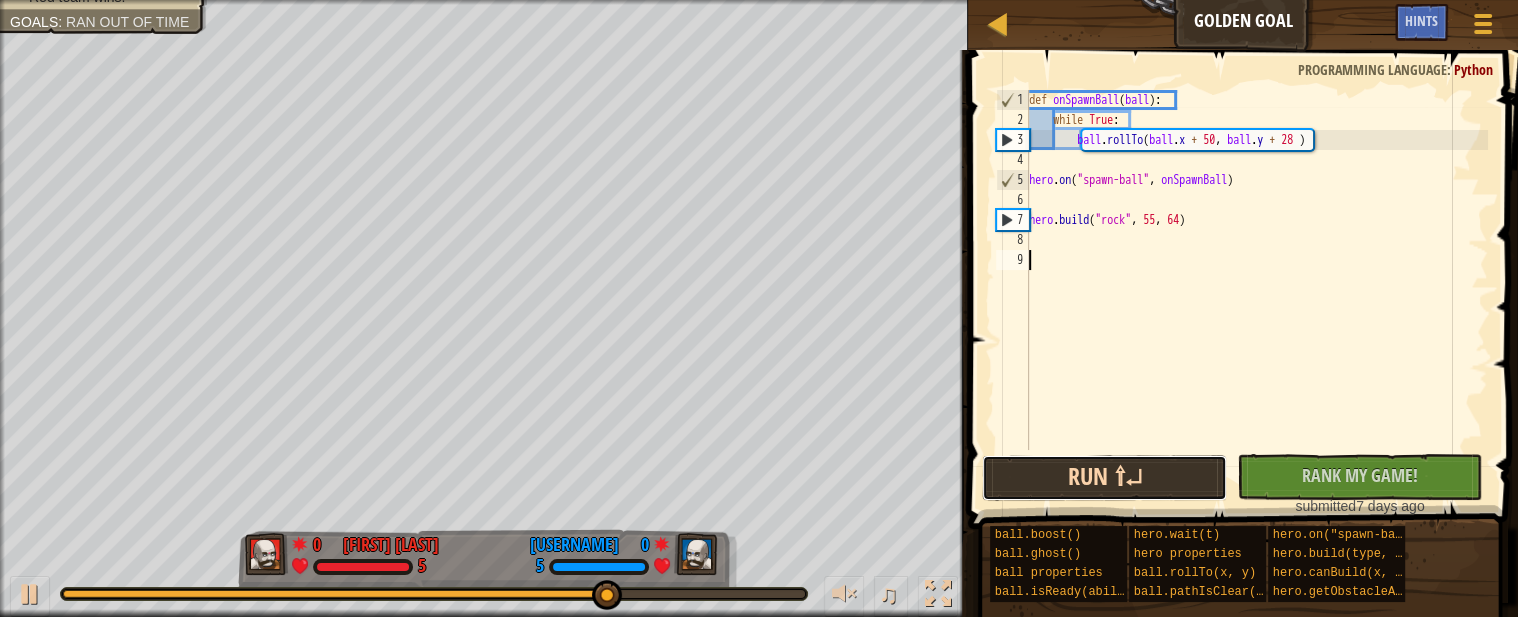 click on "Run ⇧↵" at bounding box center [1104, 478] 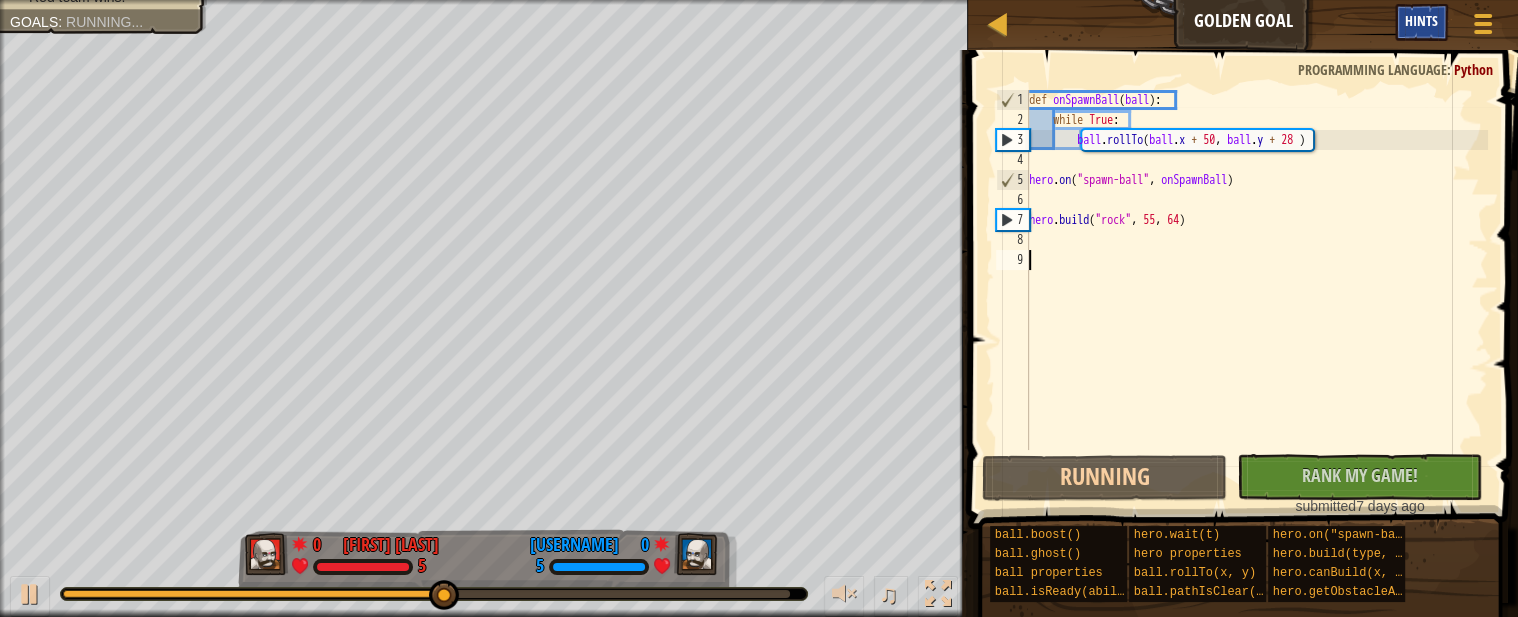click on "Hints" at bounding box center (1421, 20) 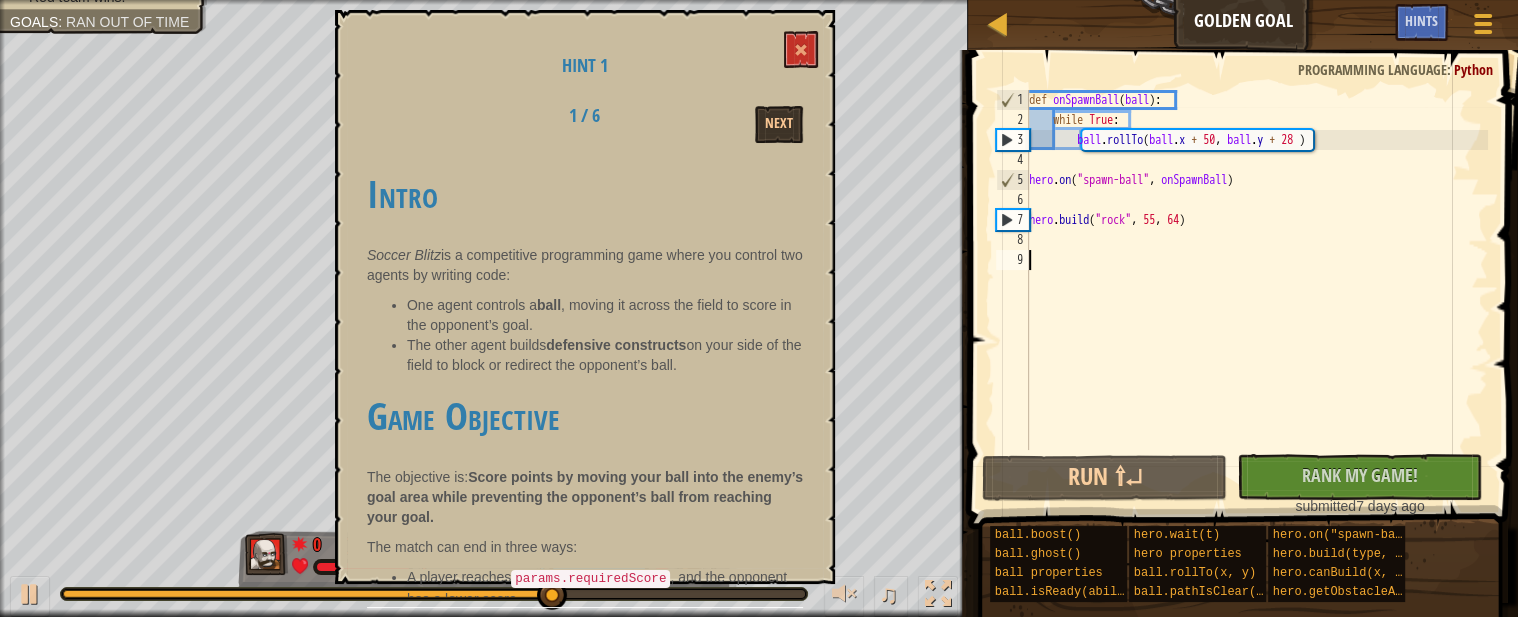 scroll, scrollTop: 100, scrollLeft: 0, axis: vertical 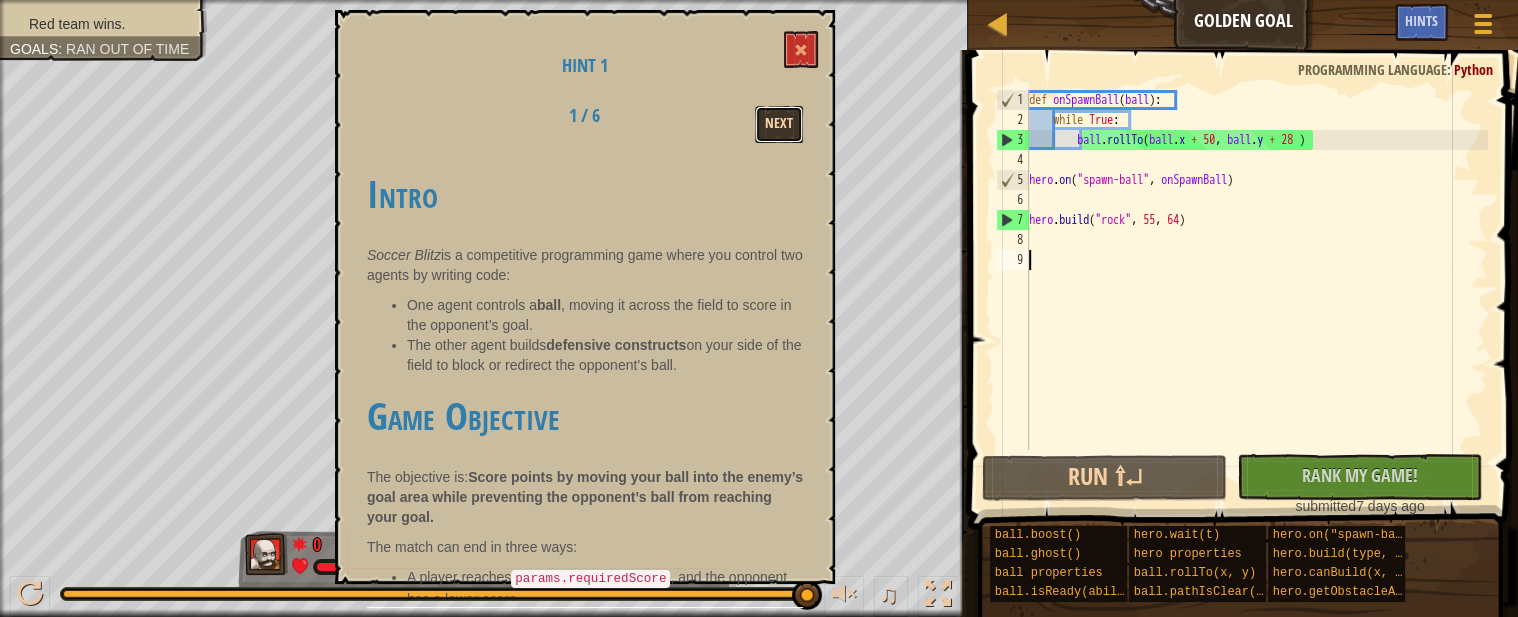 click on "Next" at bounding box center [779, 124] 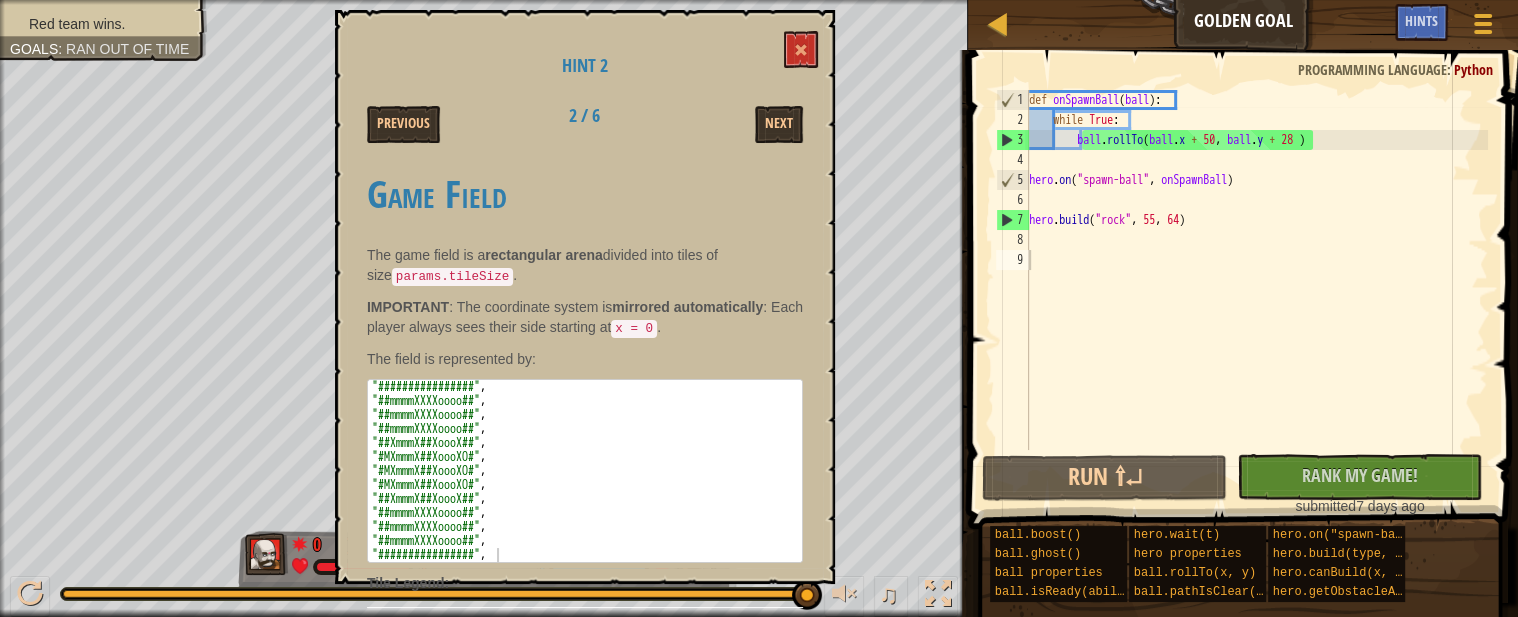 scroll, scrollTop: 205, scrollLeft: 0, axis: vertical 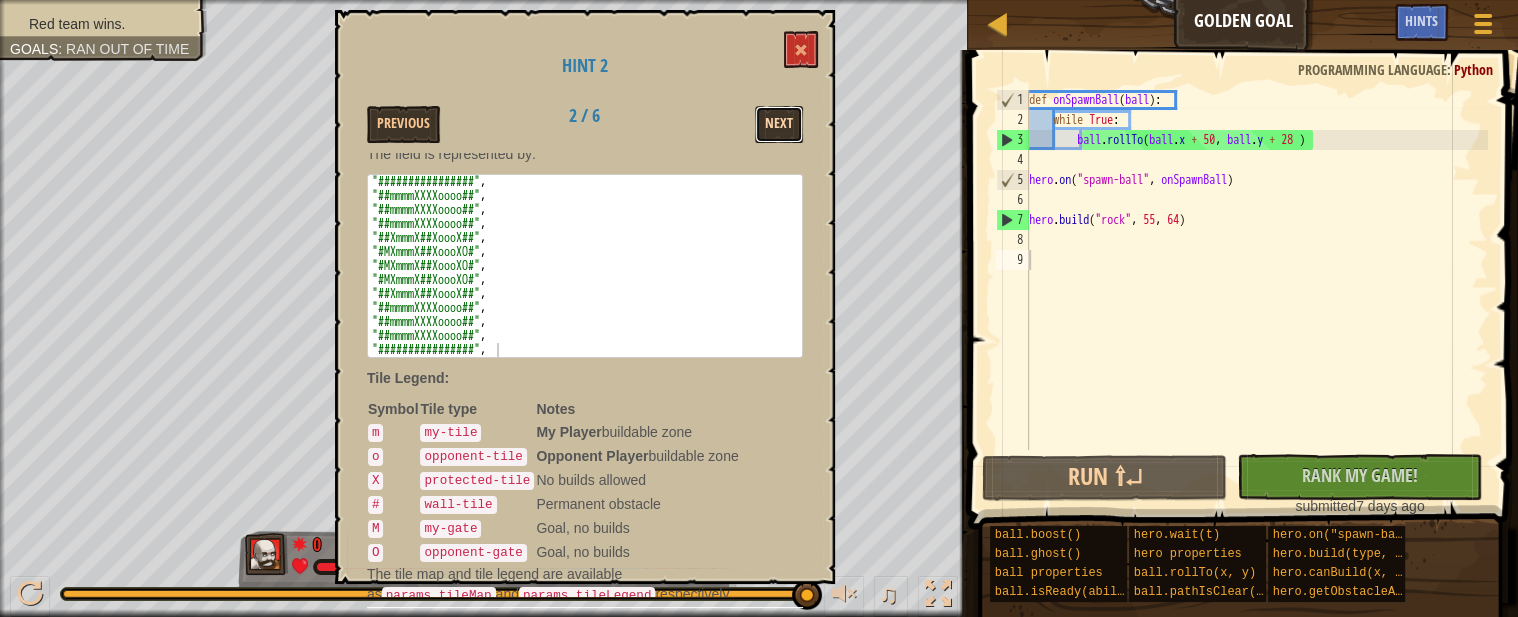 click on "Next" at bounding box center (779, 124) 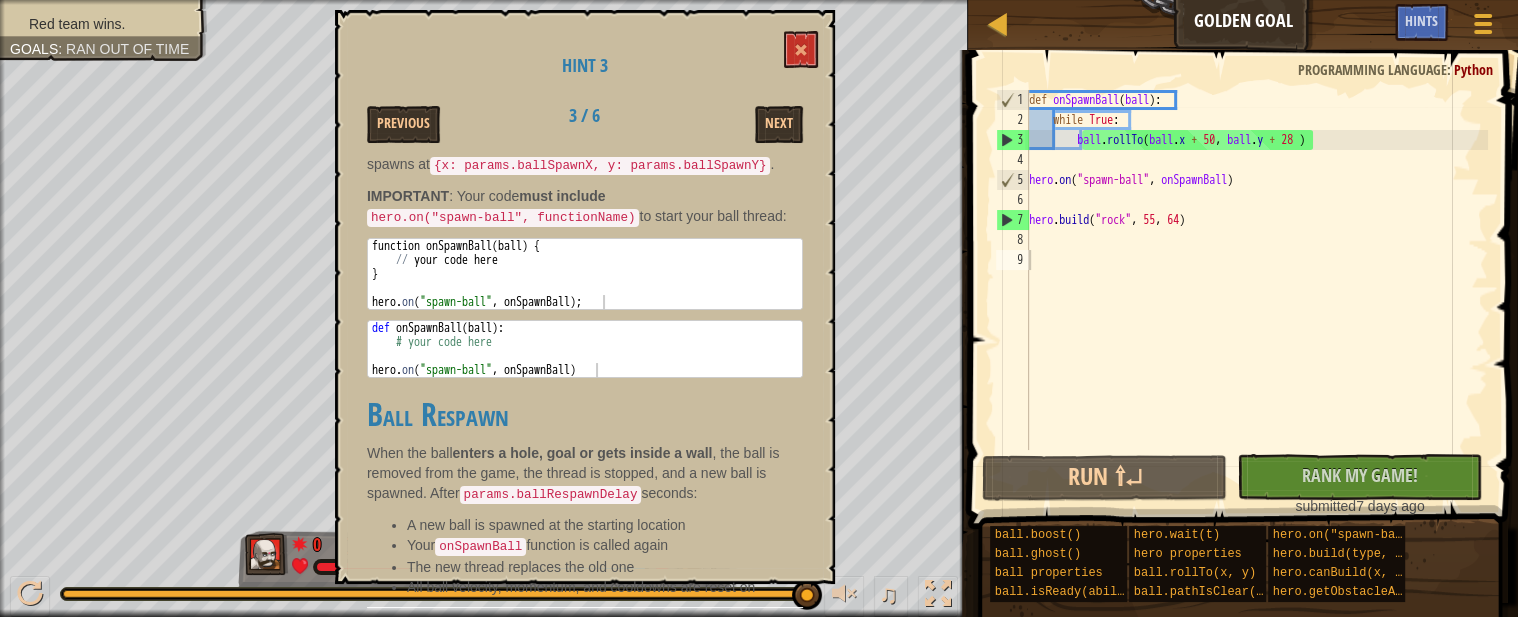 scroll, scrollTop: 0, scrollLeft: 0, axis: both 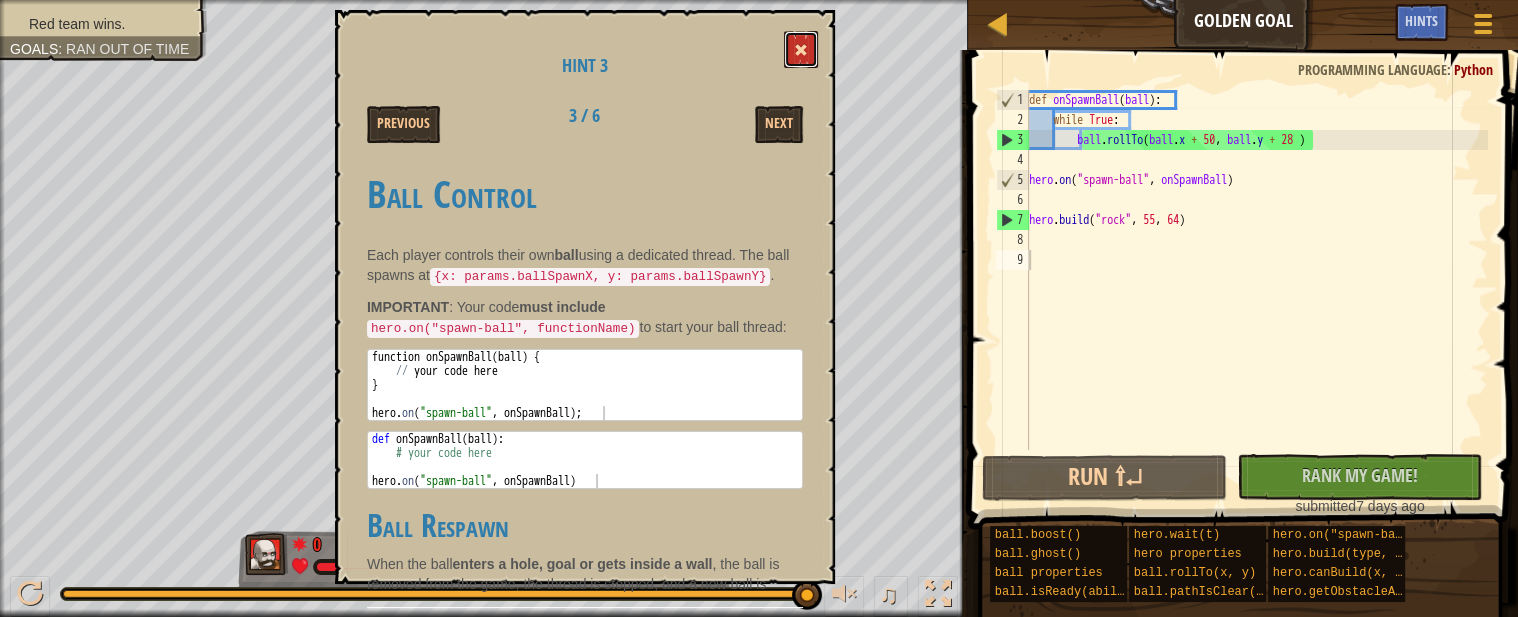 click at bounding box center (801, 49) 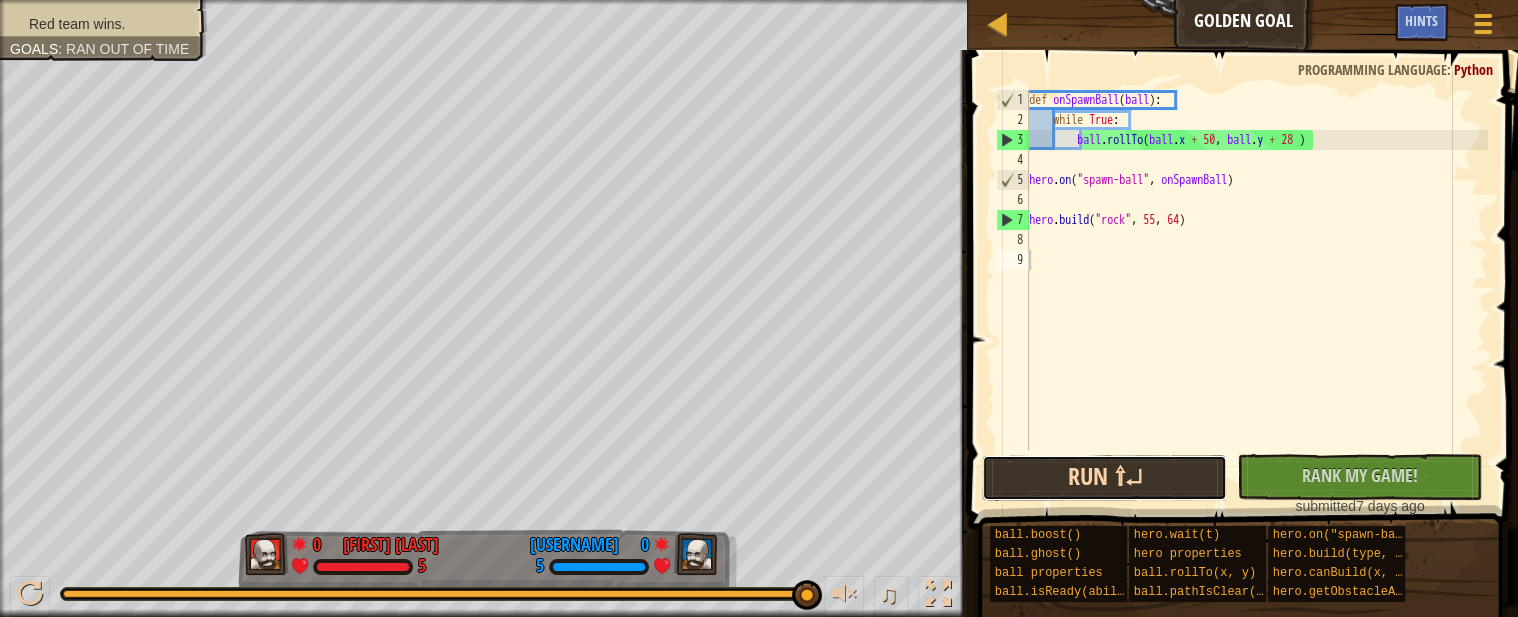 click on "Run ⇧↵" at bounding box center (1104, 478) 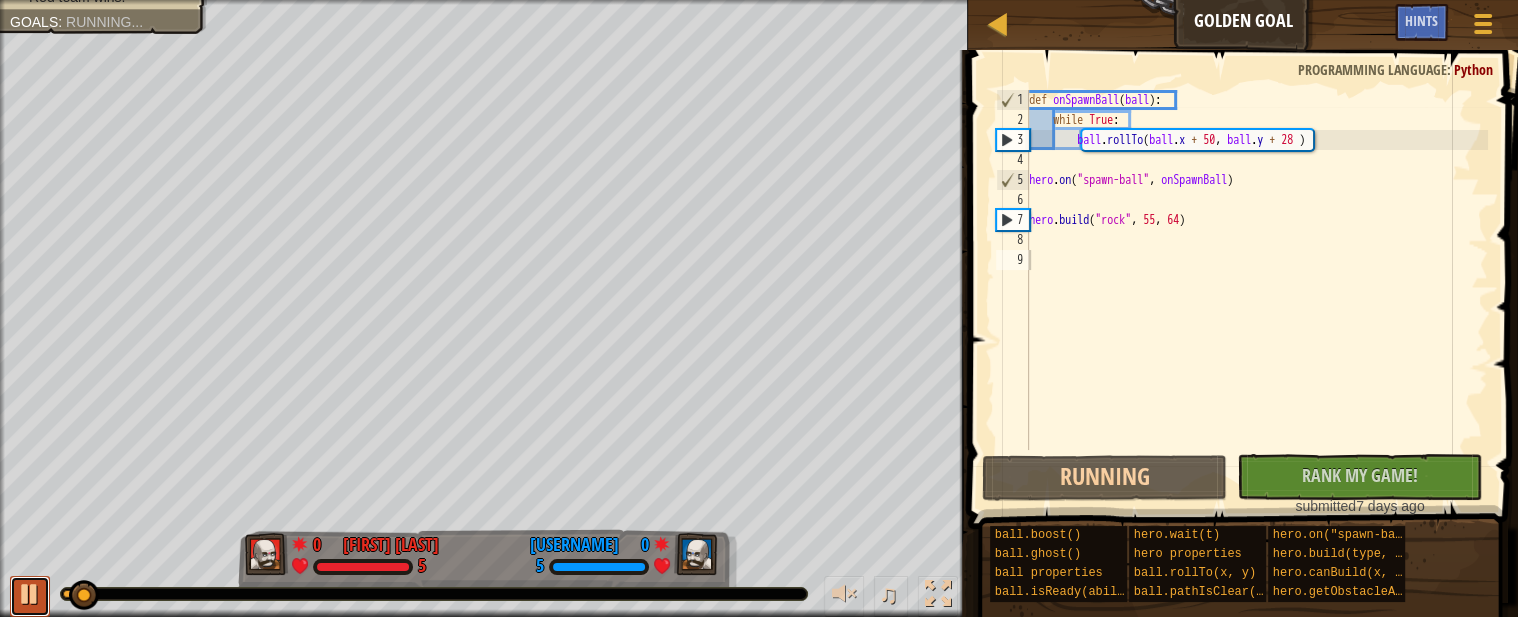 click at bounding box center (30, 594) 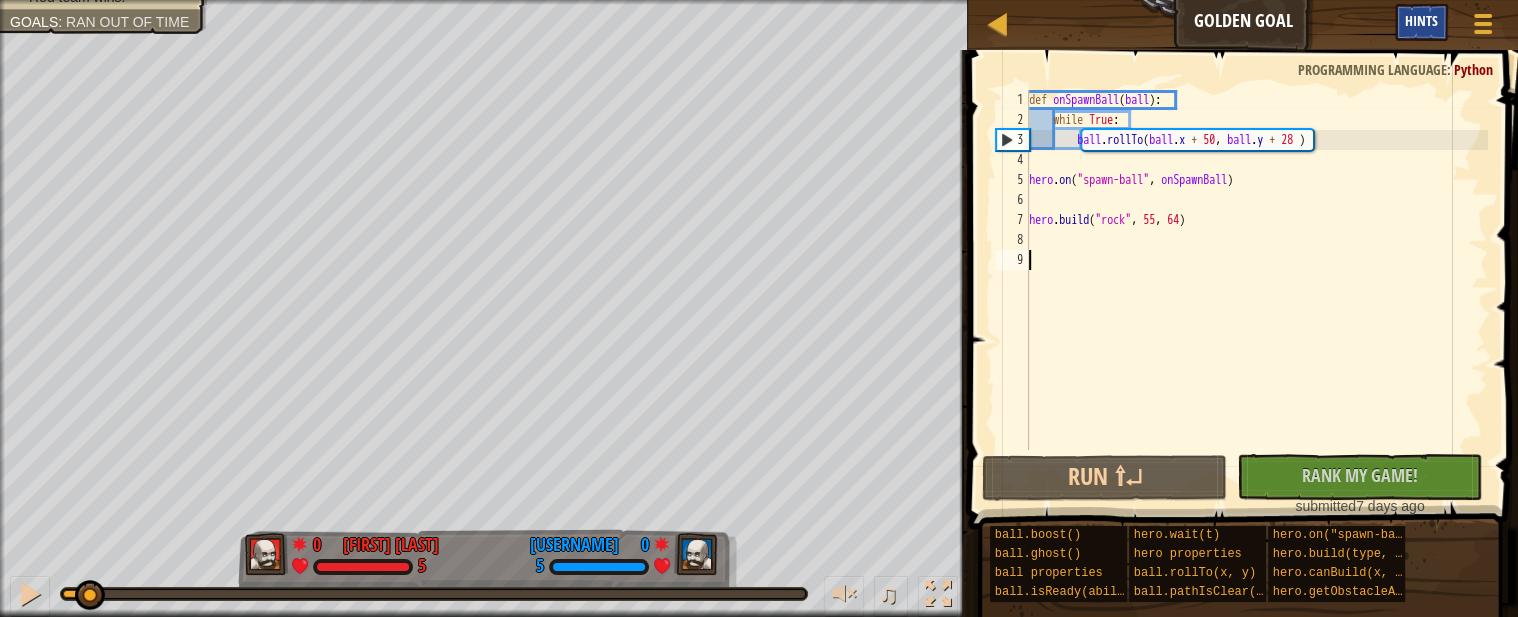 click on "Hints" at bounding box center (1421, 20) 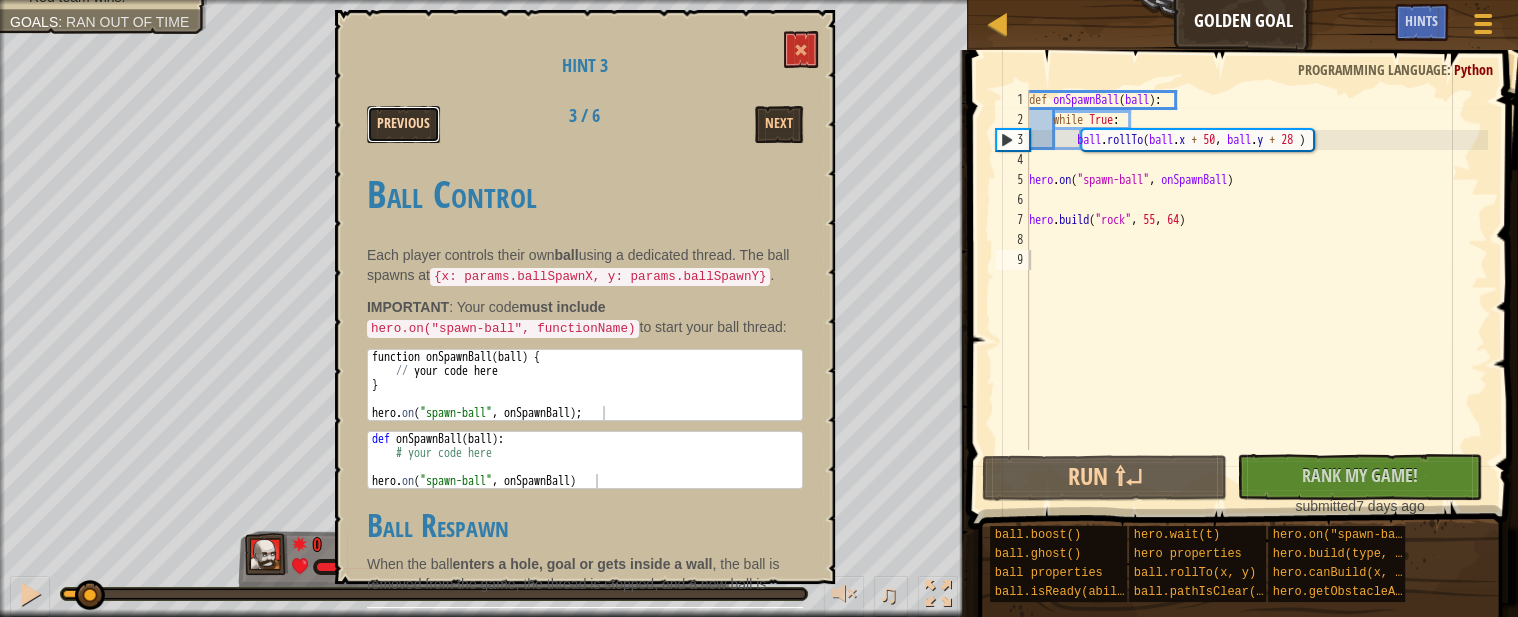 click on "Previous" at bounding box center [403, 124] 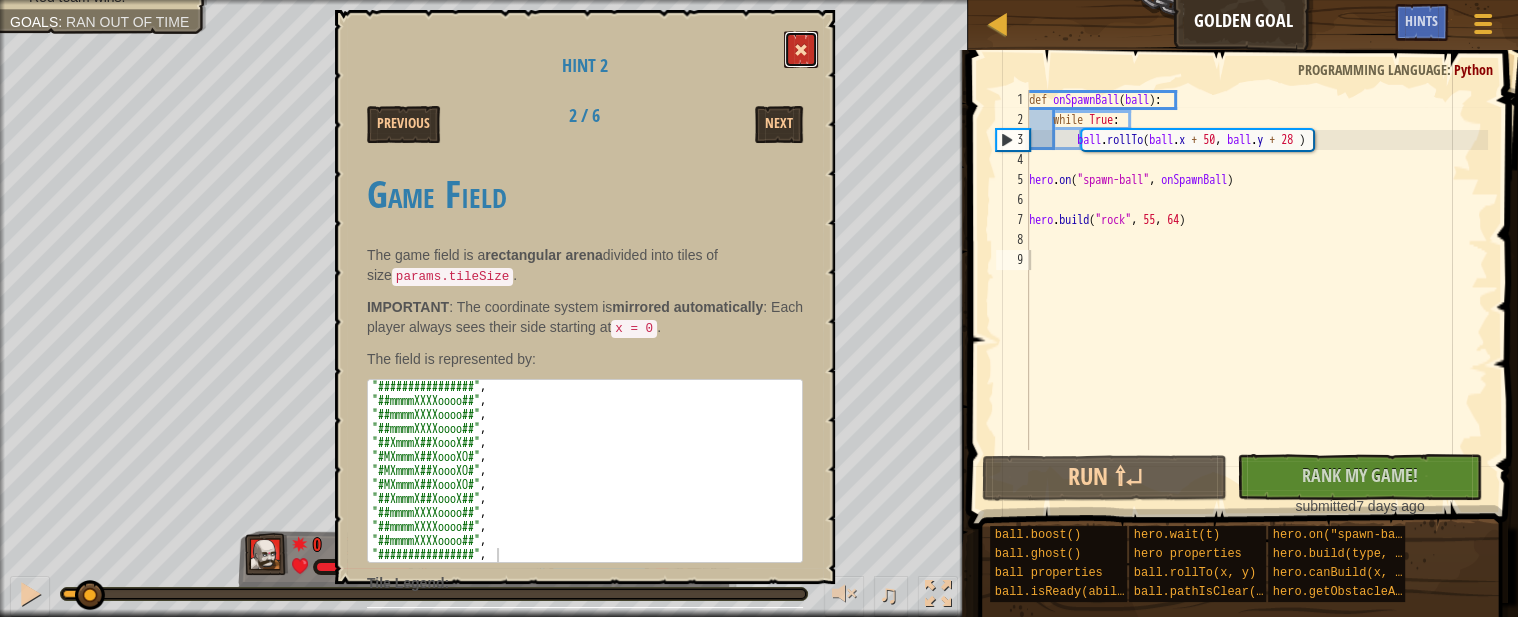 click at bounding box center (801, 49) 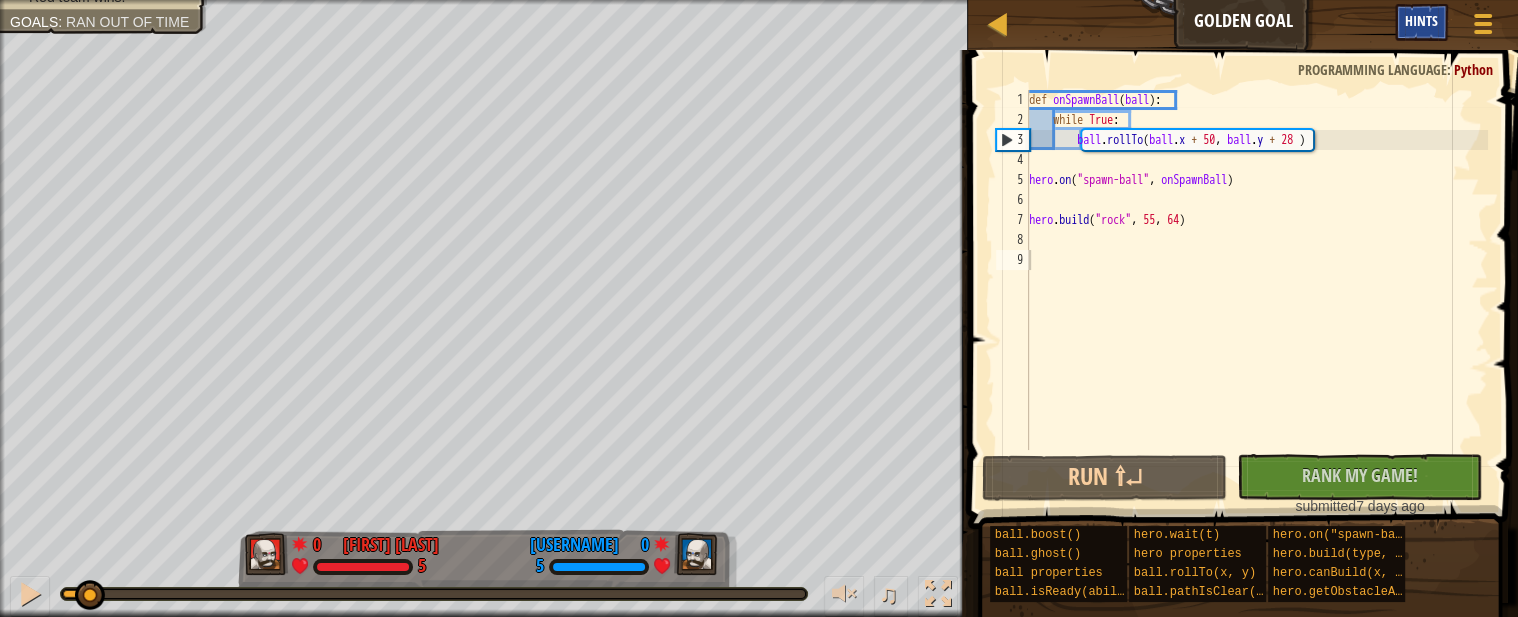 click on "Hints" at bounding box center (1421, 22) 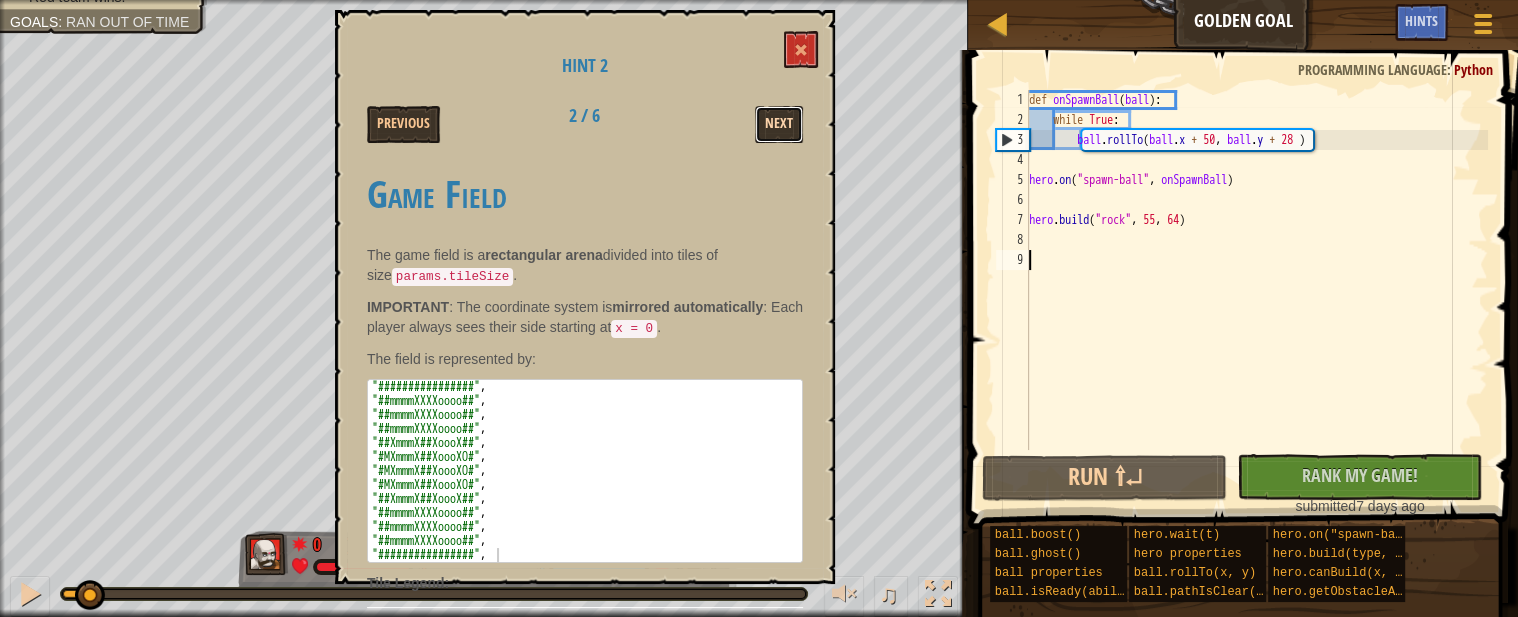 click on "Next" at bounding box center [779, 124] 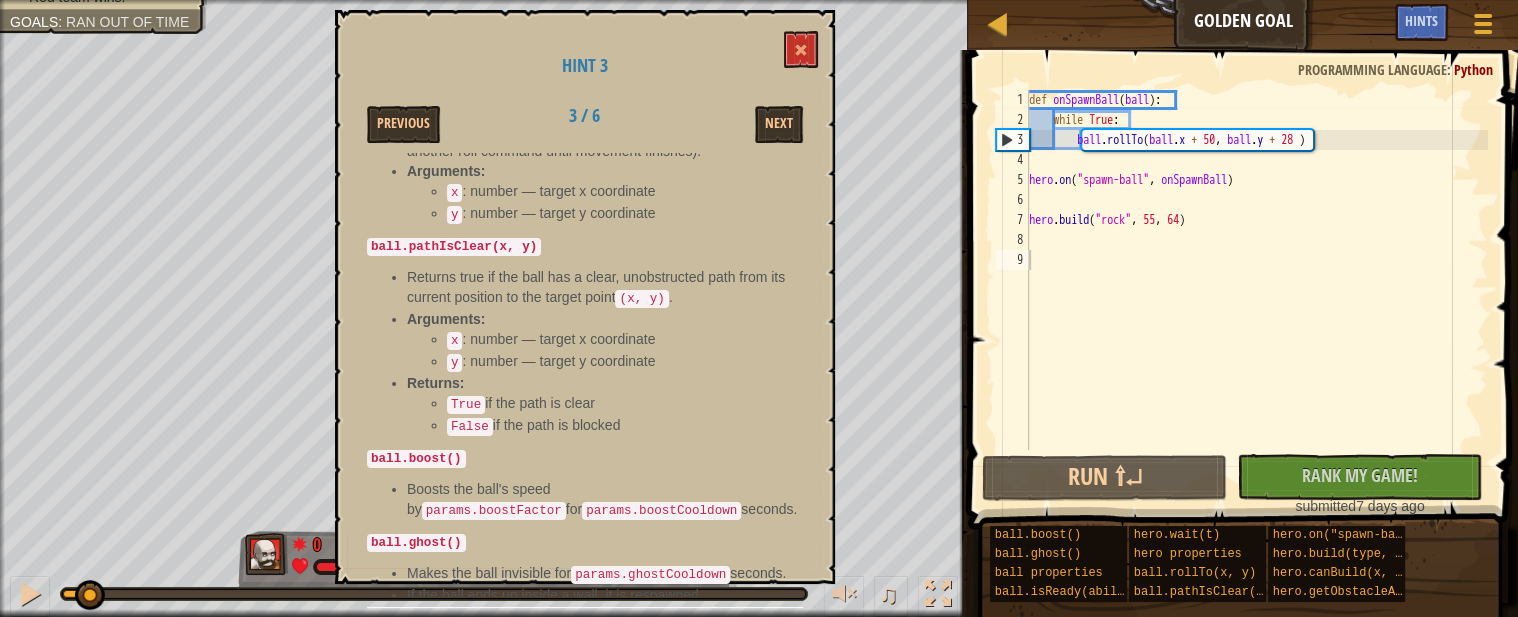scroll, scrollTop: 888, scrollLeft: 0, axis: vertical 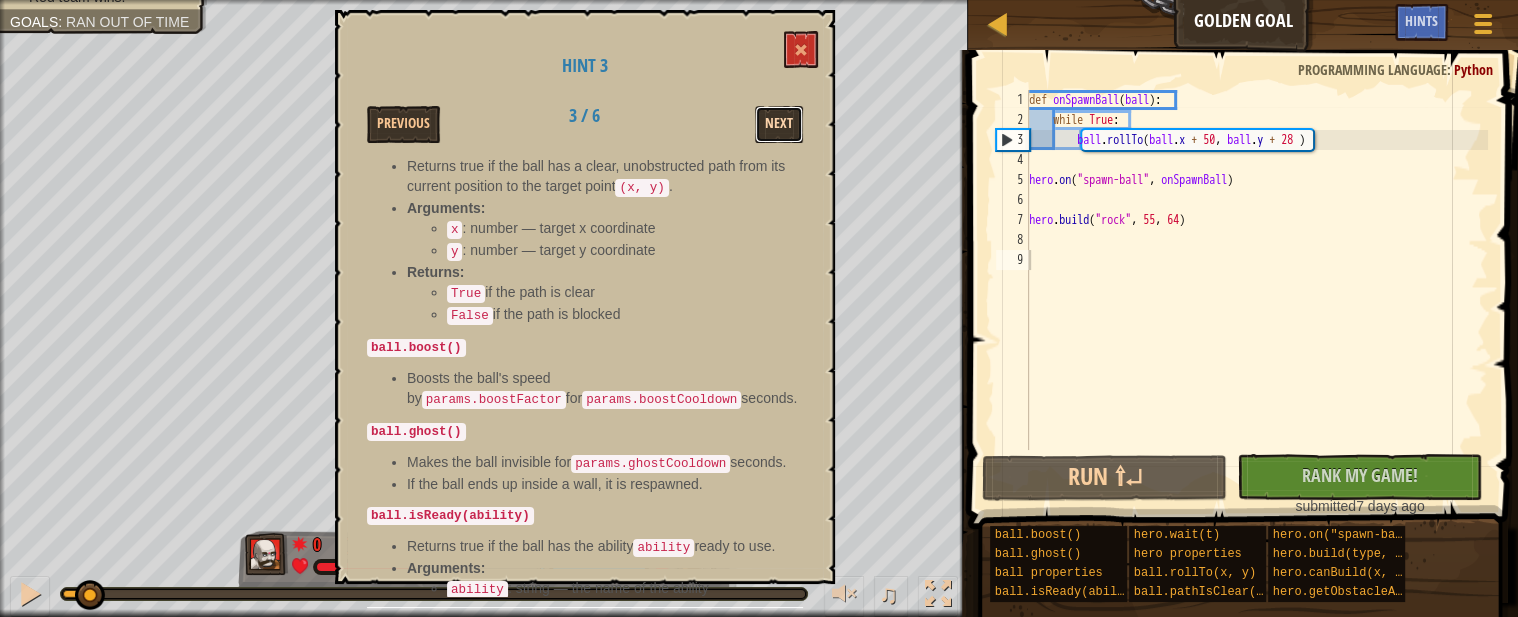 click on "Next" at bounding box center (779, 124) 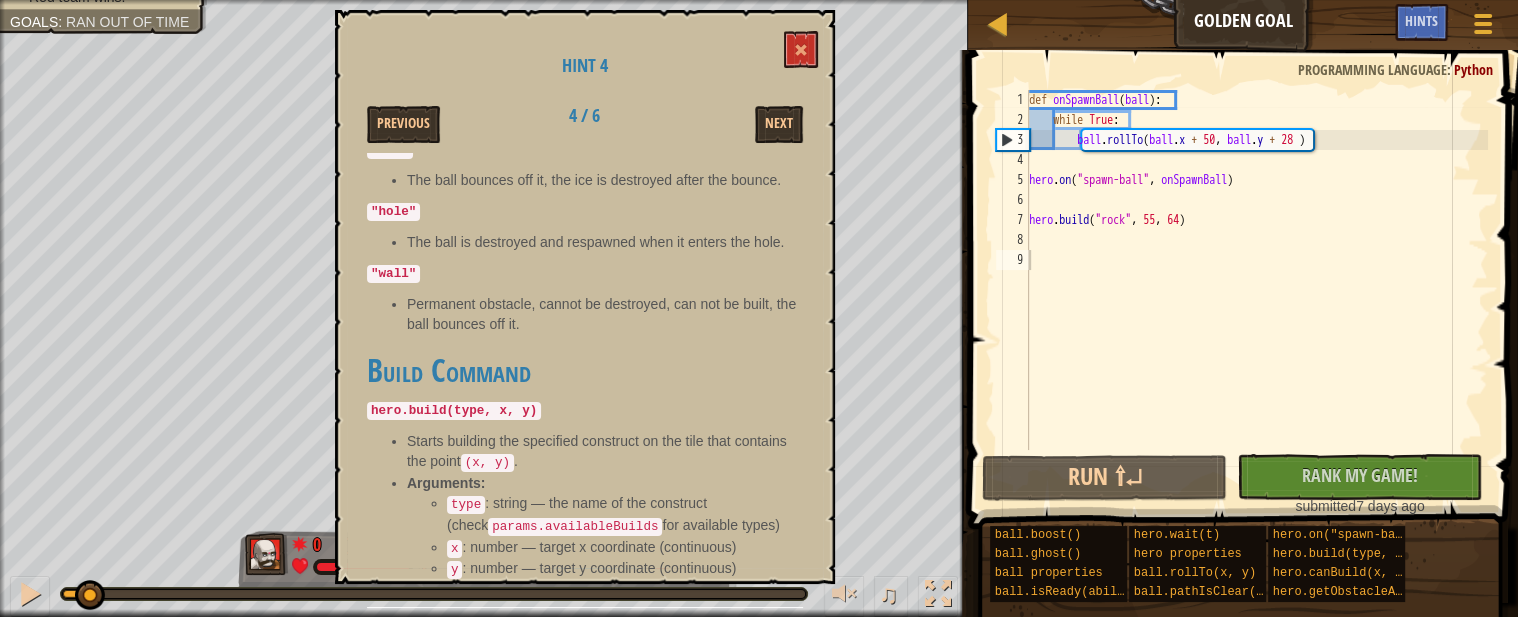 scroll, scrollTop: 763, scrollLeft: 0, axis: vertical 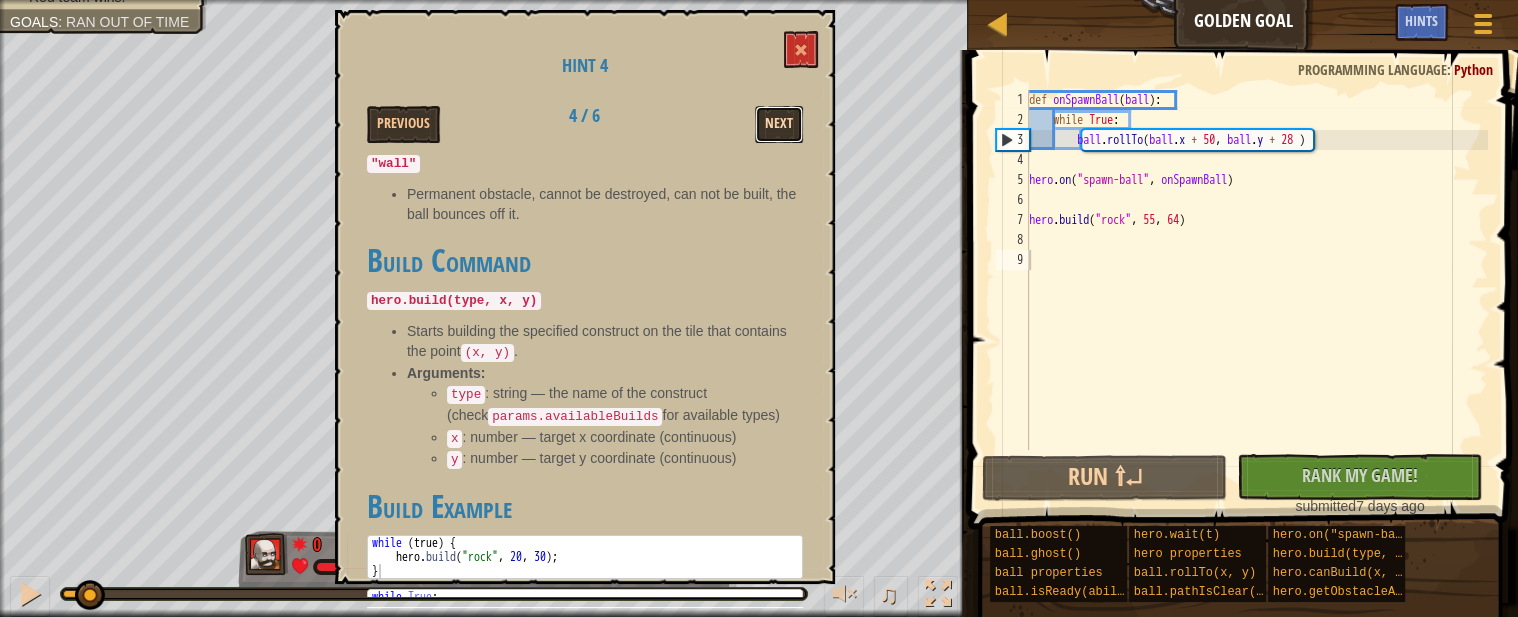 click on "Next" at bounding box center (779, 124) 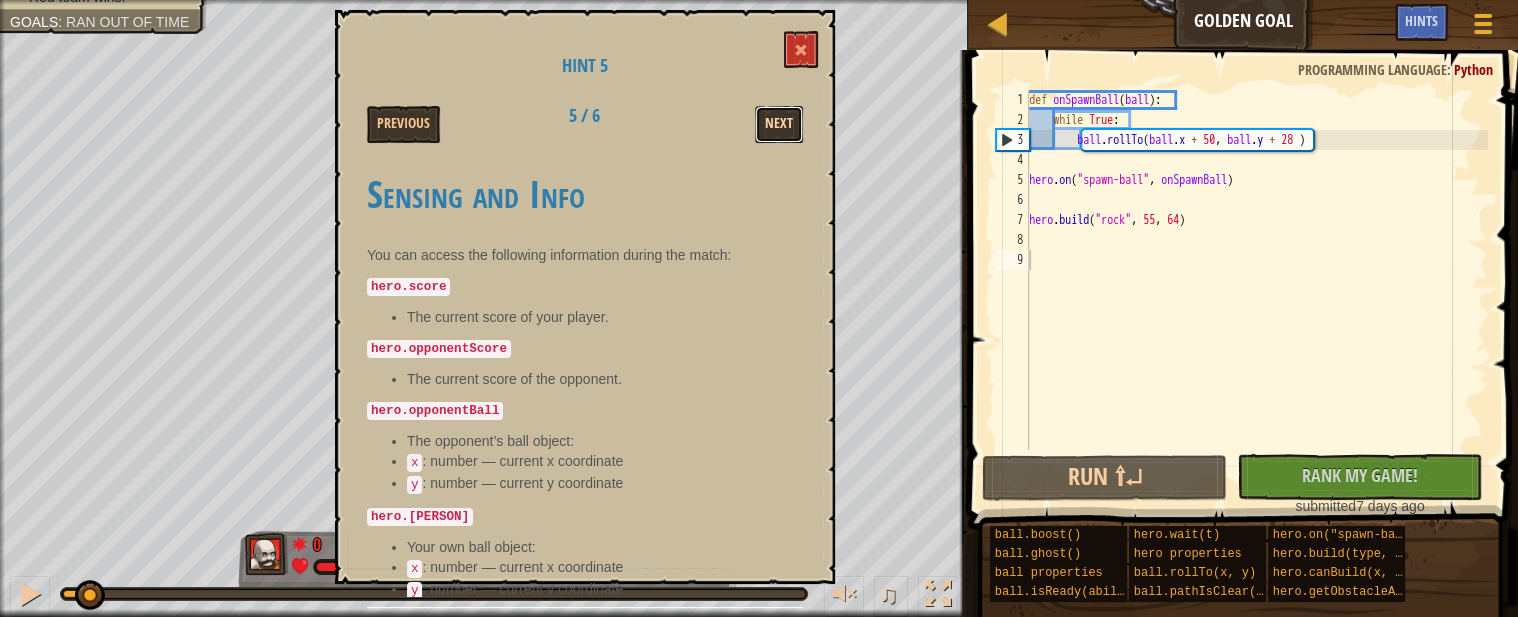 click on "Next" at bounding box center [779, 124] 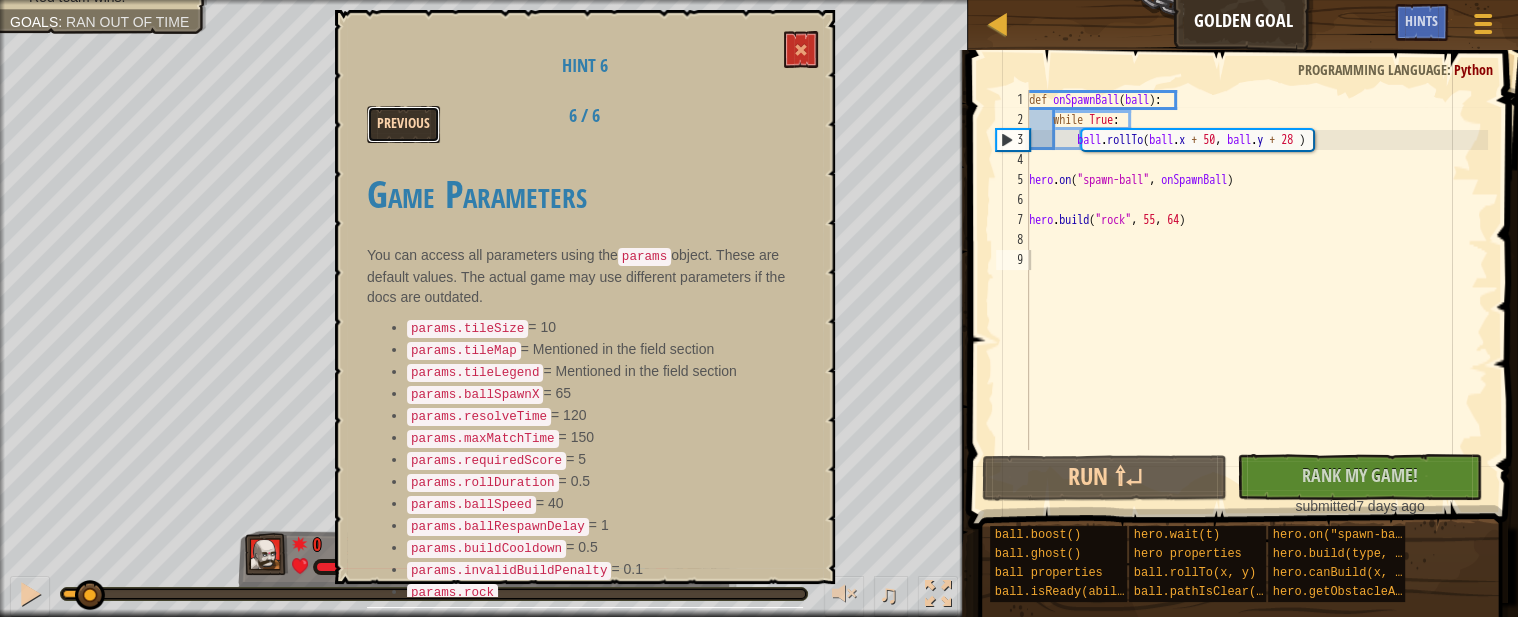 click on "Previous" at bounding box center (403, 124) 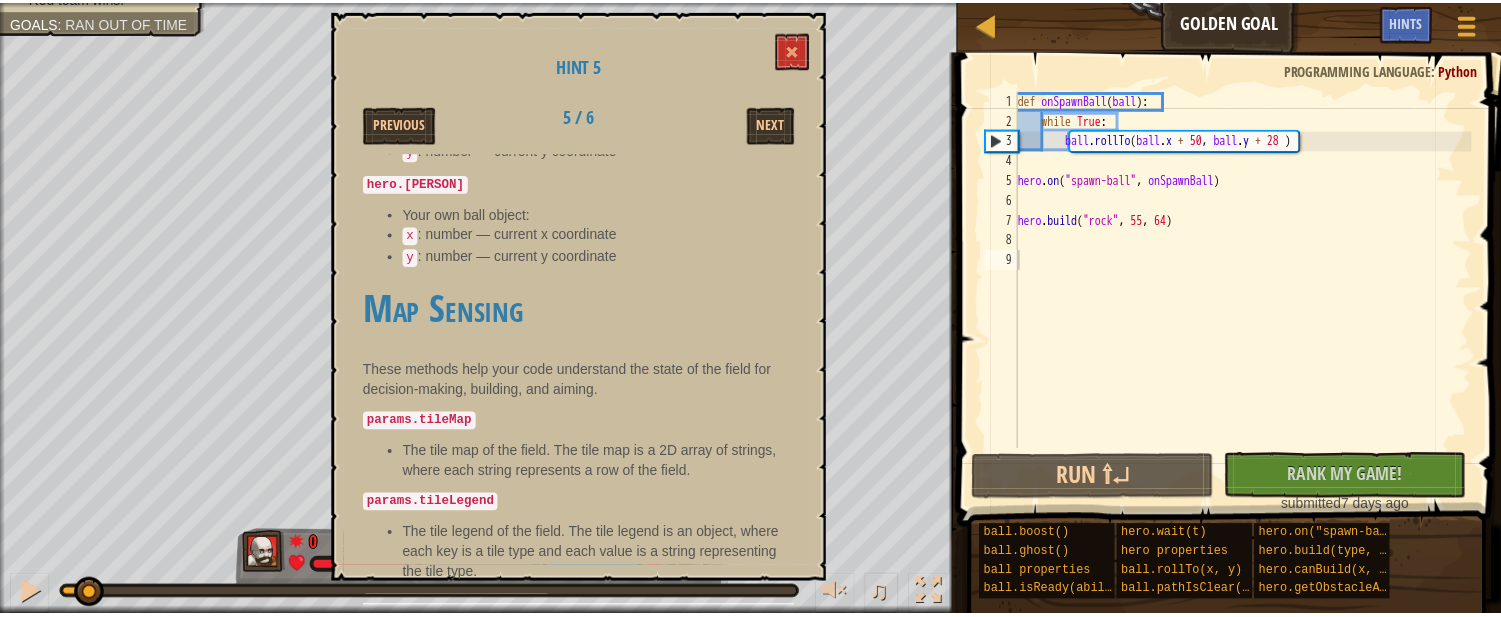 scroll, scrollTop: 444, scrollLeft: 0, axis: vertical 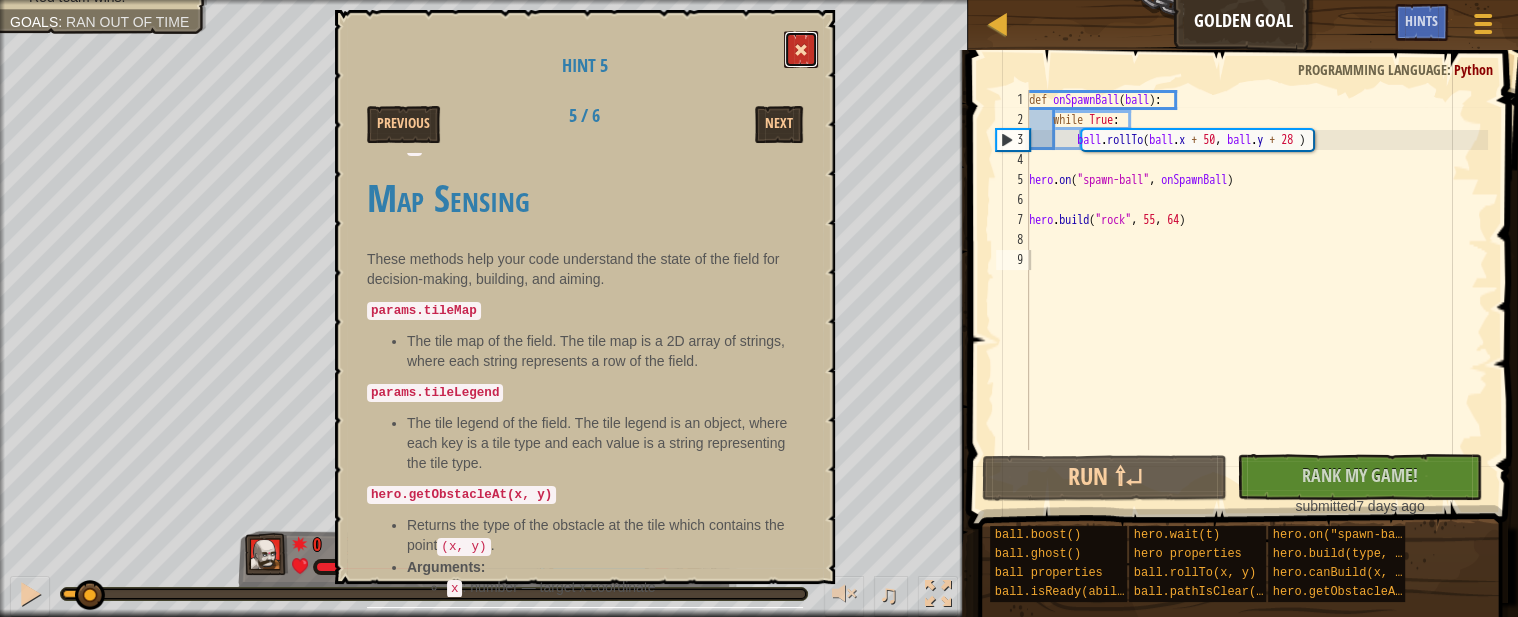 click at bounding box center [801, 49] 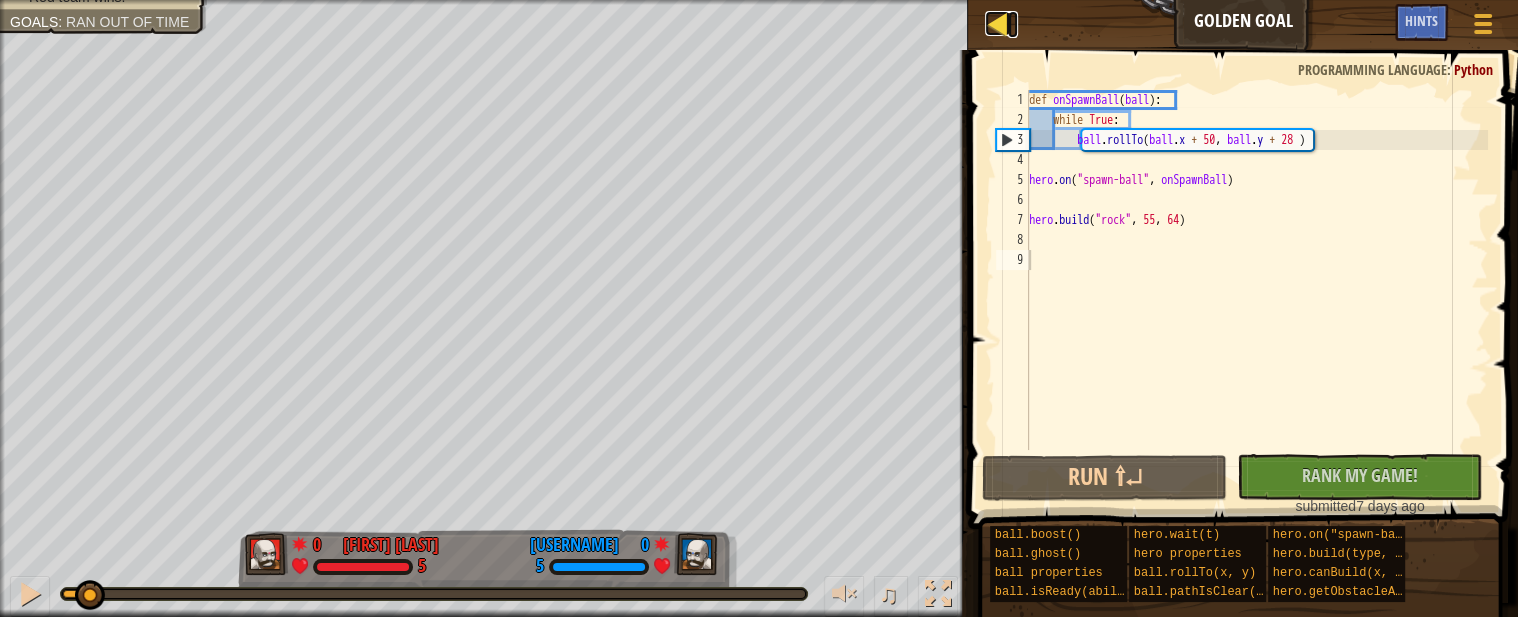 click at bounding box center [997, 23] 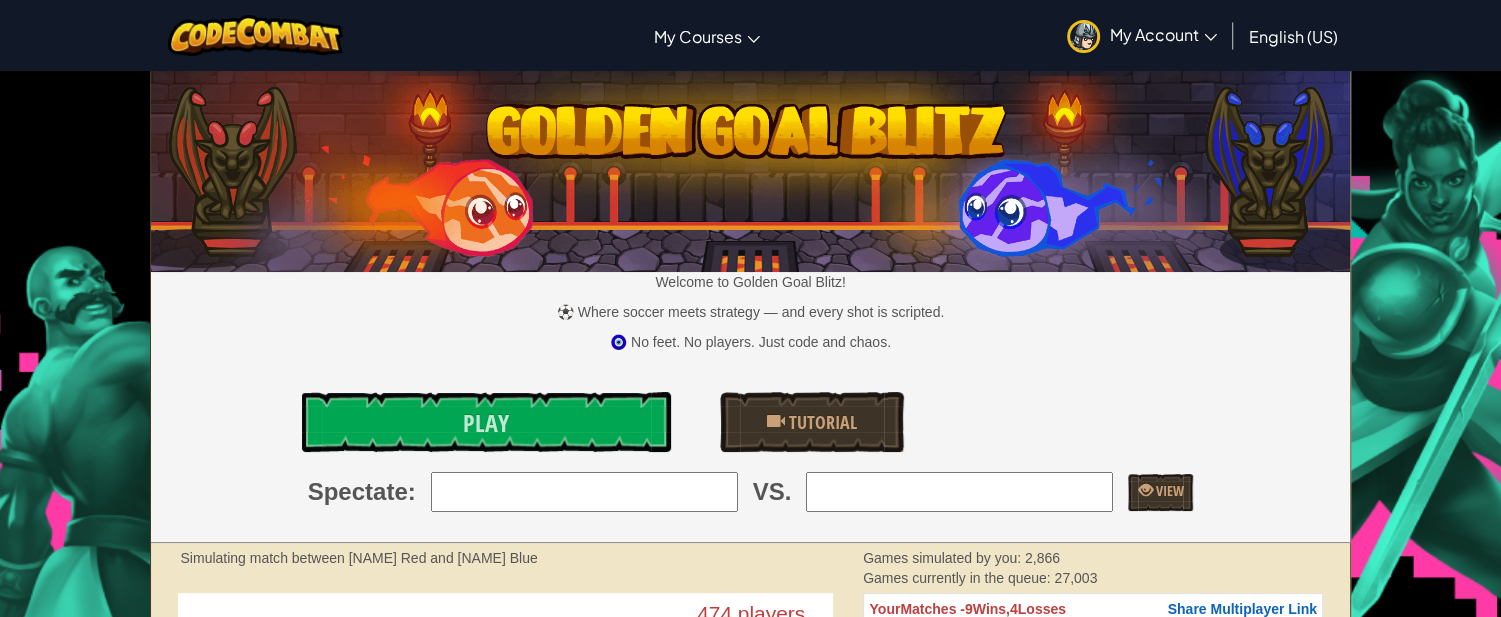 scroll, scrollTop: 222, scrollLeft: 0, axis: vertical 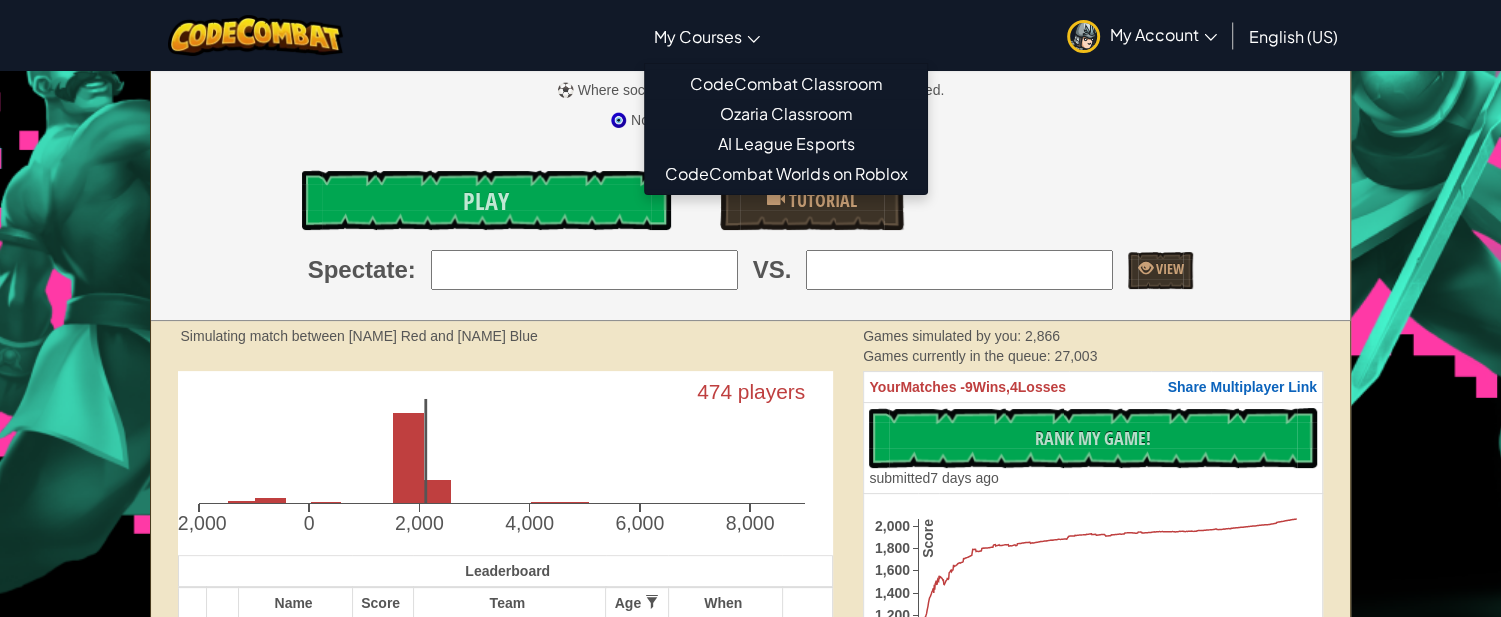 click on "My Courses" at bounding box center (707, 36) 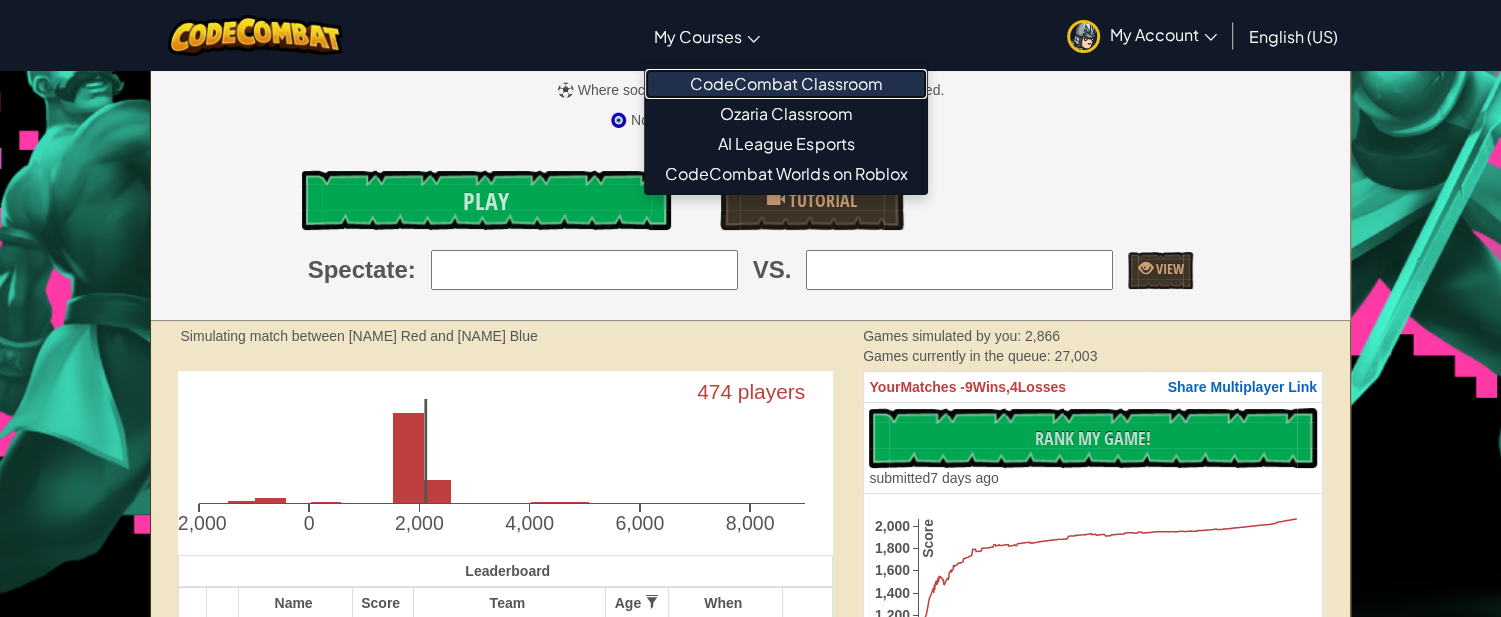 click on "CodeCombat Classroom" at bounding box center (786, 84) 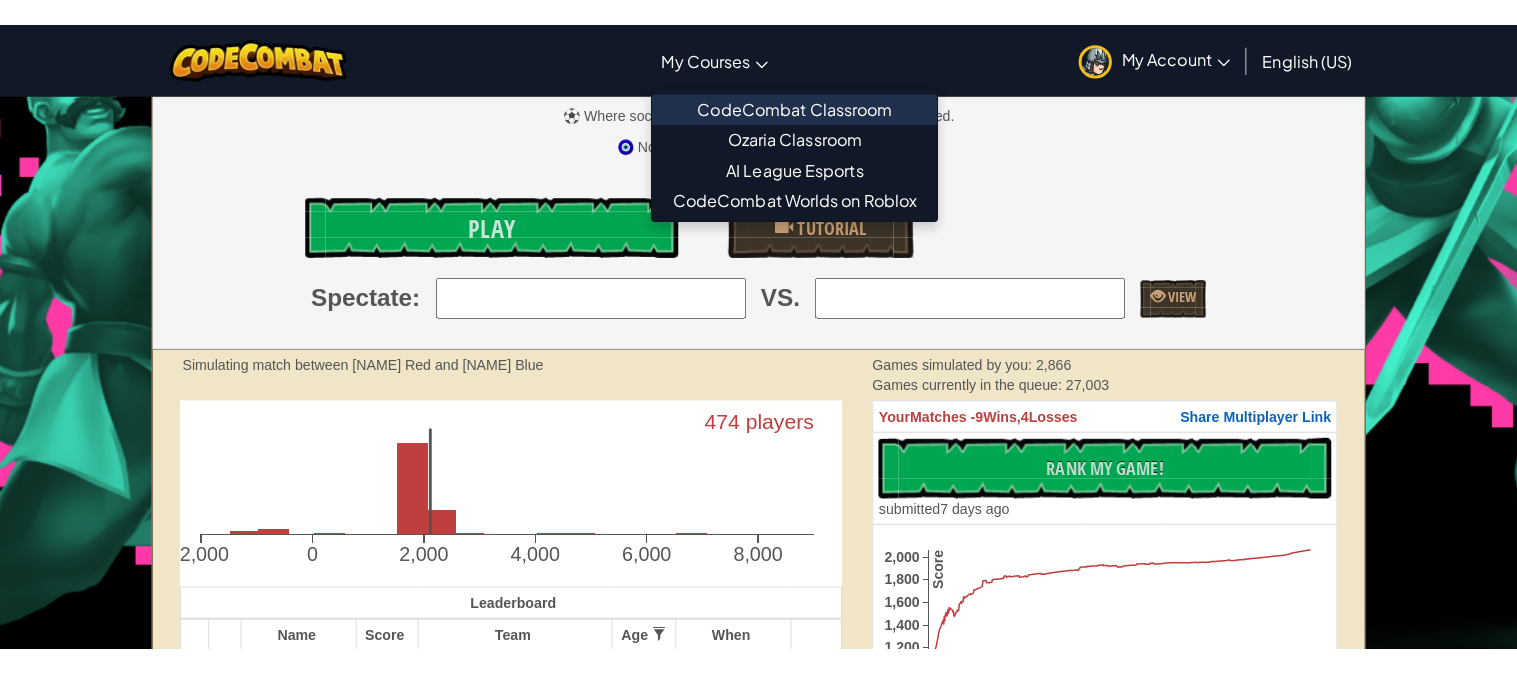 scroll, scrollTop: 0, scrollLeft: 0, axis: both 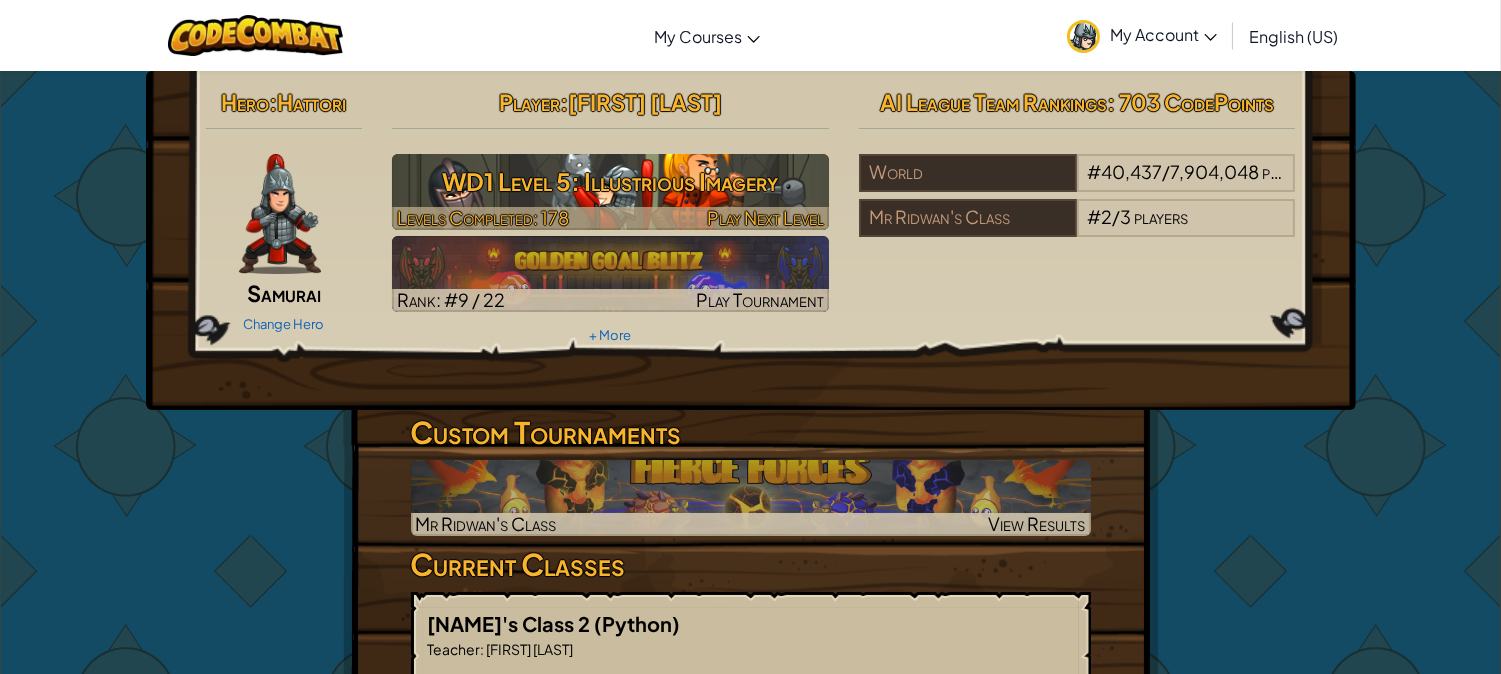 click at bounding box center [610, 218] 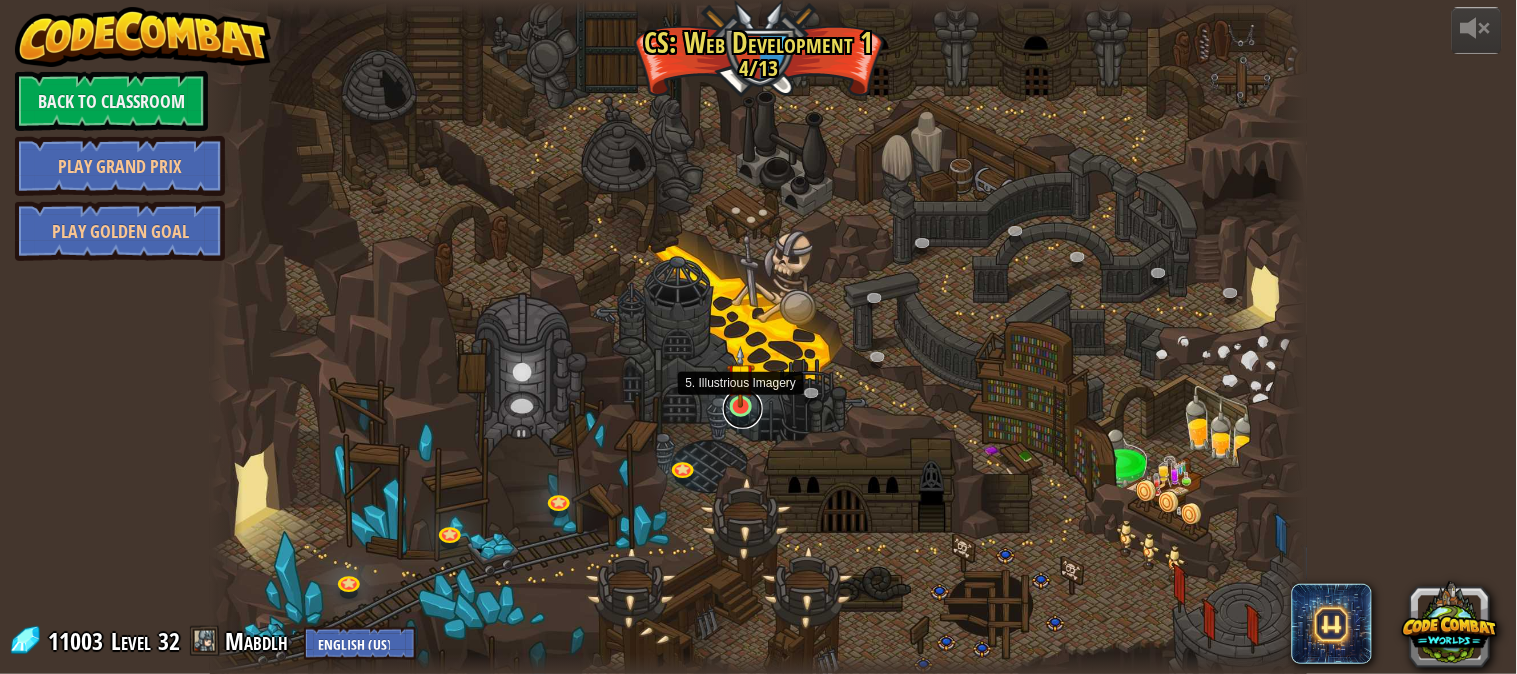 click at bounding box center (743, 409) 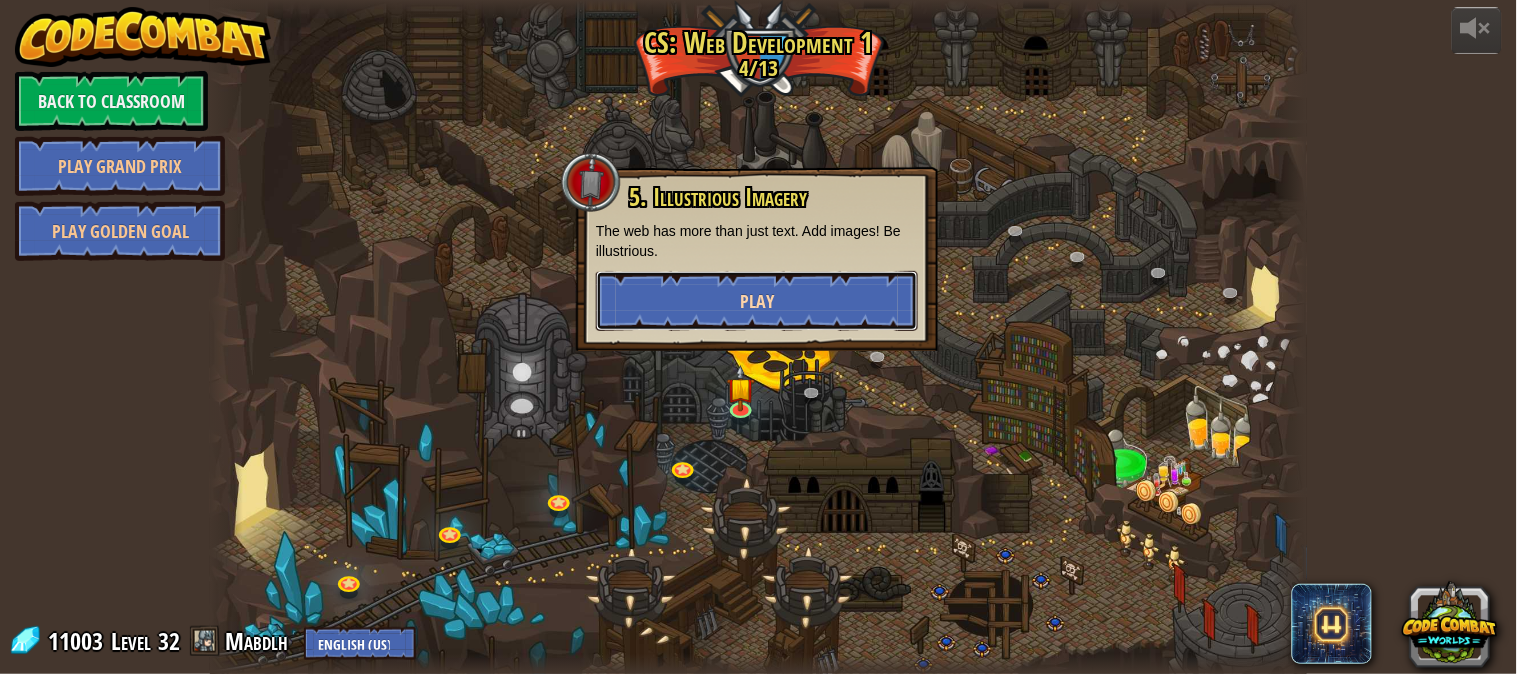 click on "Play" at bounding box center (757, 301) 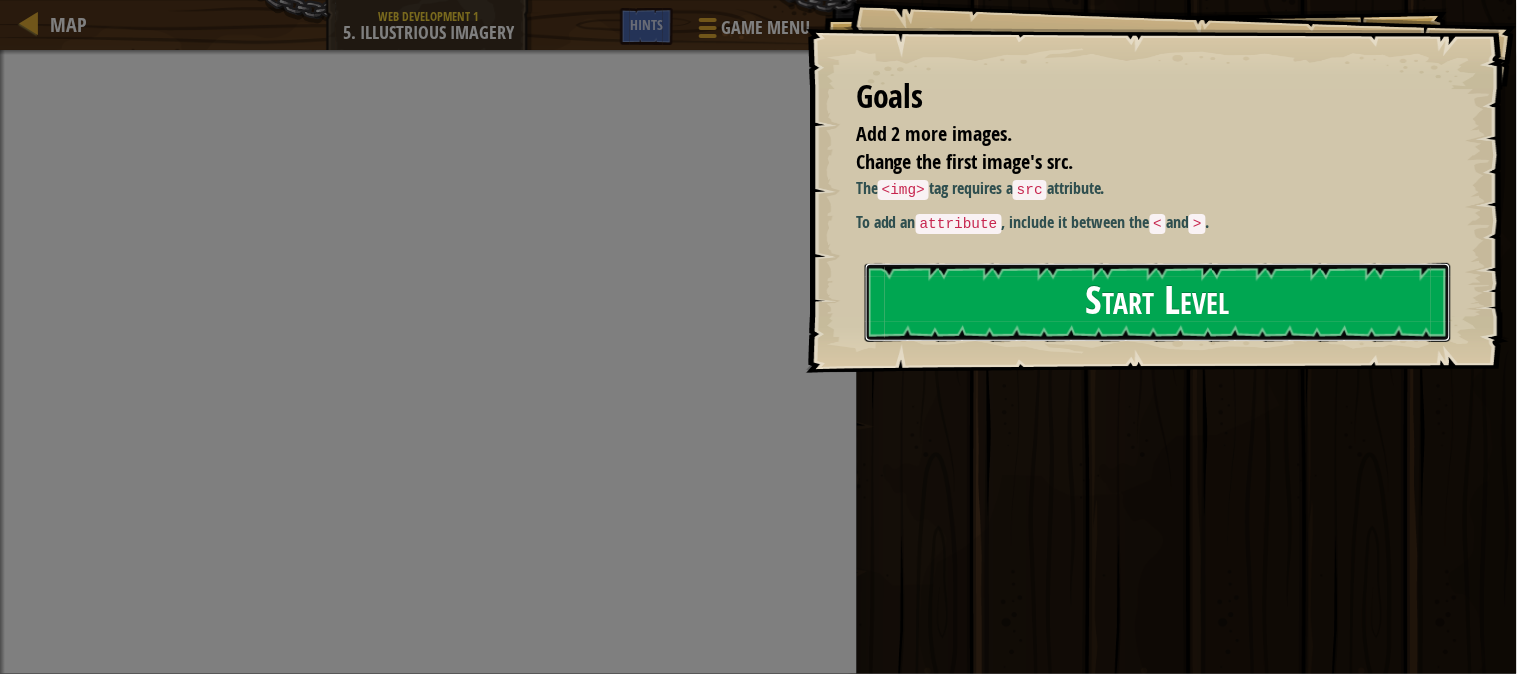 click on "Start Level" at bounding box center [1158, 302] 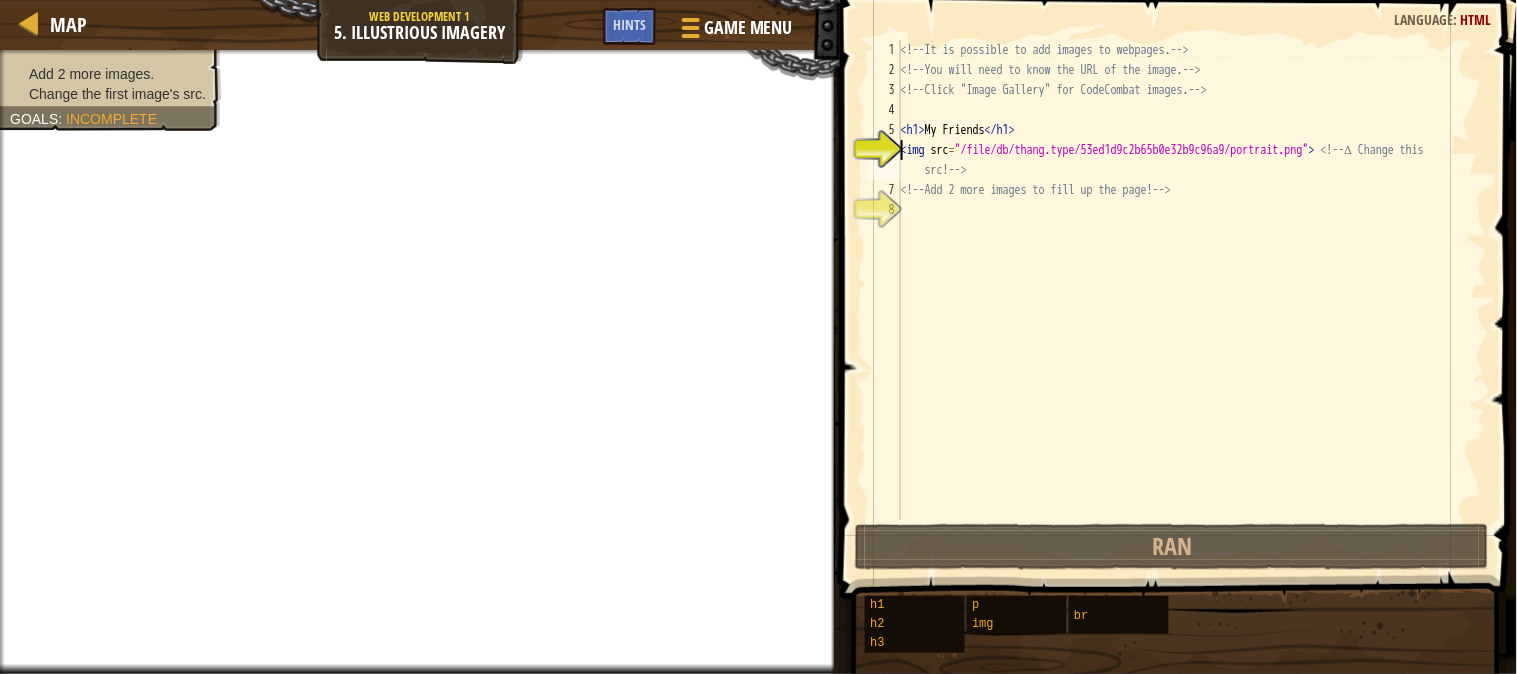 click on "<!--  It is possible to add images to webpages.  --> <!--  You will need to know the URL of the image.  --> <!--  Click "Image Gallery" for CodeCombat images.  --> < h1 > My Friends </ h1 > < img   src = "/file/db/thang.type/53ed1d9c2b65b0e32b9c96a9/portrait.png" >   <!--  ∆ Change this       src!  --> <!--  Add 2 more images to fill up the page!  -->" at bounding box center (1192, 300) 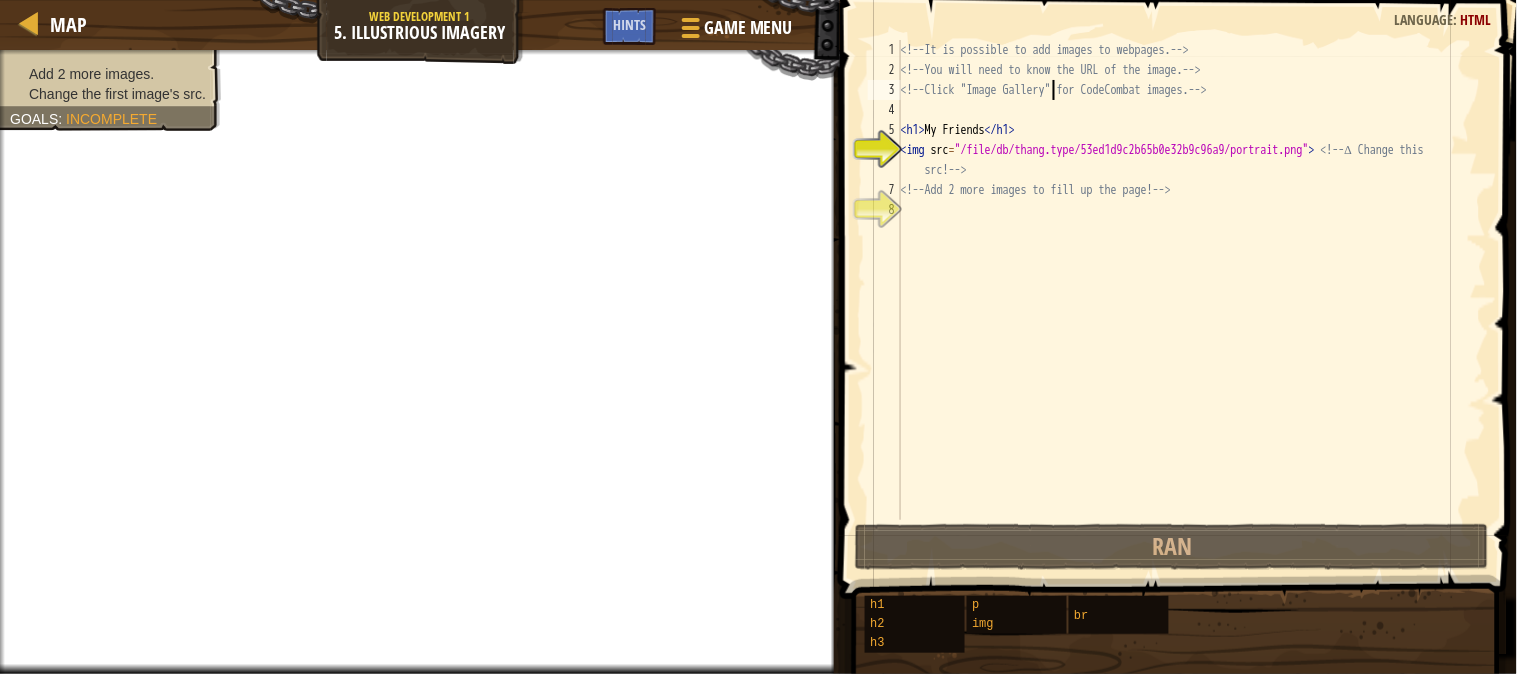 click on "<!--  It is possible to add images to webpages.  --> <!--  You will need to know the URL of the image.  --> <!--  Click "Image Gallery" for CodeCombat images.  --> < h1 > My Friends </ h1 > < img   src = "/file/db/thang.type/53ed1d9c2b65b0e32b9c96a9/portrait.png" >   <!--  ∆ Change this       src!  --> <!--  Add 2 more images to fill up the page!  -->" at bounding box center (1192, 300) 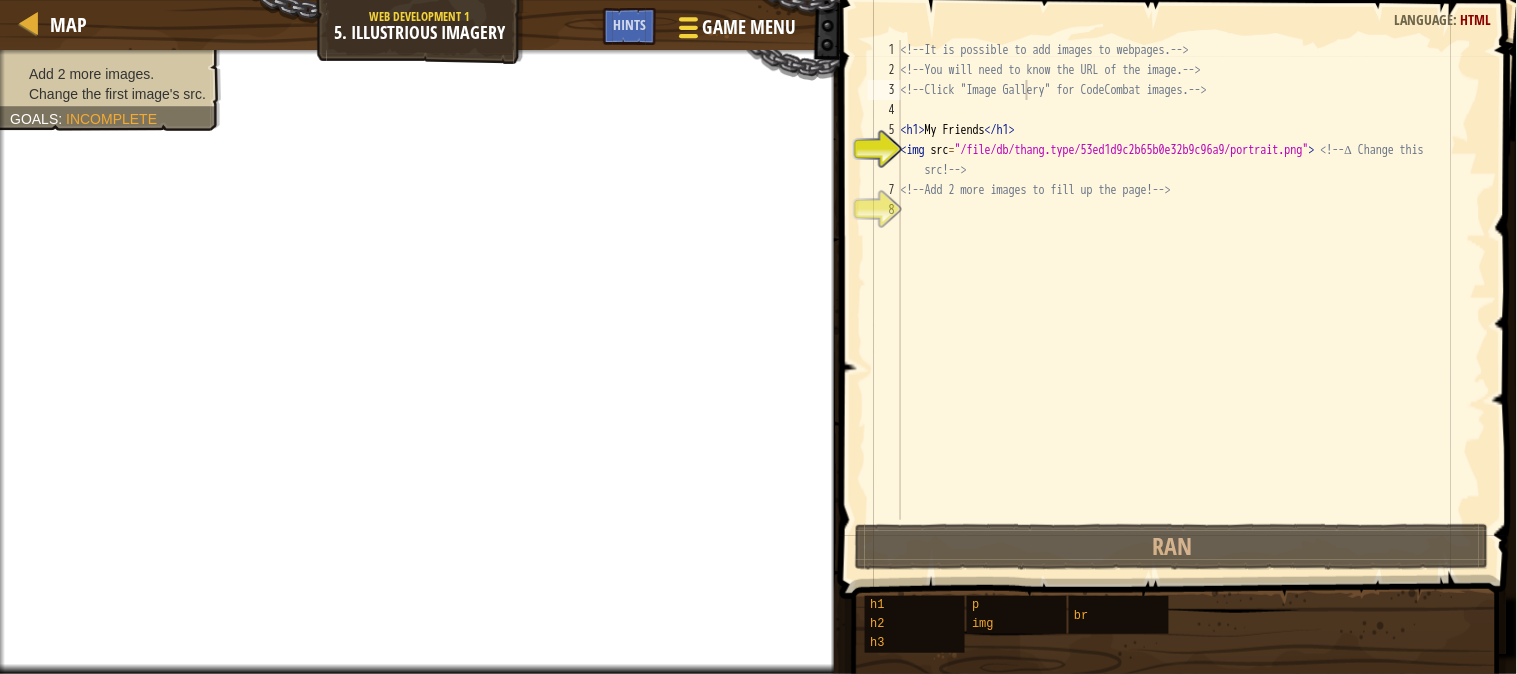 click on "Game Menu" at bounding box center (748, 27) 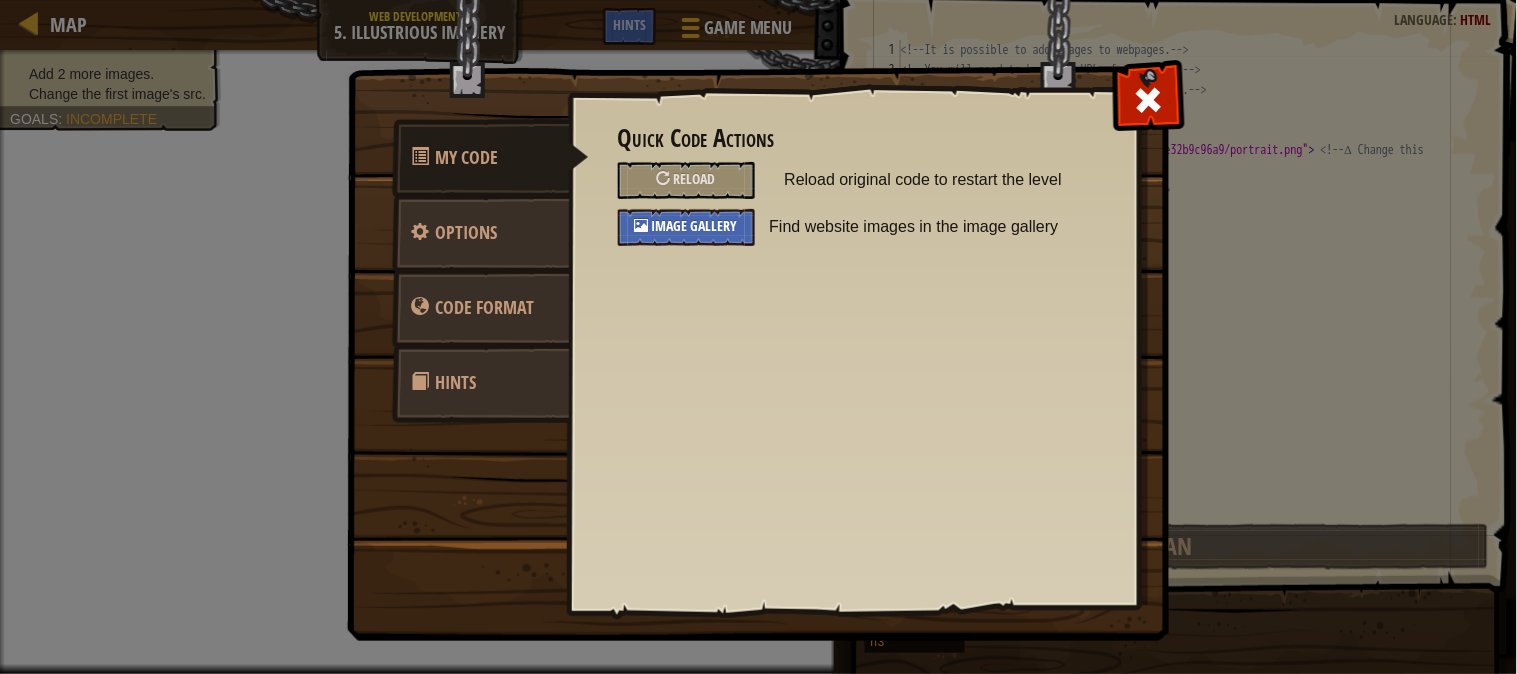 click on "Image Gallery" at bounding box center (686, 227) 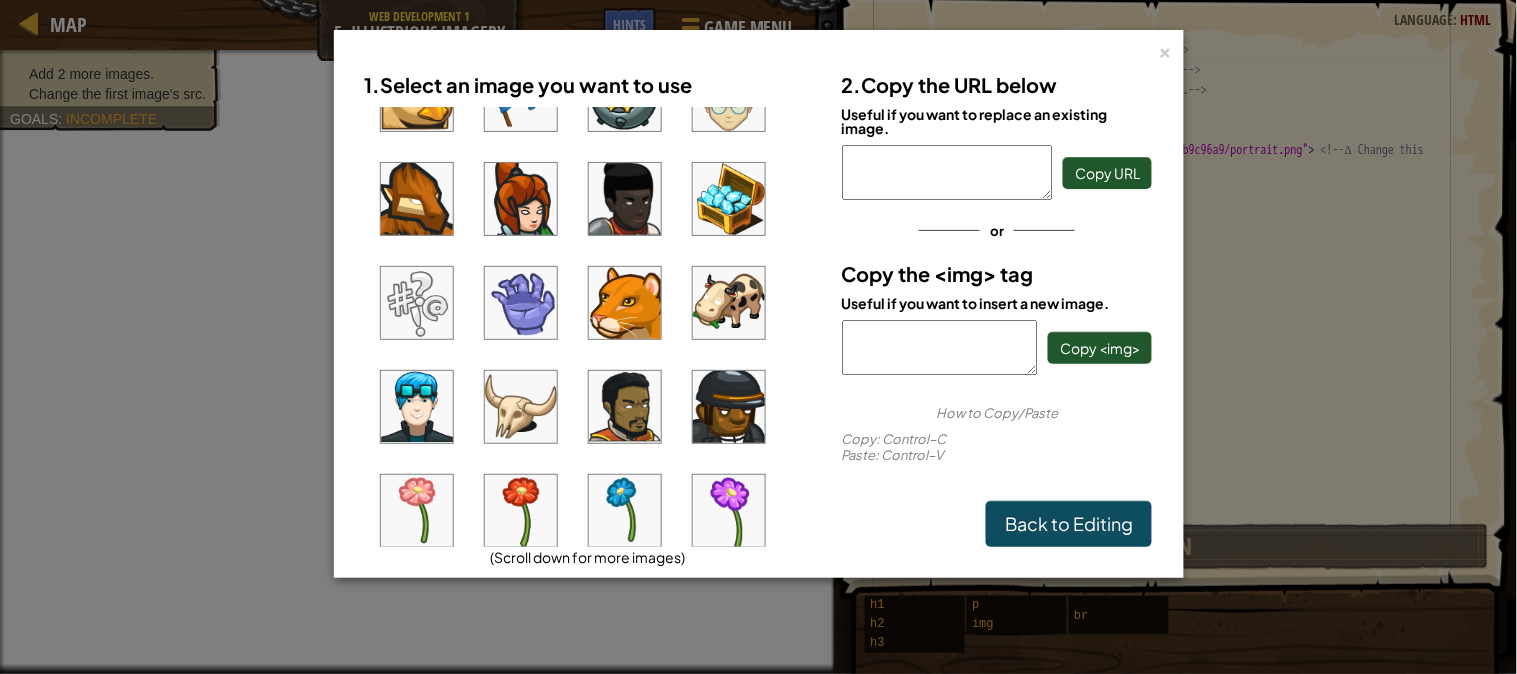 scroll, scrollTop: 0, scrollLeft: 0, axis: both 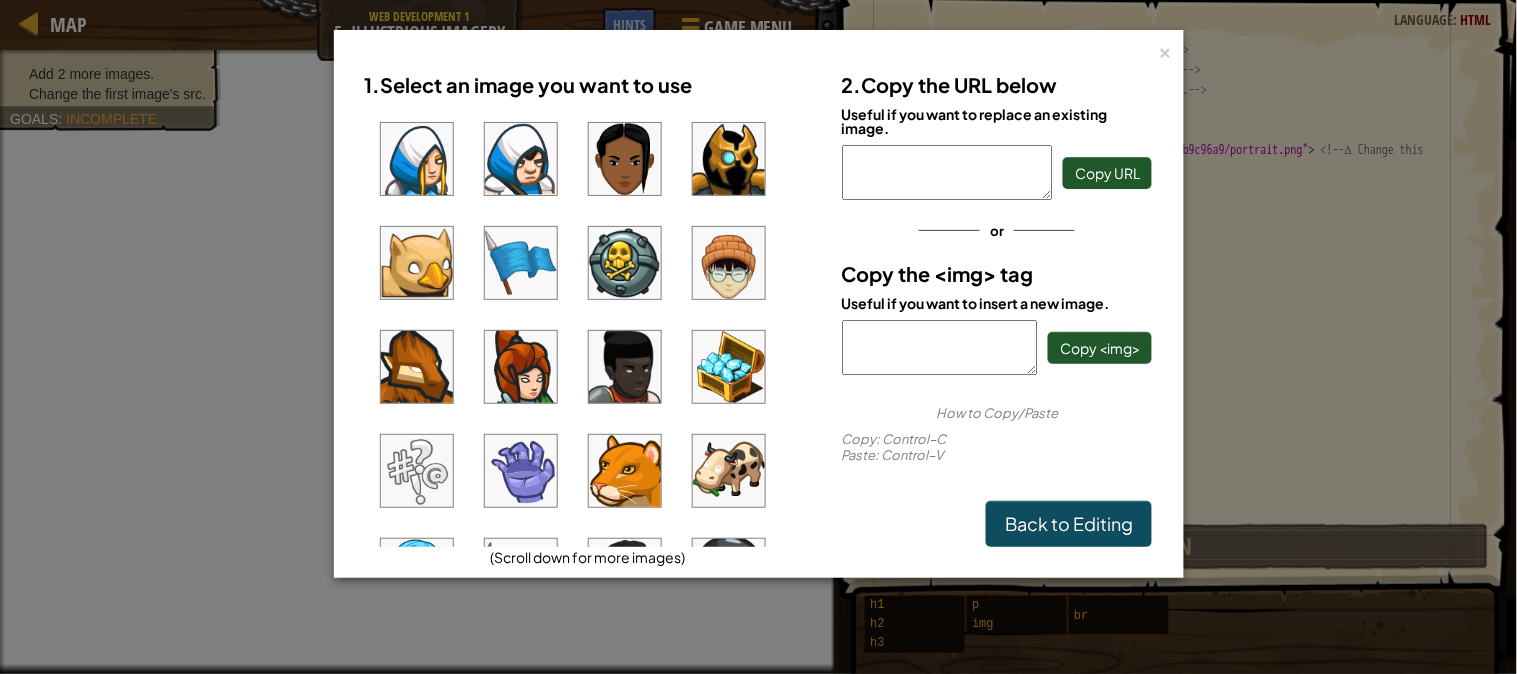 click at bounding box center (625, 263) 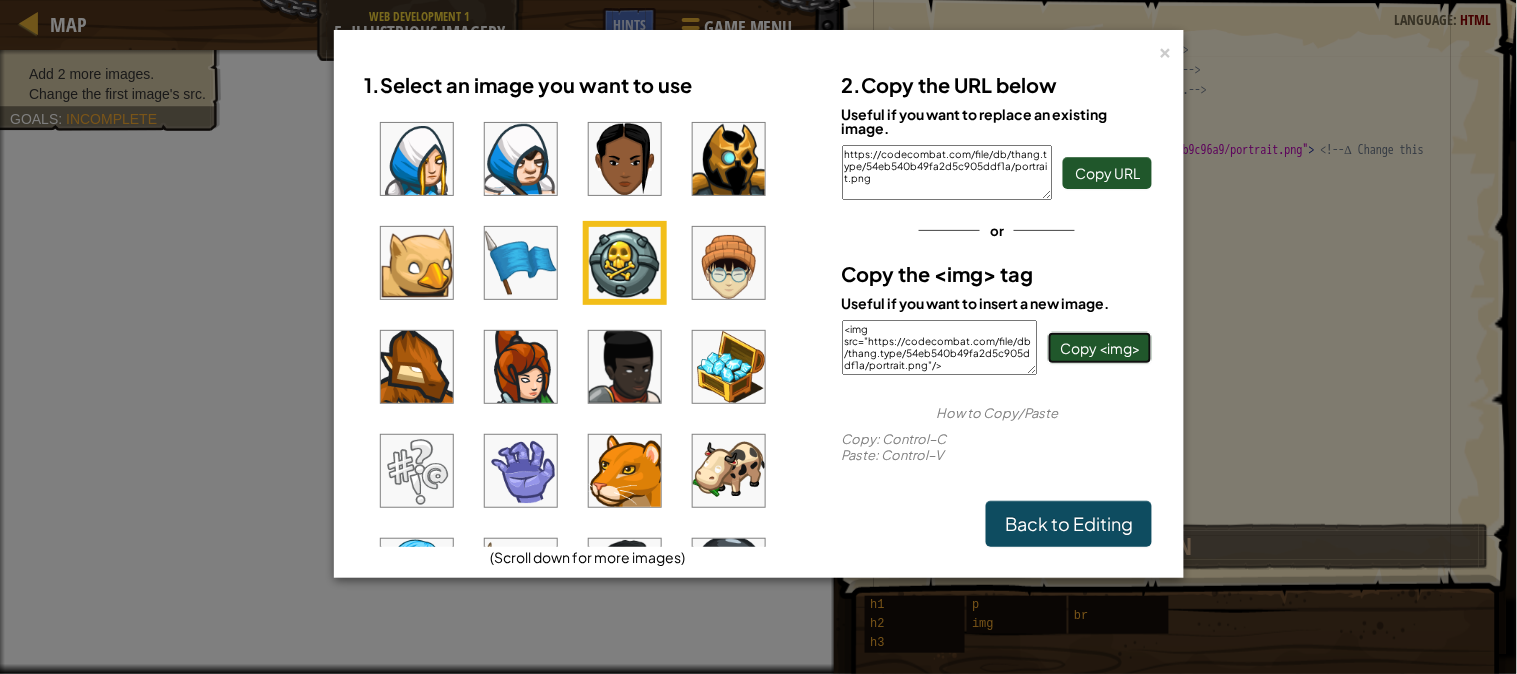 click on "Copy <img>" at bounding box center [1100, 348] 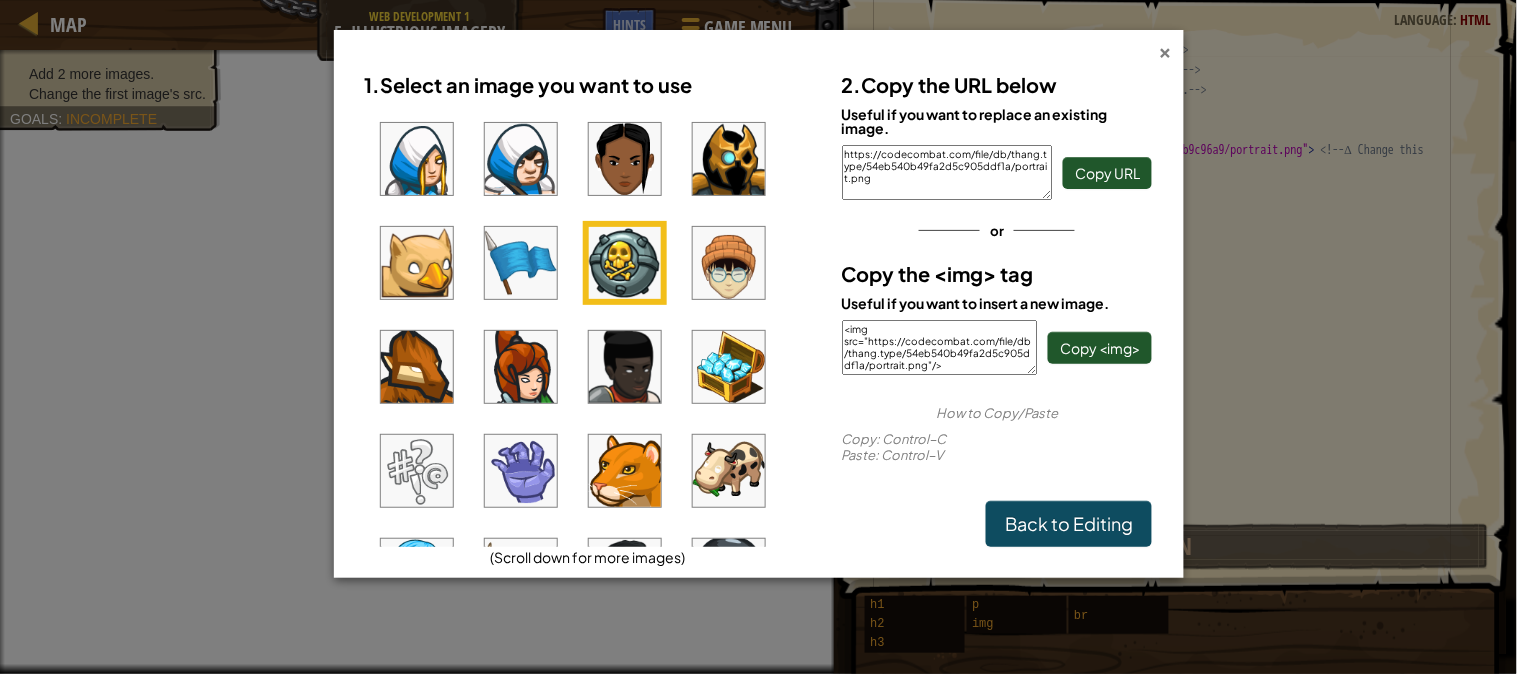 click on "×" at bounding box center [1166, 49] 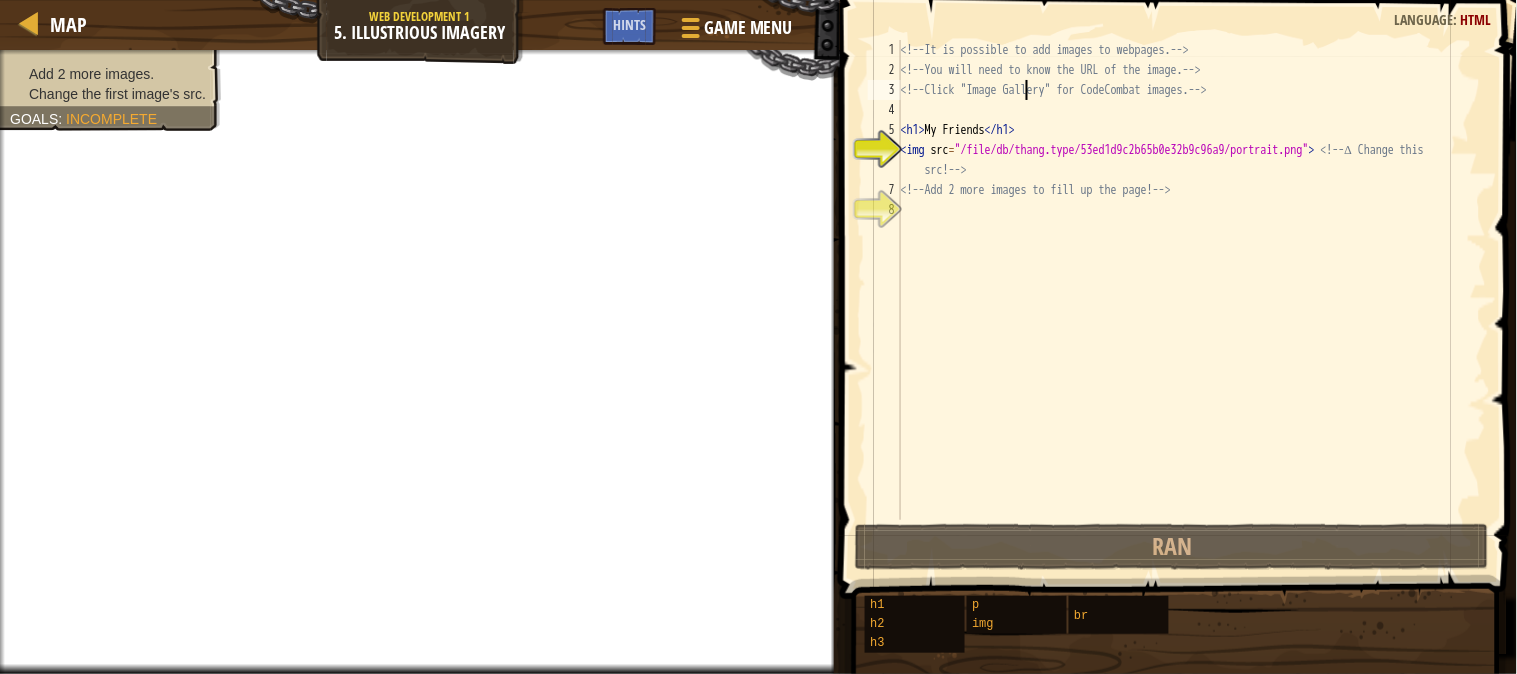 click on "8" at bounding box center [884, 210] 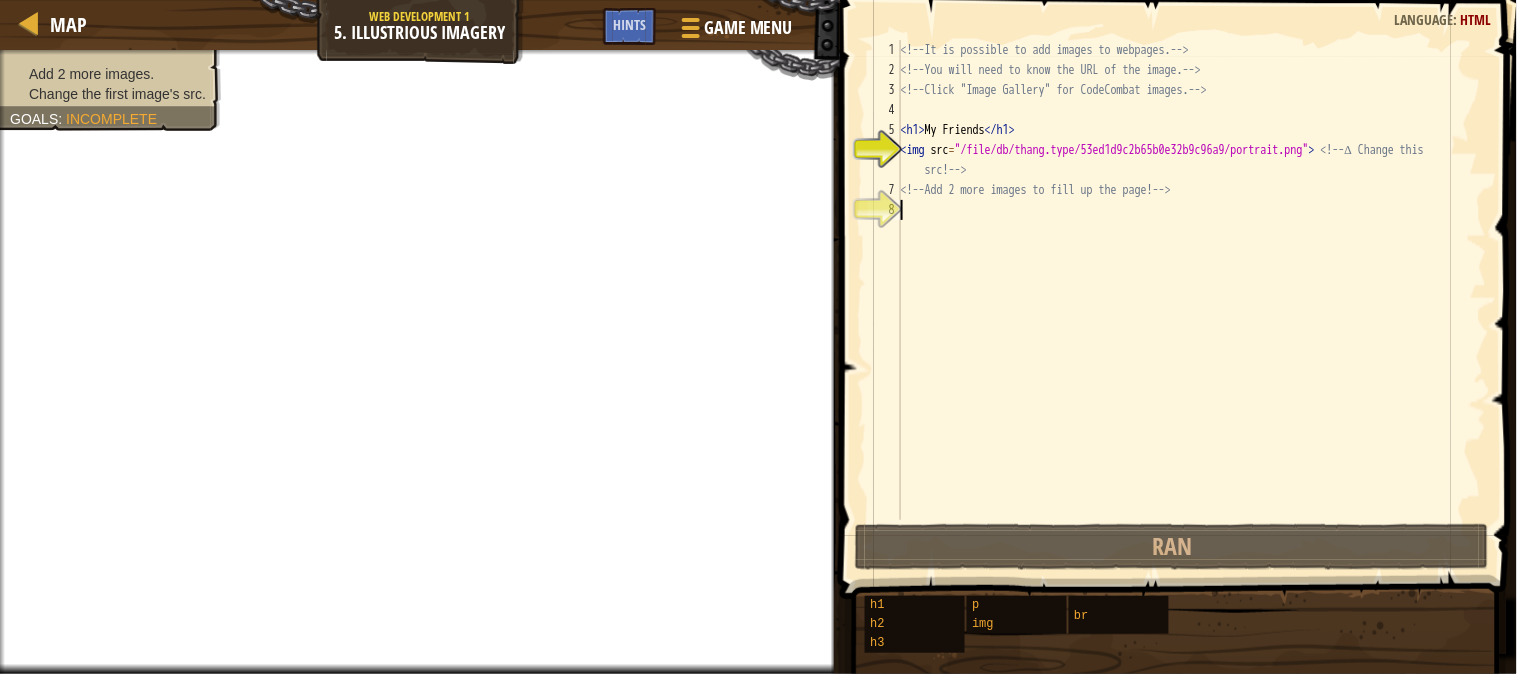 paste 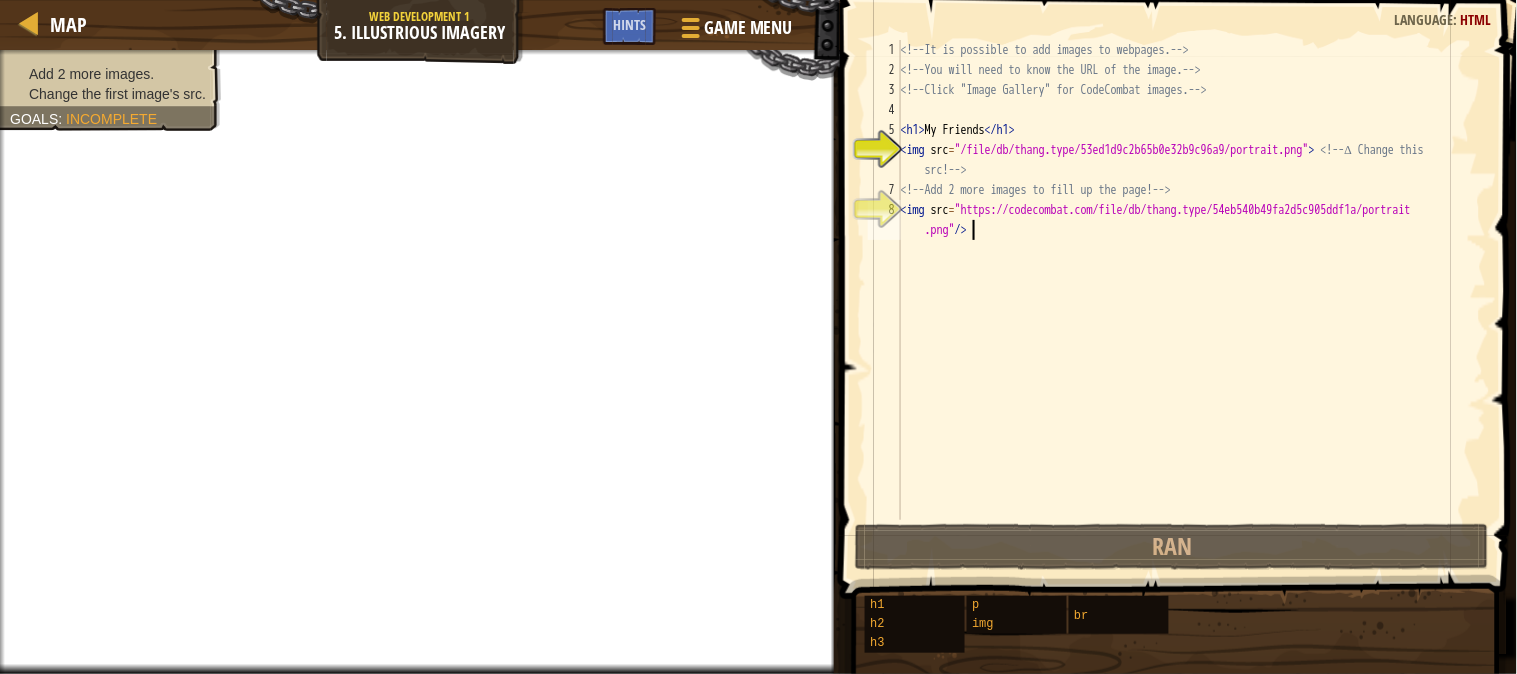 type 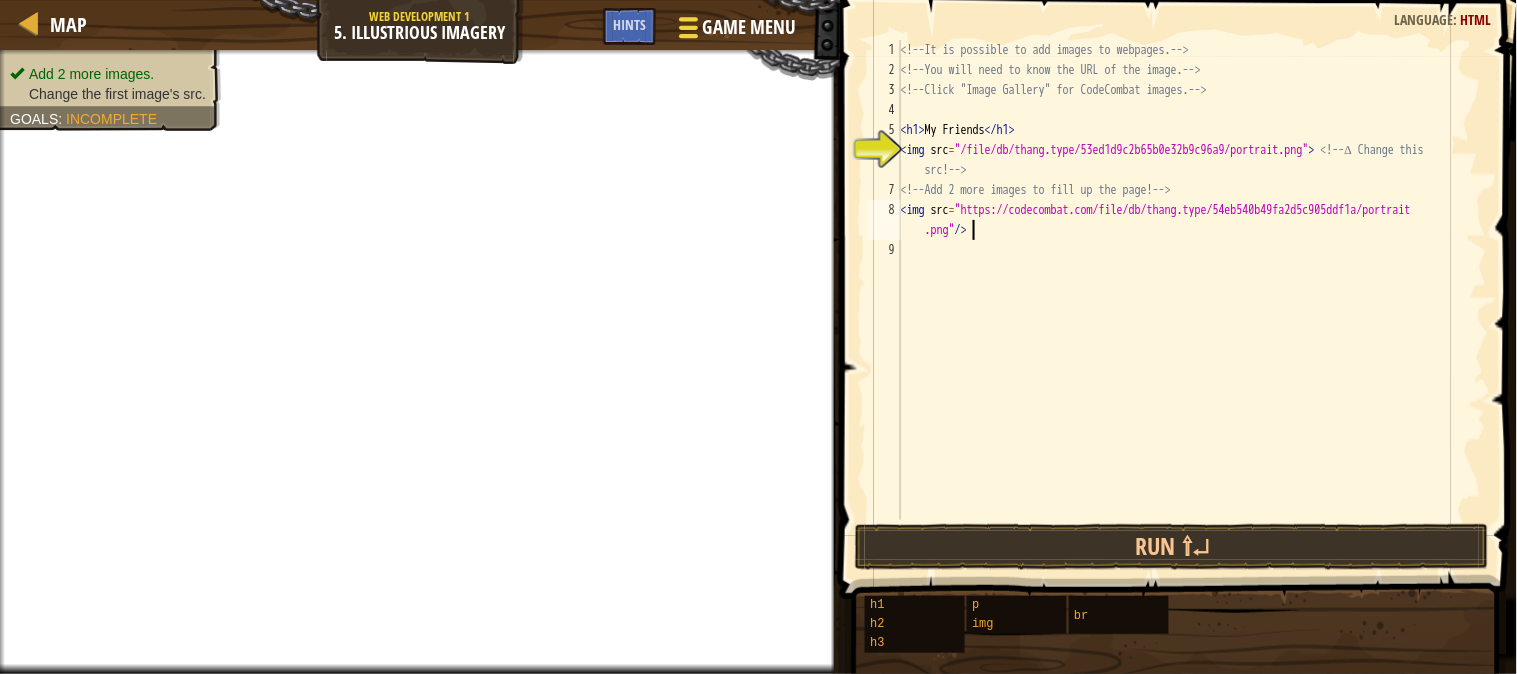 click on "Game Menu" at bounding box center [748, 27] 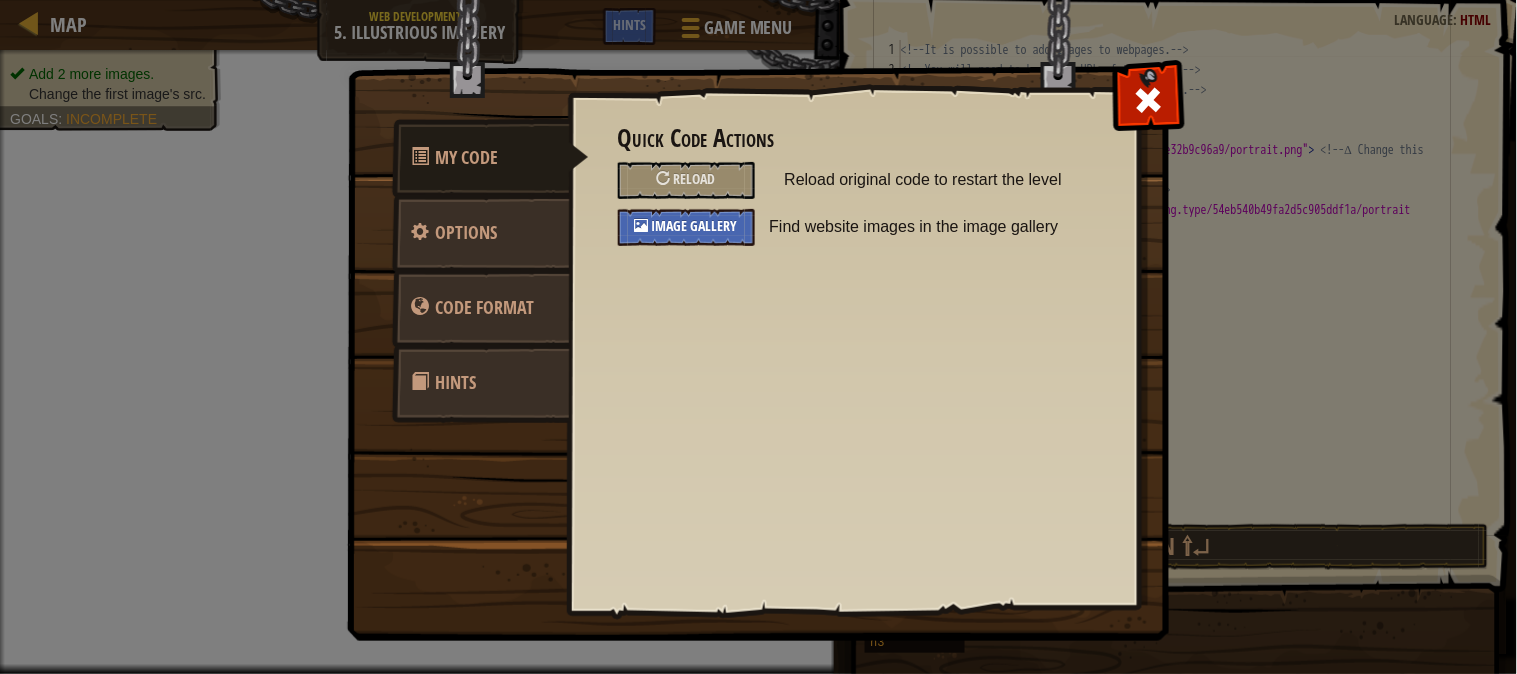 click on "Image Gallery" at bounding box center [695, 225] 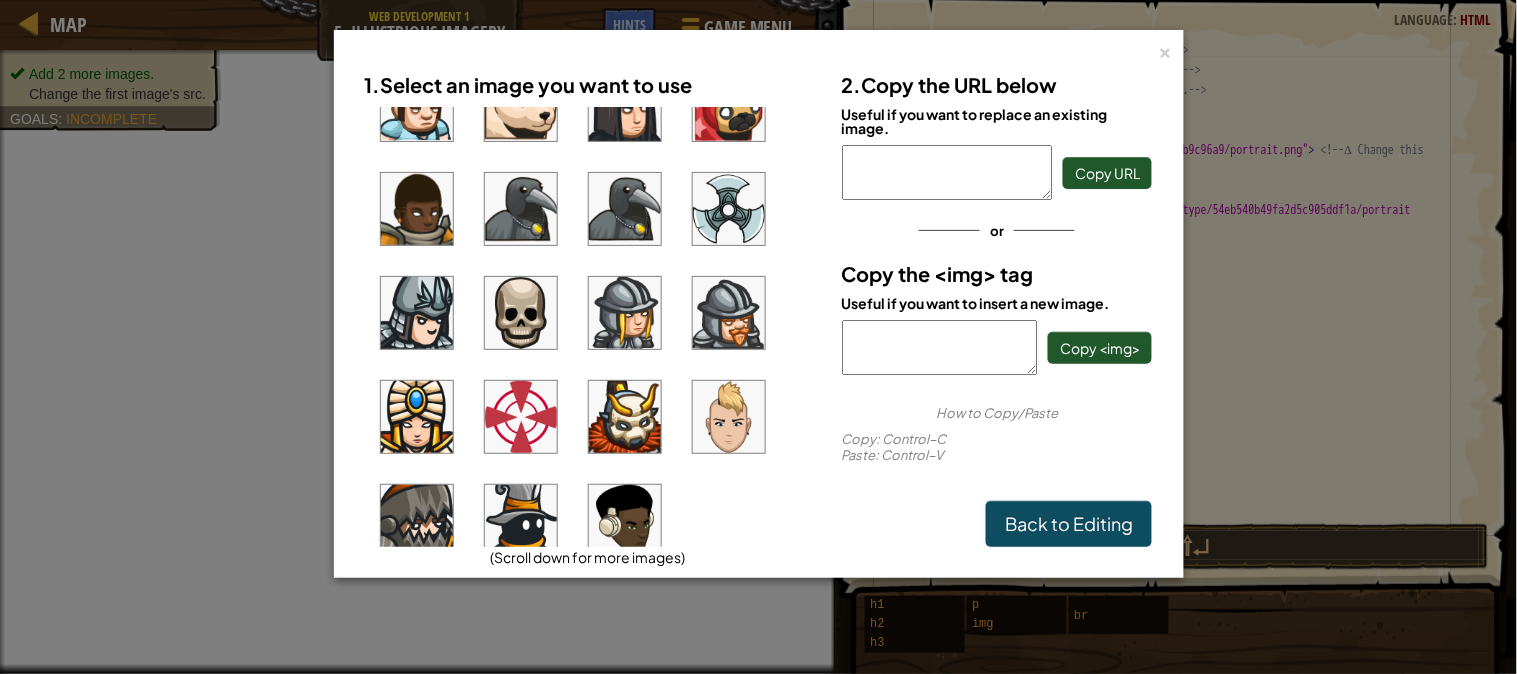 scroll, scrollTop: 1534, scrollLeft: 0, axis: vertical 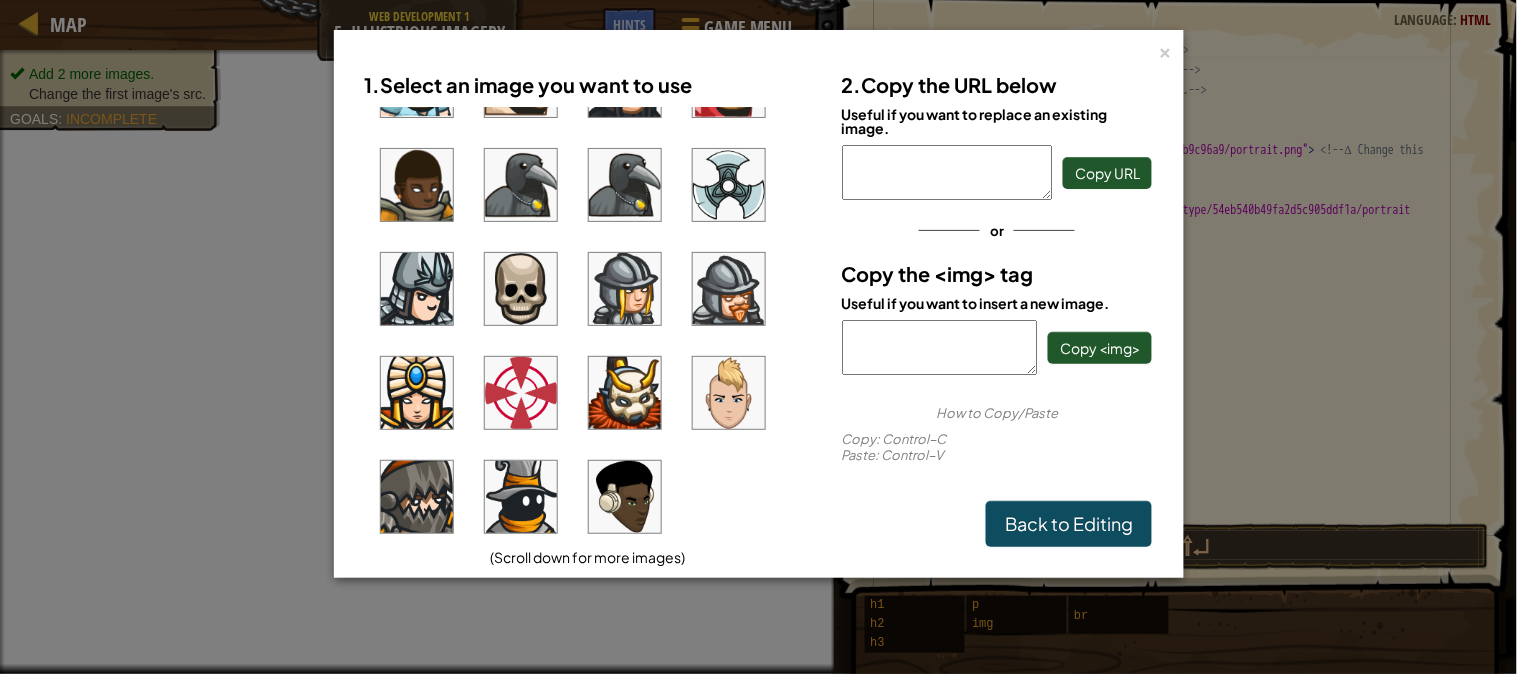 click at bounding box center [417, 497] 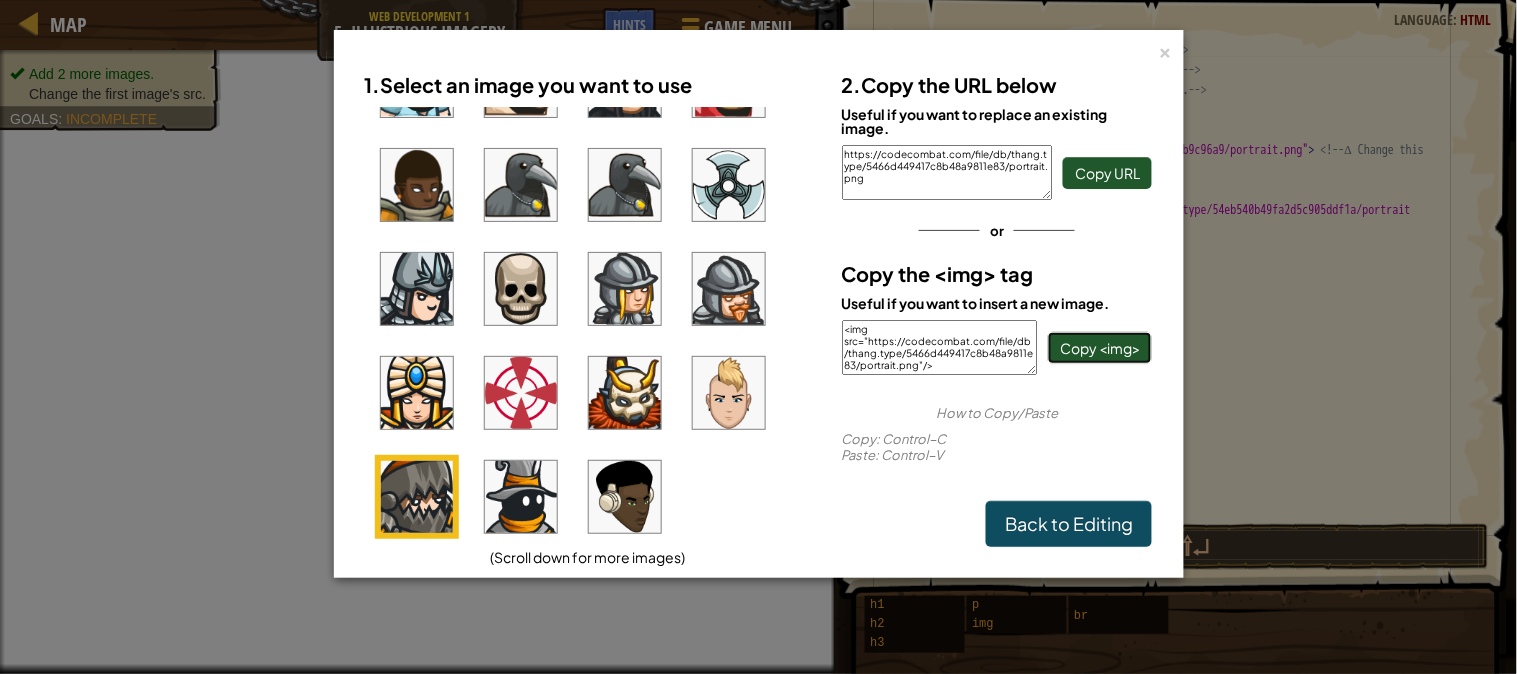 click on "Copy <img>" at bounding box center (1100, 348) 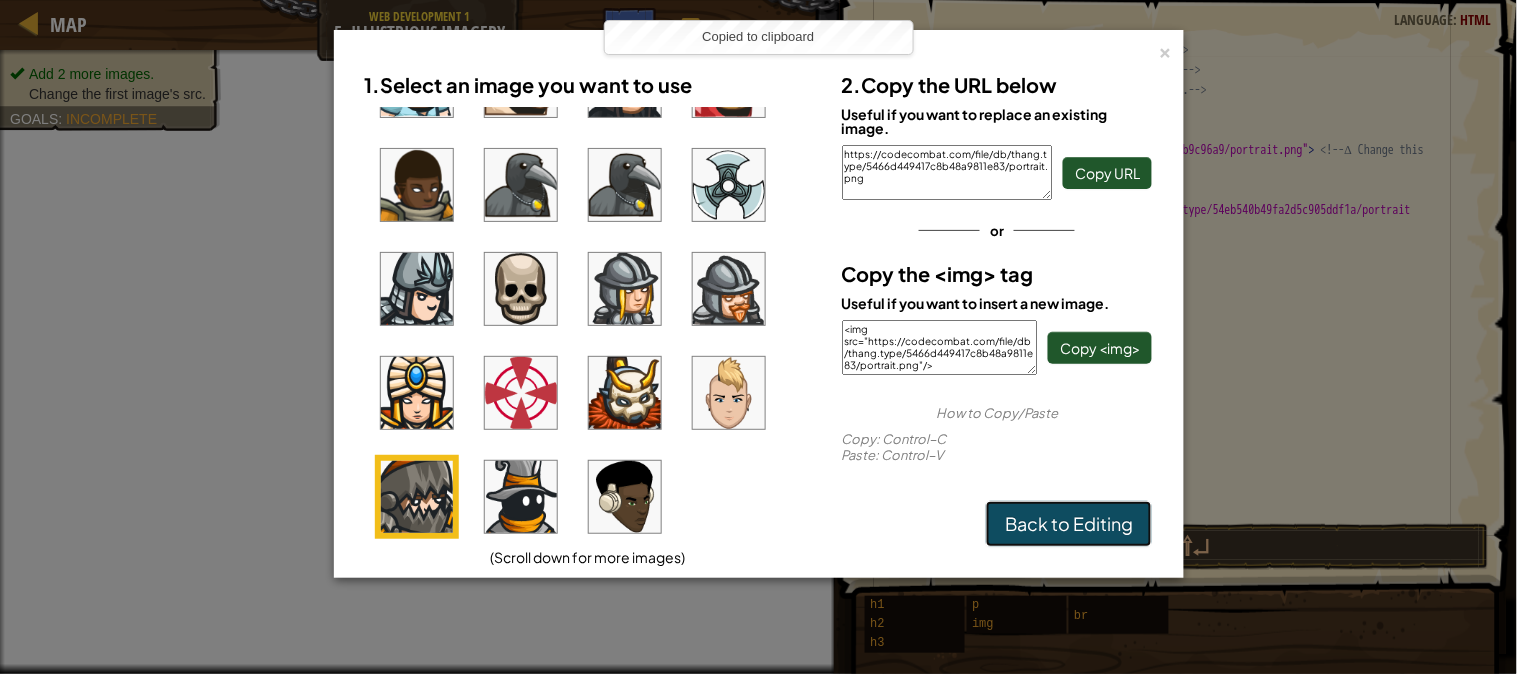 click on "Back to Editing" at bounding box center [1069, 524] 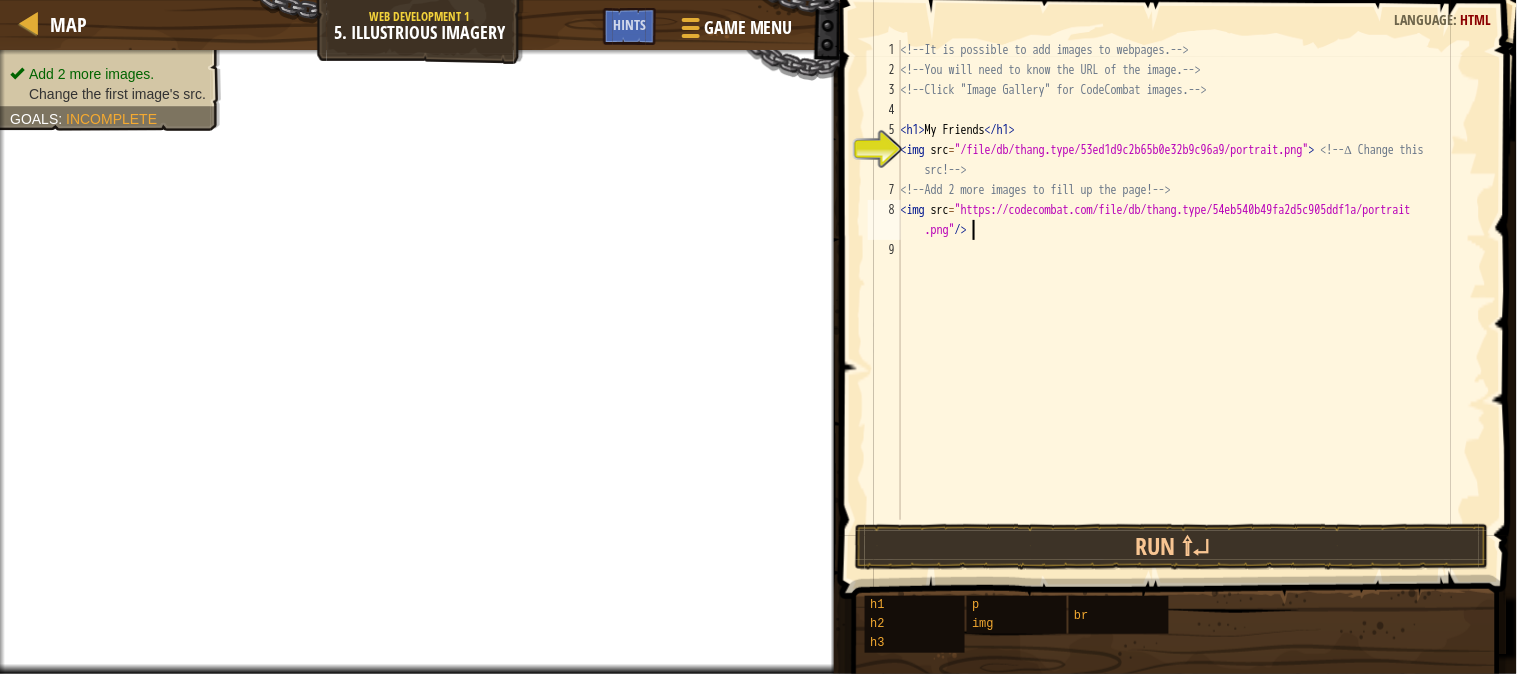 click on "My Friends < / h1 >   img   src = "/file/db/thang.type/53ed1d9c2b65b0e32b9c96a9/portrait.png" >   ∆ Change this  <!--  Add 2 more images to fill up the page!  -->   img   src = "https://codecombat.com/file/db/thang.type/54eb540b49fa2d5c905ddf1a/portrait <!--  Add another <div> below:  --> .png" /" at bounding box center (1192, 300) 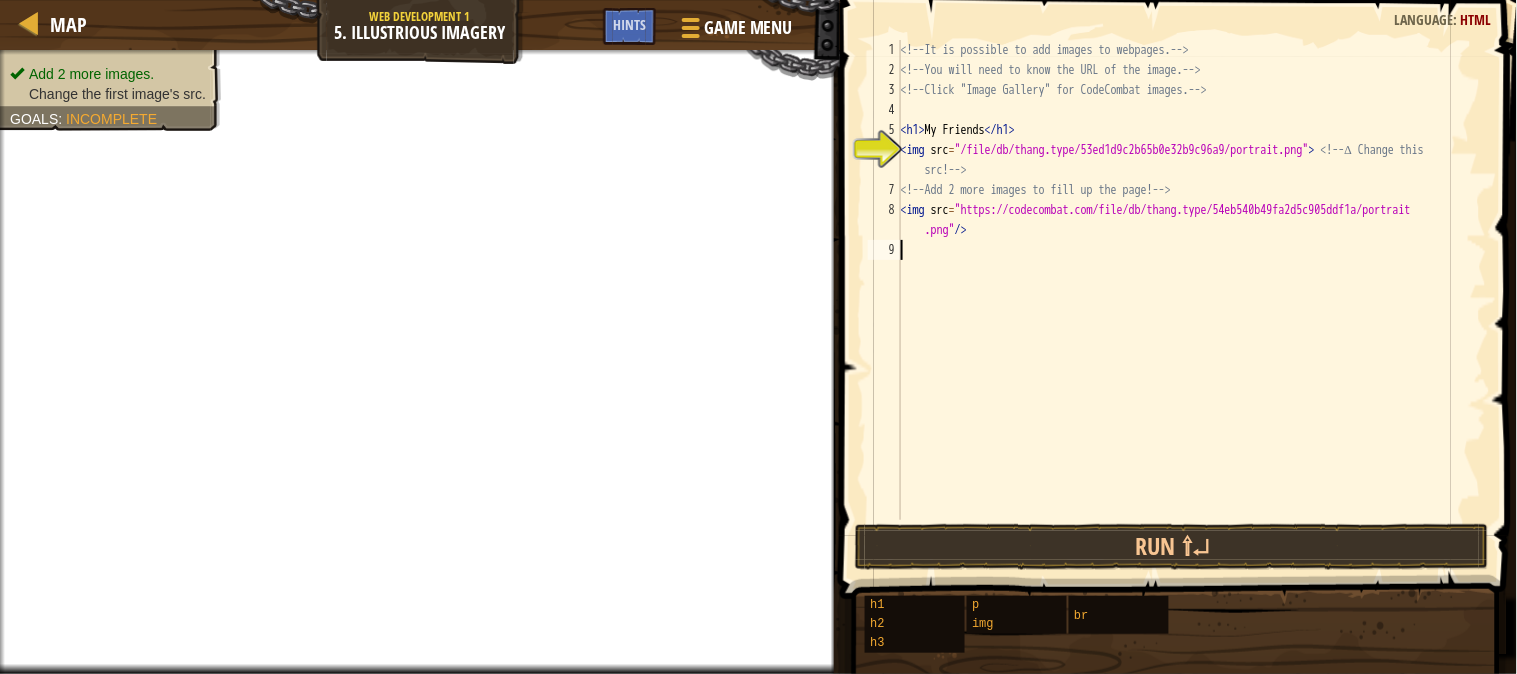 paste on "<img src="https://codecombat.com/file/db/thang.type/5466d449417c8b48a9811e83/portrait.png"/>" 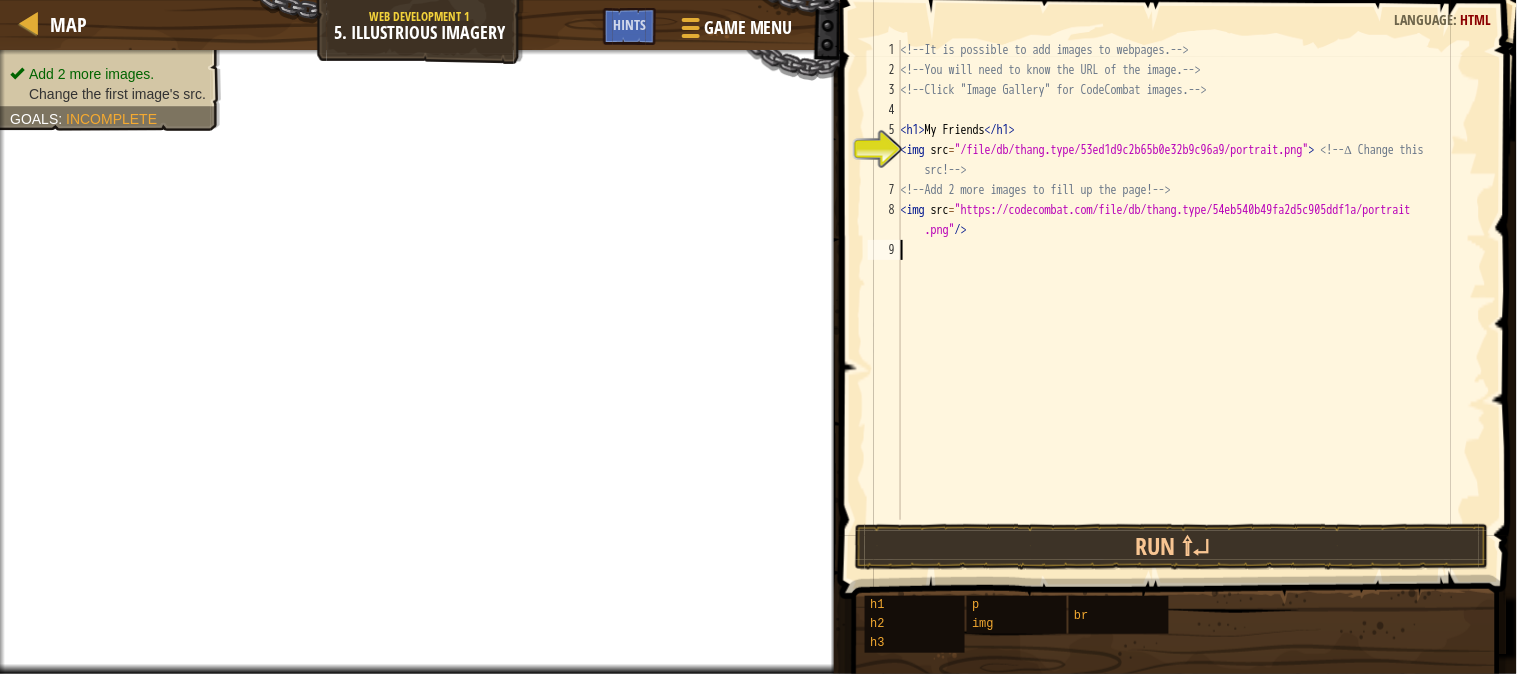 type on "<img src="https://codecombat.com/file/db/thang.type/5466d449417c8b48a9811e83/portrait.png"/>" 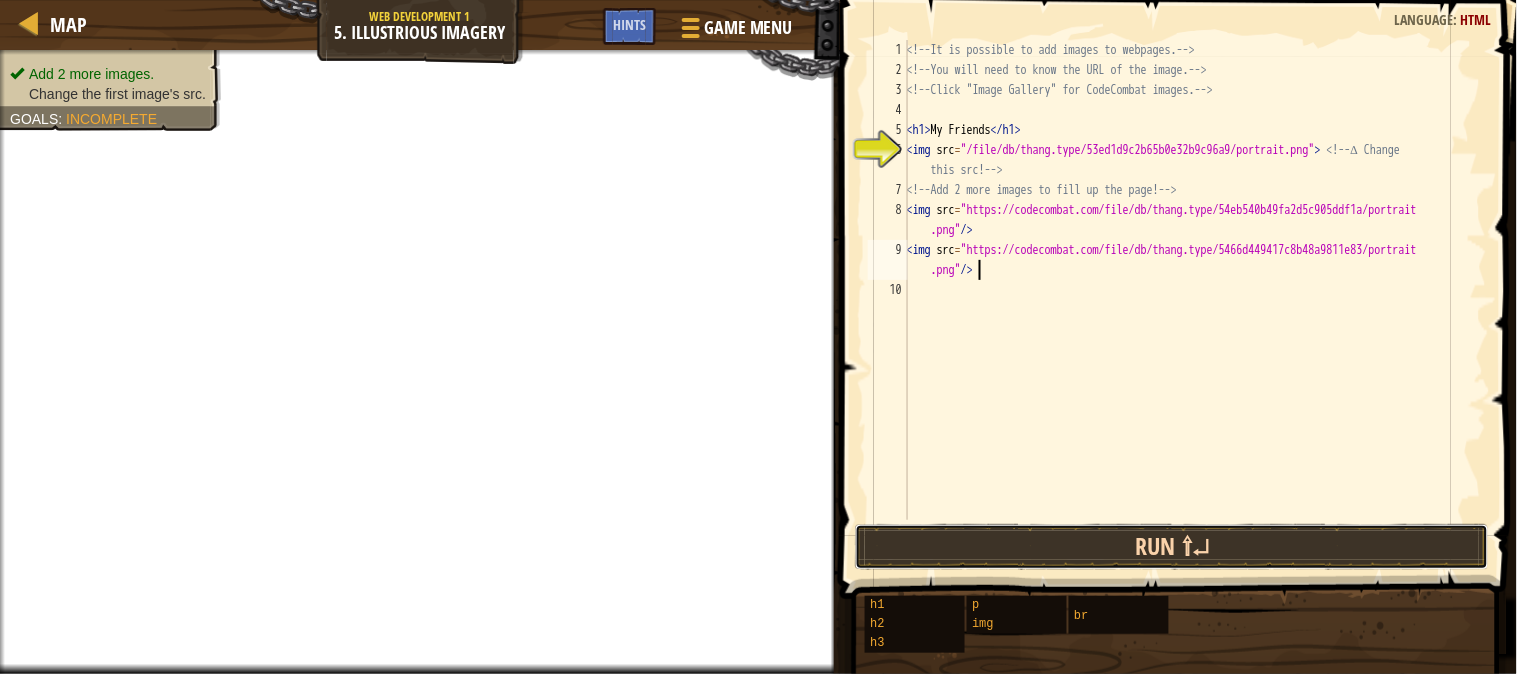 click on "Run ⇧↵" at bounding box center (1172, 547) 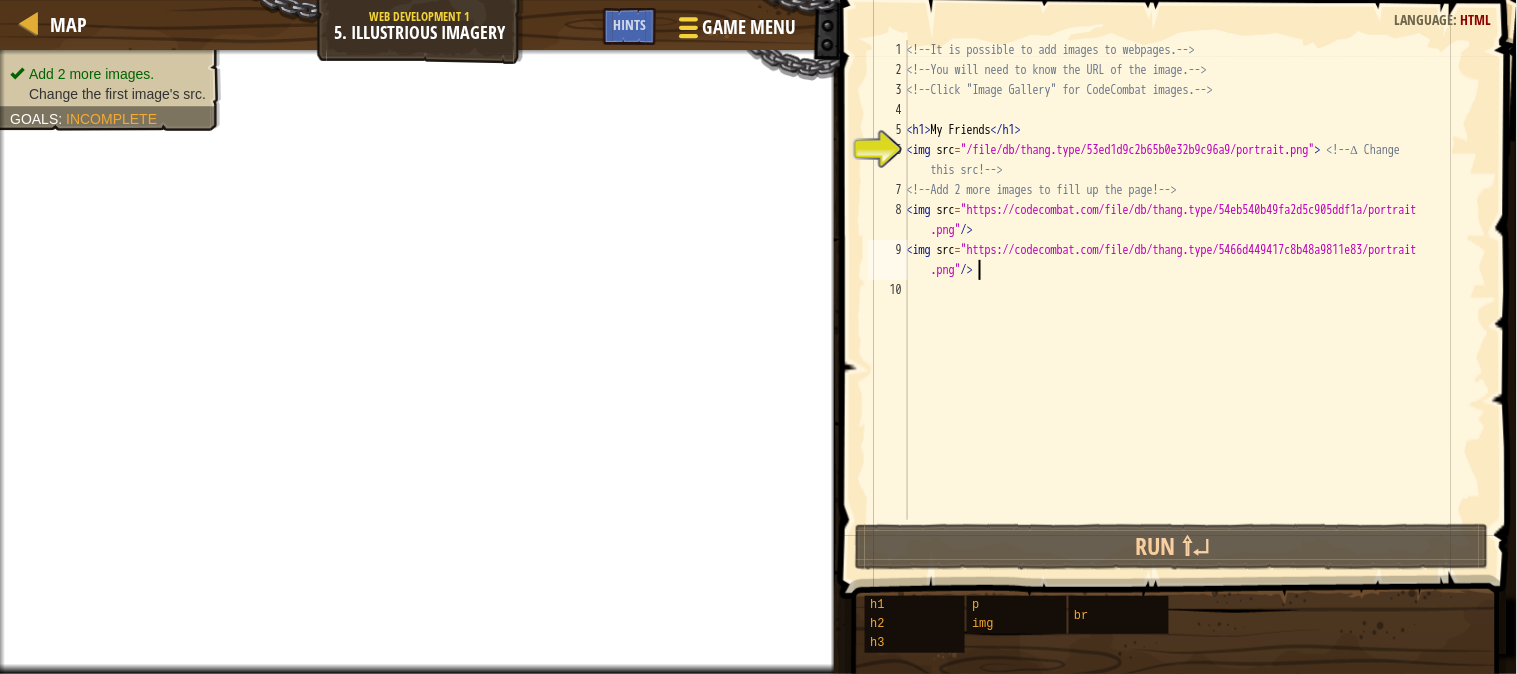 click on "Game Menu" at bounding box center (748, 27) 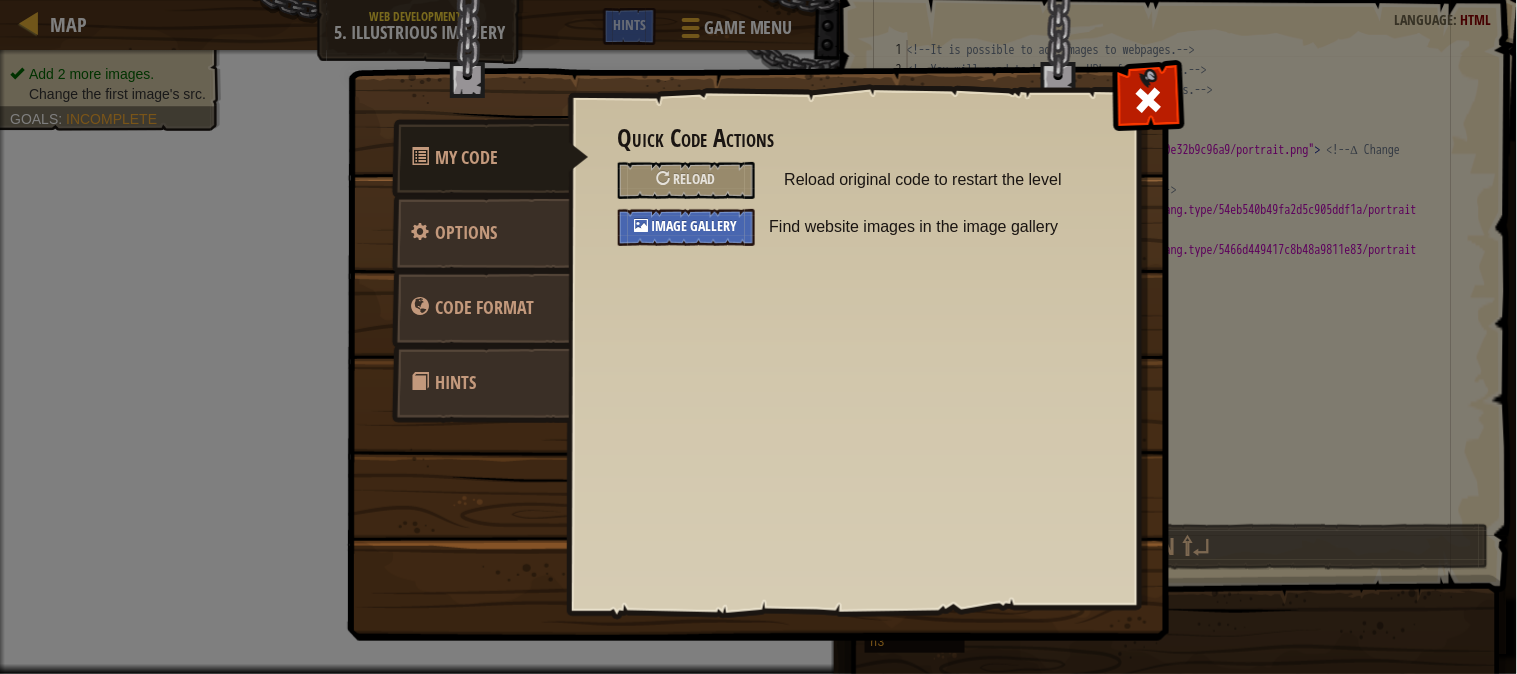 click on "Image Gallery" at bounding box center [695, 225] 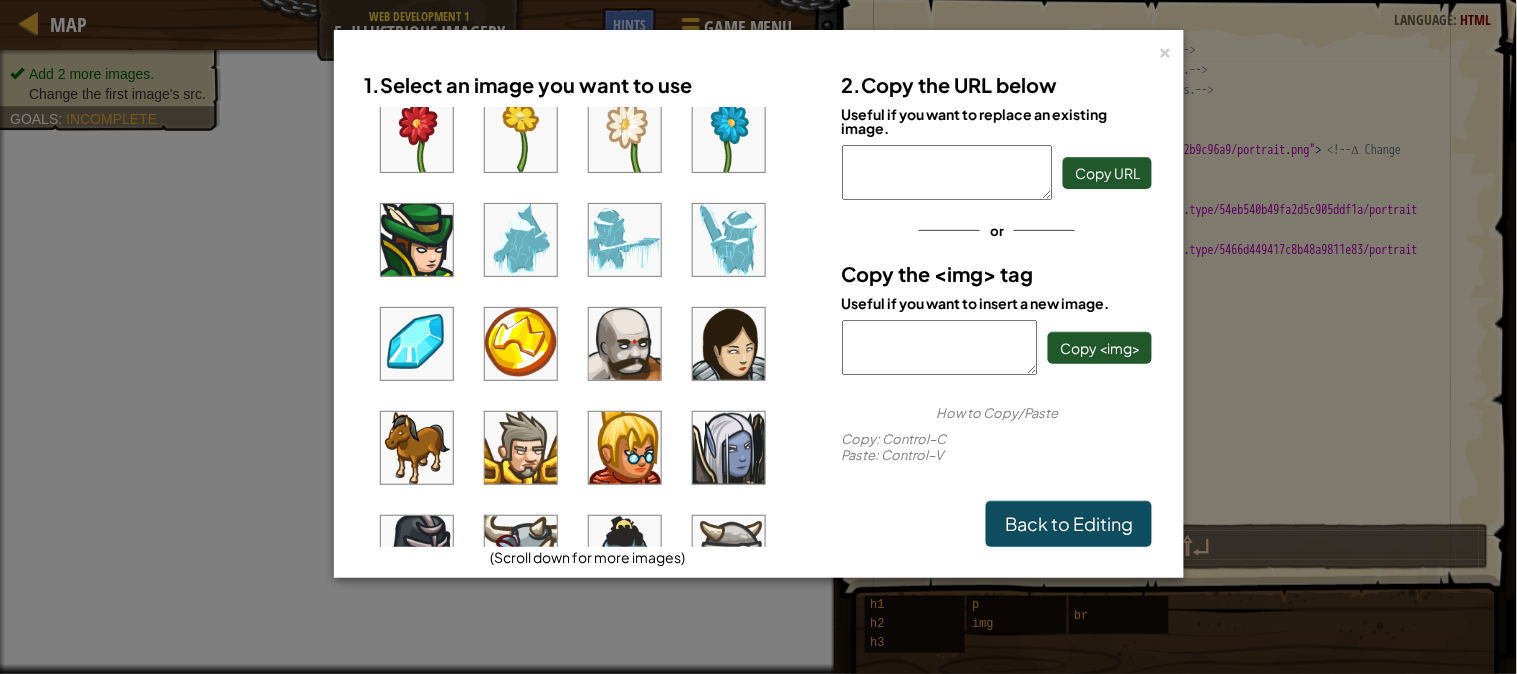 scroll, scrollTop: 645, scrollLeft: 0, axis: vertical 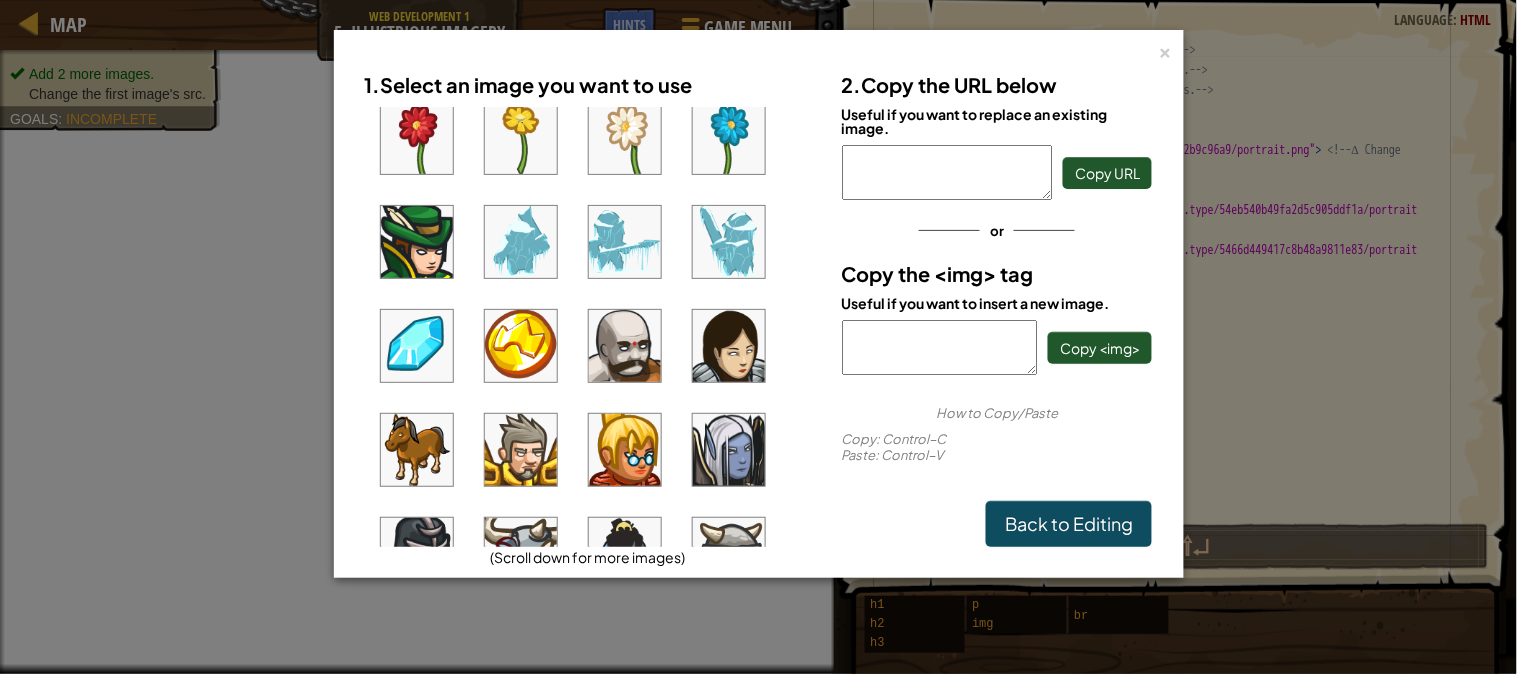 click at bounding box center (521, 450) 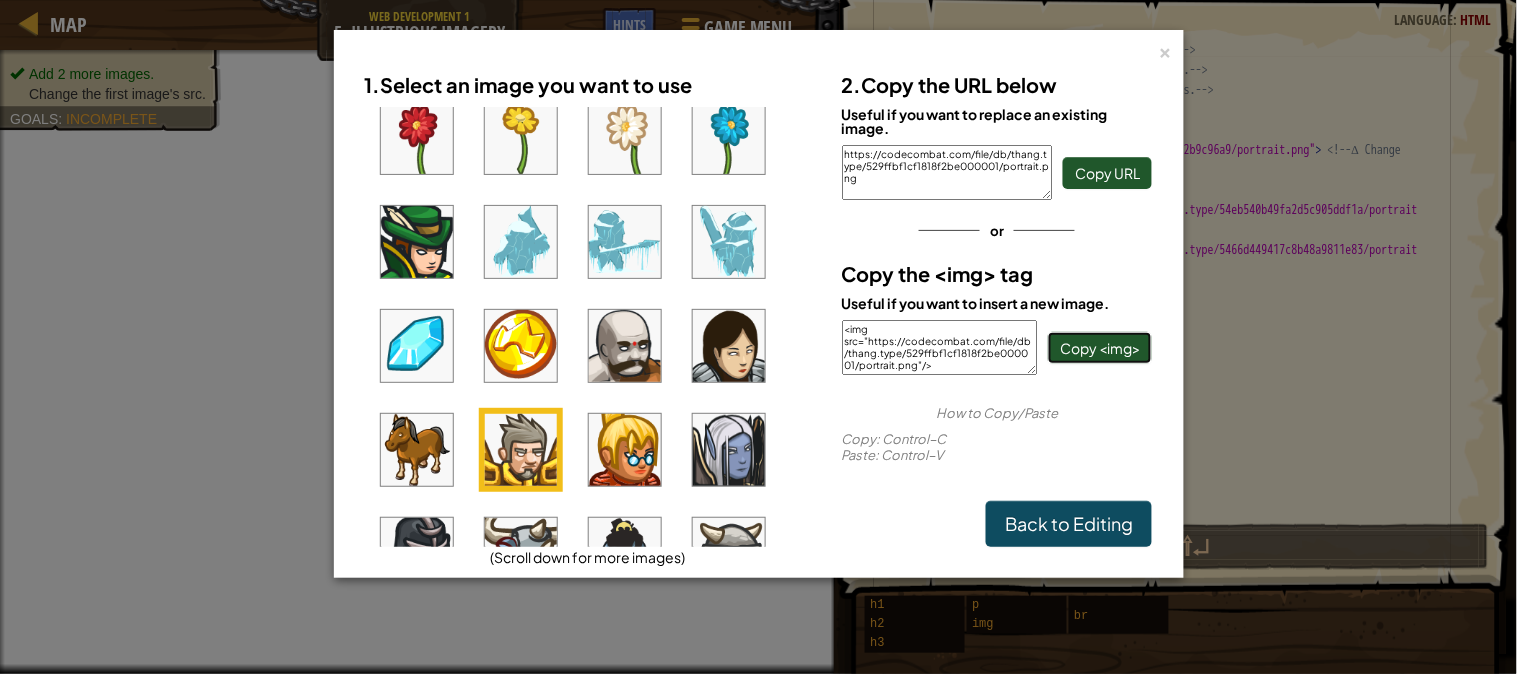 click on "Copy <img>" at bounding box center (1100, 348) 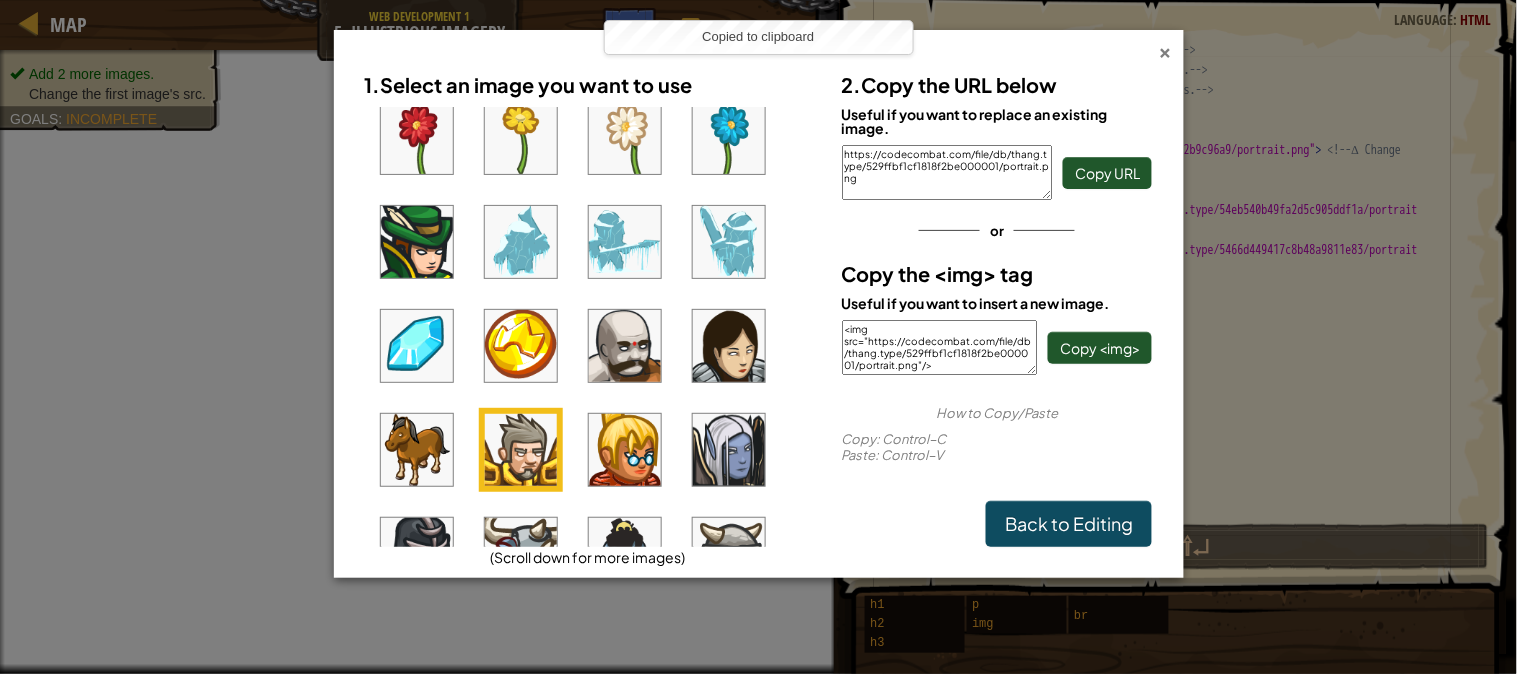 click on "×" at bounding box center (1166, 49) 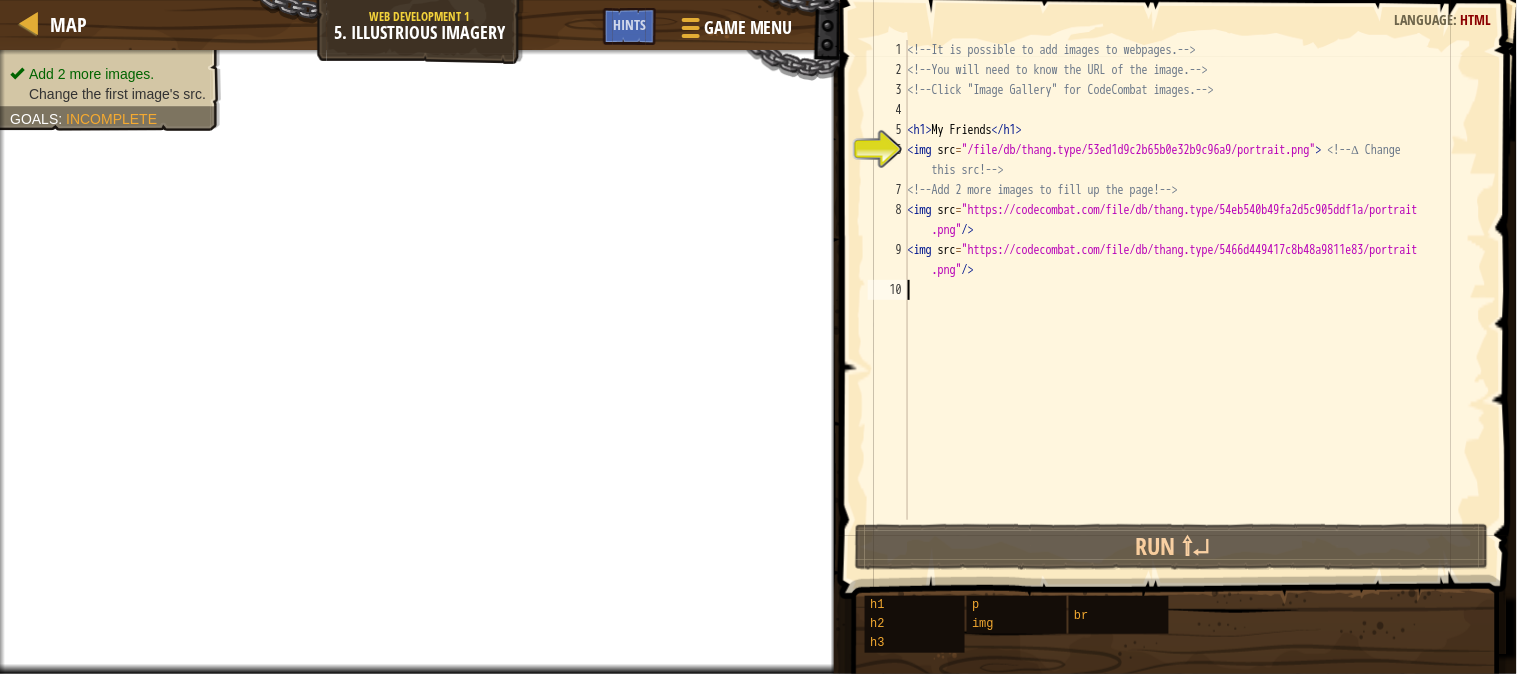click on "<!--  It is possible to add images to webpages.  --><!--  You will need to know the URL of the image.  --><!--  Click "Image Gallery" for CodeCombat images.  --><h1> My Friends </h1 > < img   src = "/file/db/thang.type/53ed1d9c2b65b0e32b9c96a9/portrait.png" >   <!--  ∆ Change       this src!  --><!--  Add 2 more images to fill up the page!  -->< img   src = "https://codecombat.com/file/db/thang.type/54eb540b49fa2d5c905ddf1a/portrait      .png" />< img   src = "https://codecombat.com/file/db/thang.type/5466d449417c8b48a9811e83/portrait      .png" />" at bounding box center [1195, 300] 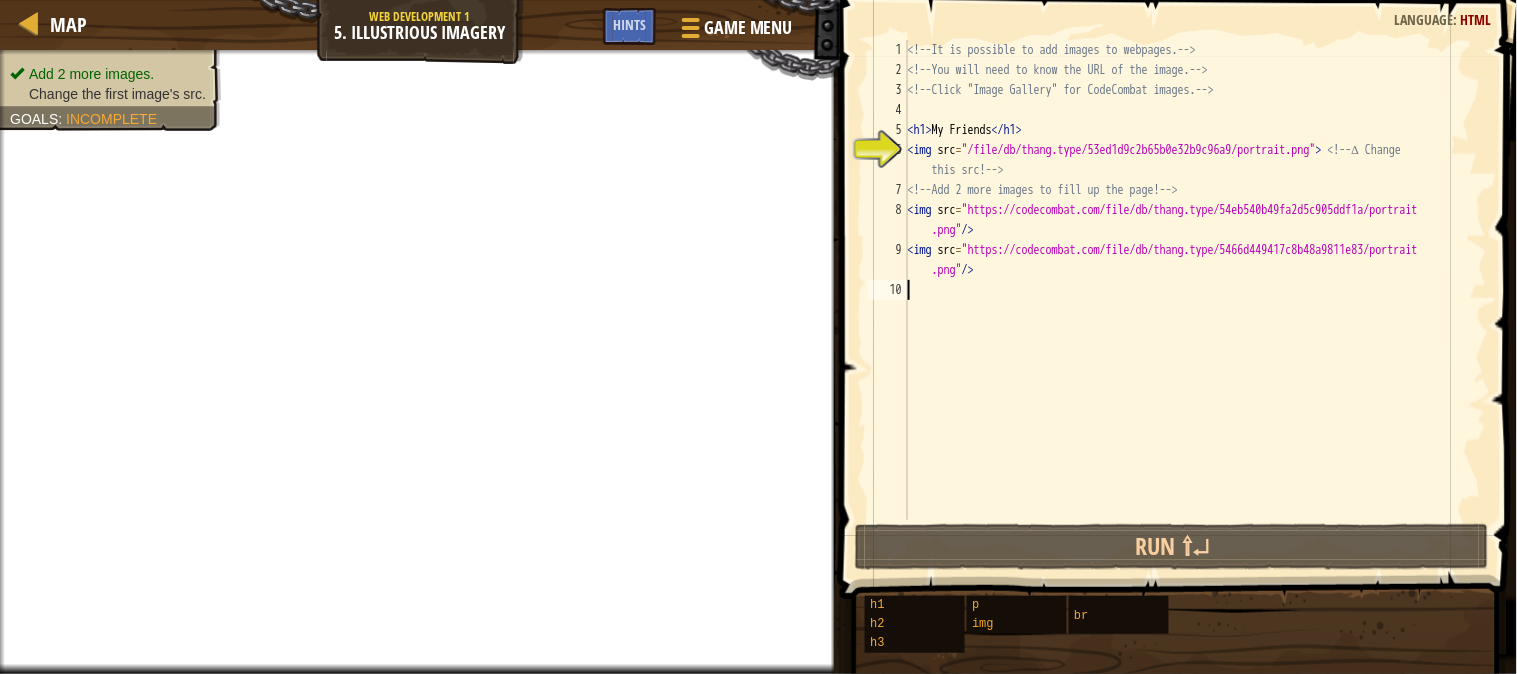 paste on "<img src="https://codecombat.com/file/db/thang.type/529ffbf1cf1818f2be000001/portrait.png"/>" 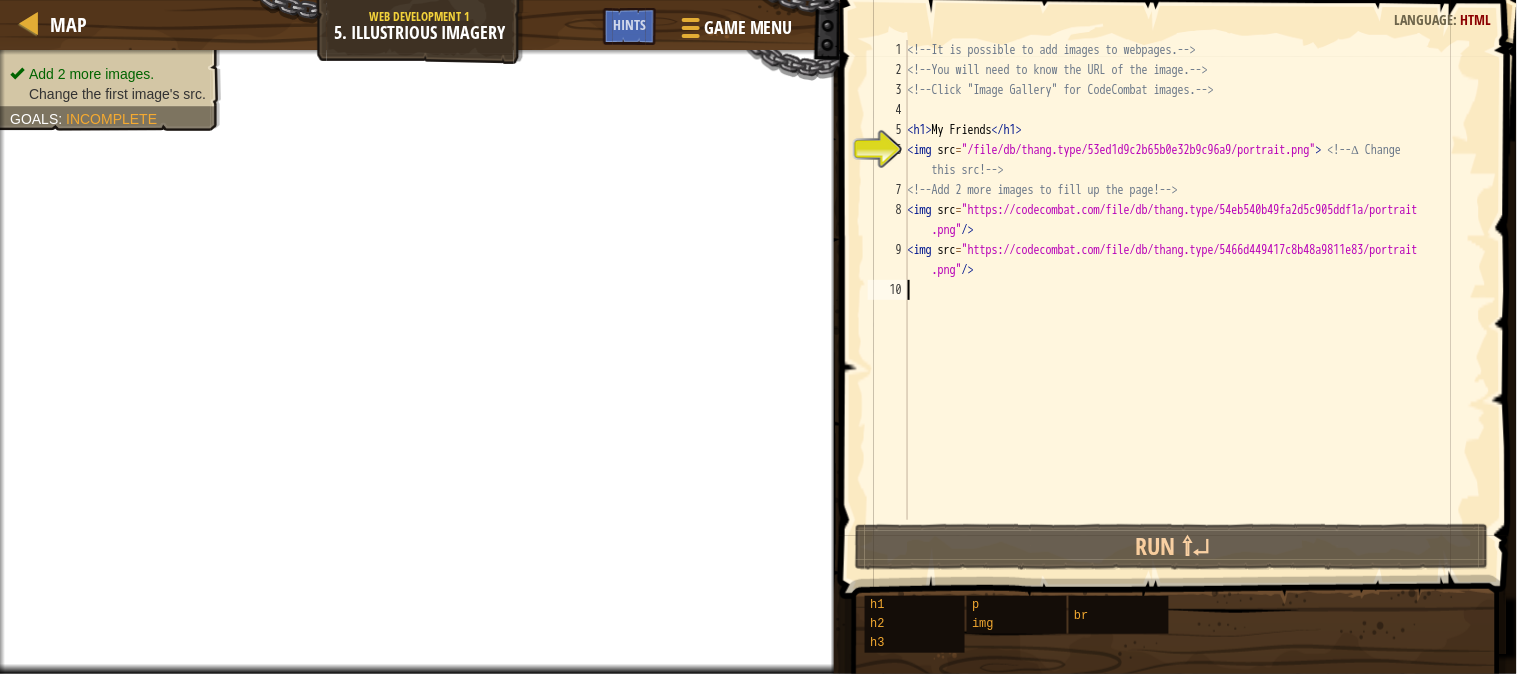 type on "<img src="https://codecombat.com/file/db/thang.type/529ffbf1cf1818f2be000001/portrait.png"/>" 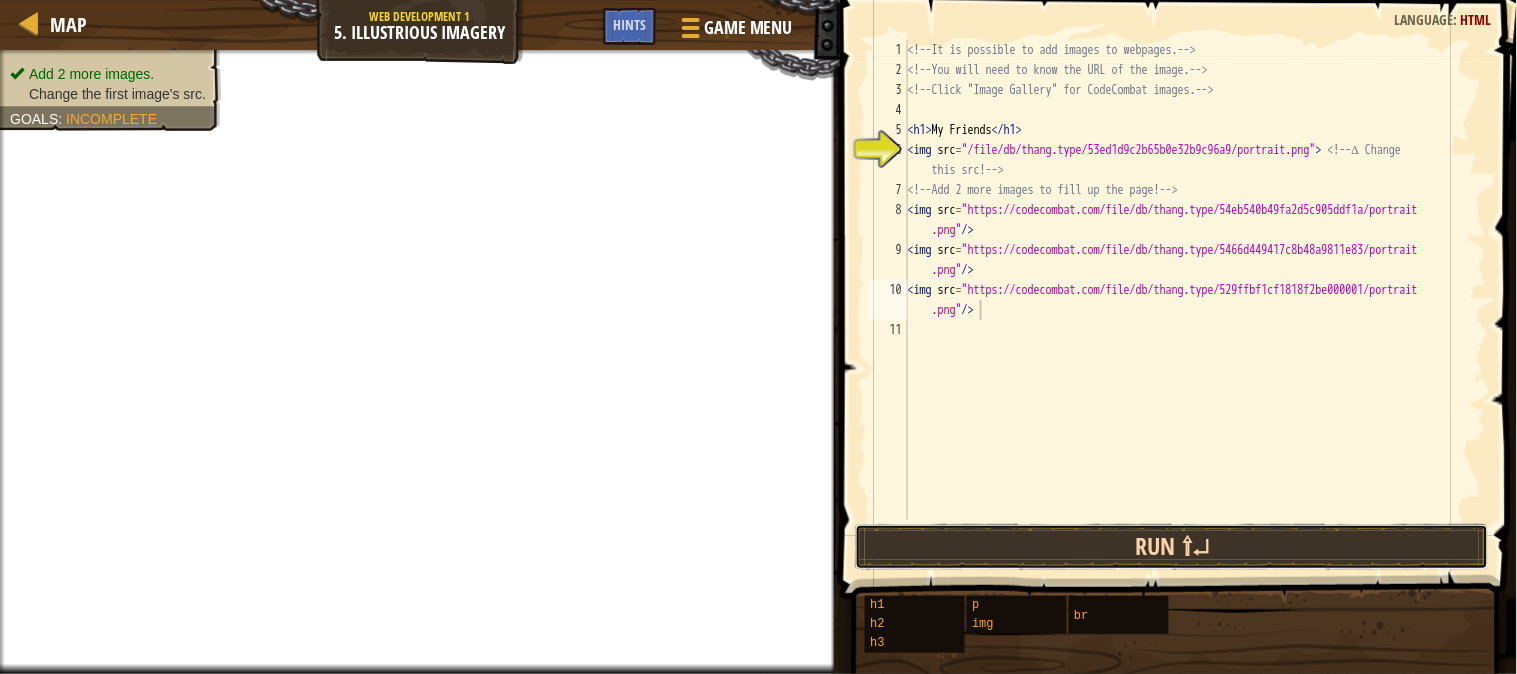 click on "Run ⇧↵" at bounding box center [1172, 547] 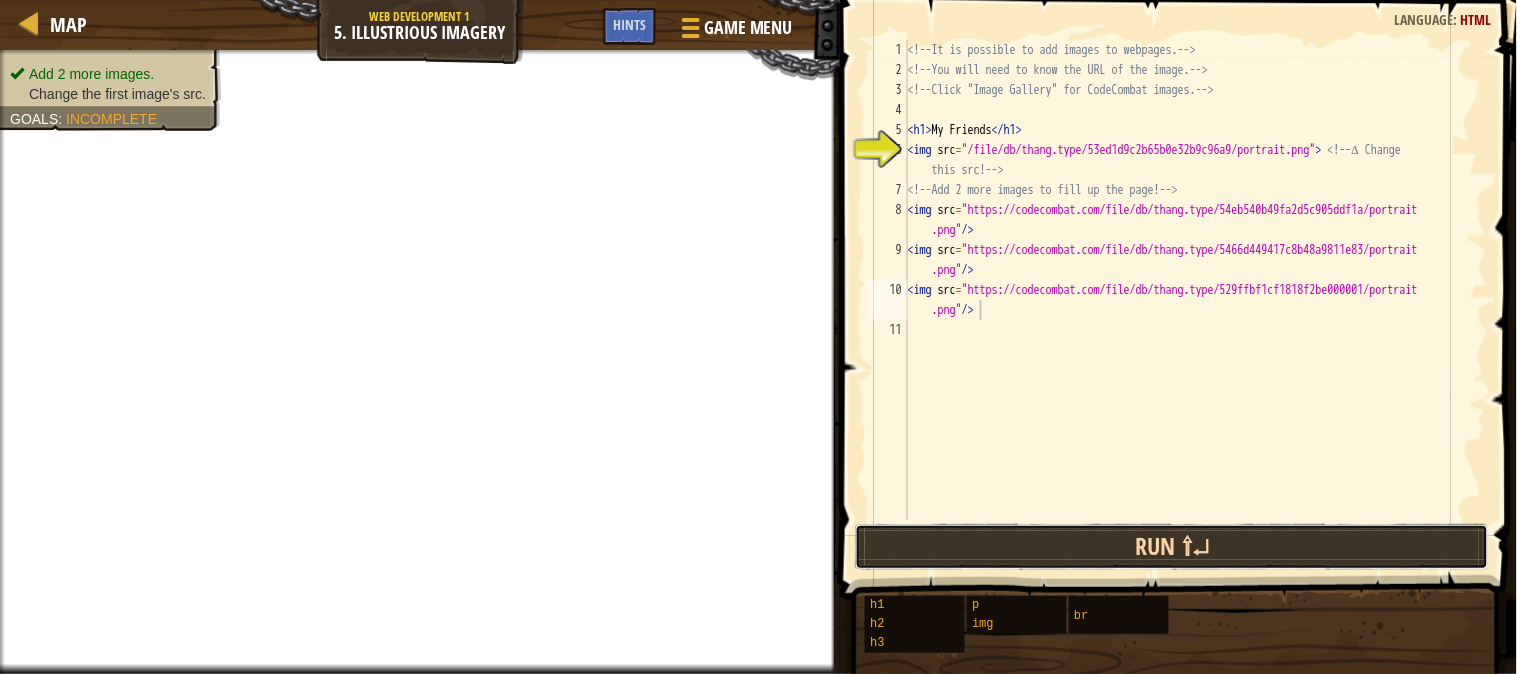 click on "Run ⇧↵" at bounding box center (1172, 547) 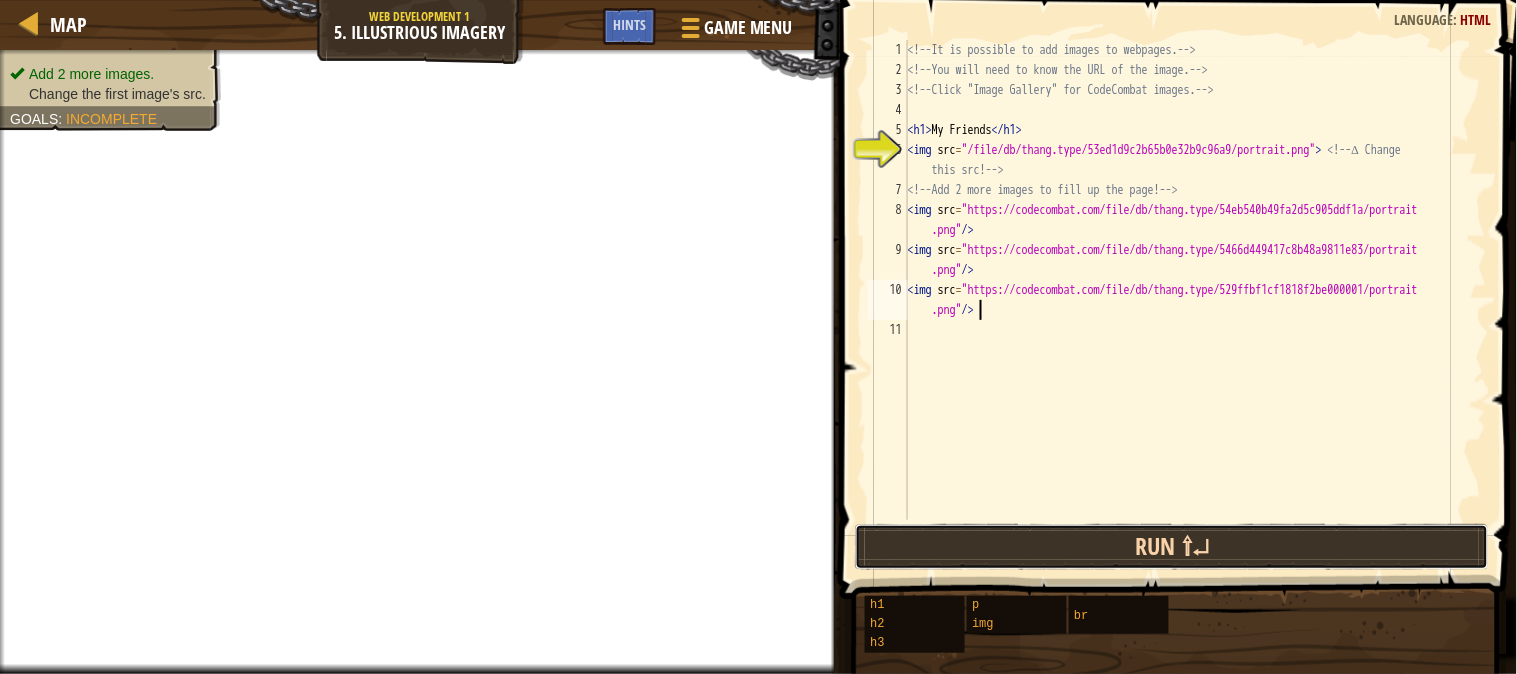 click on "Run ⇧↵" at bounding box center (1172, 547) 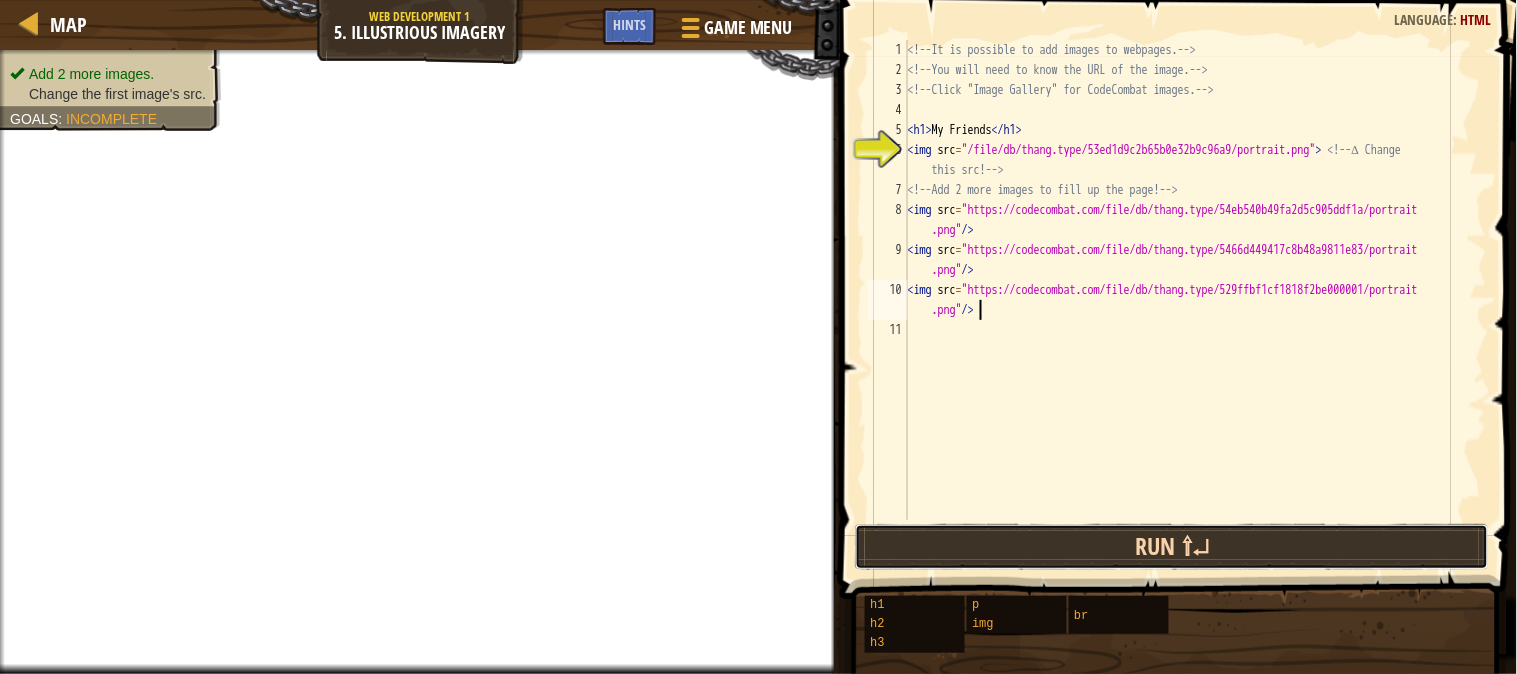 click on "Run ⇧↵" at bounding box center (1172, 547) 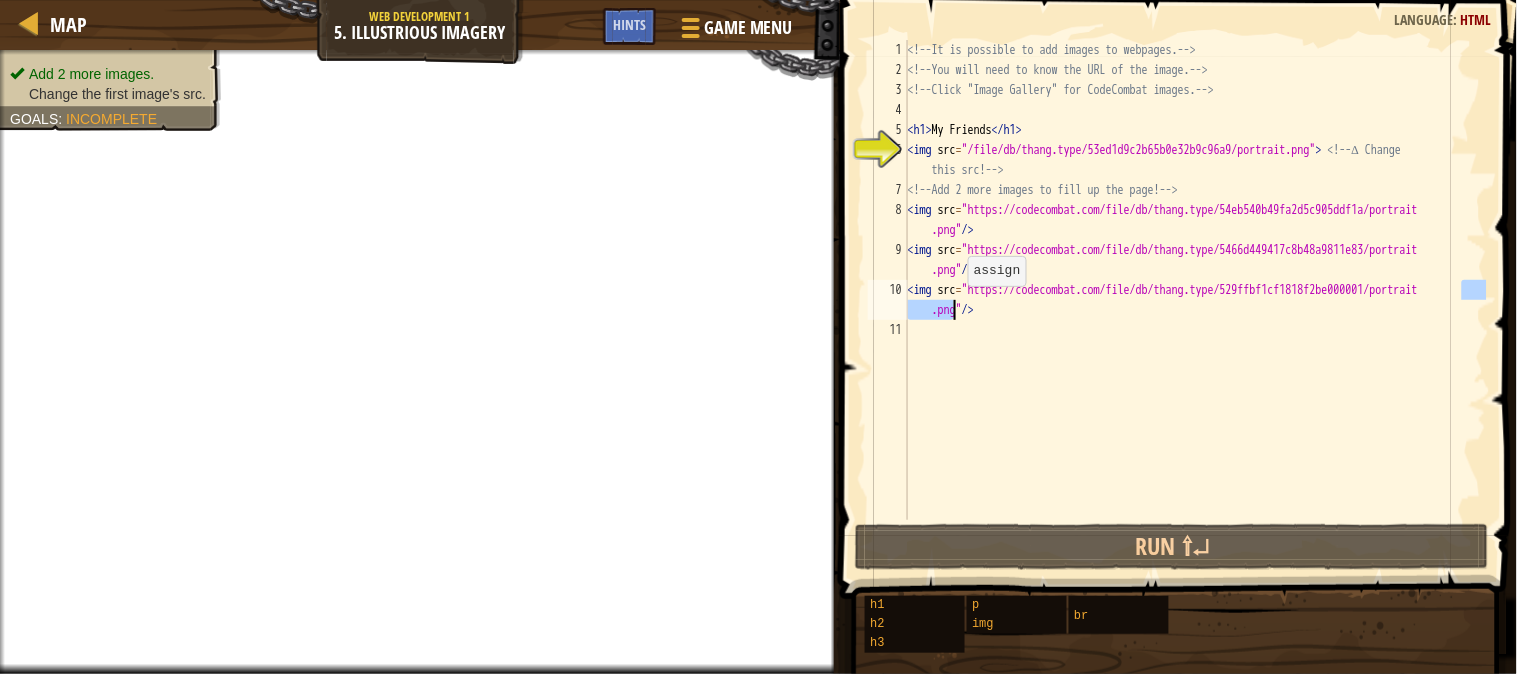 drag, startPoint x: 1474, startPoint y: 293, endPoint x: 968, endPoint y: 303, distance: 506.09882 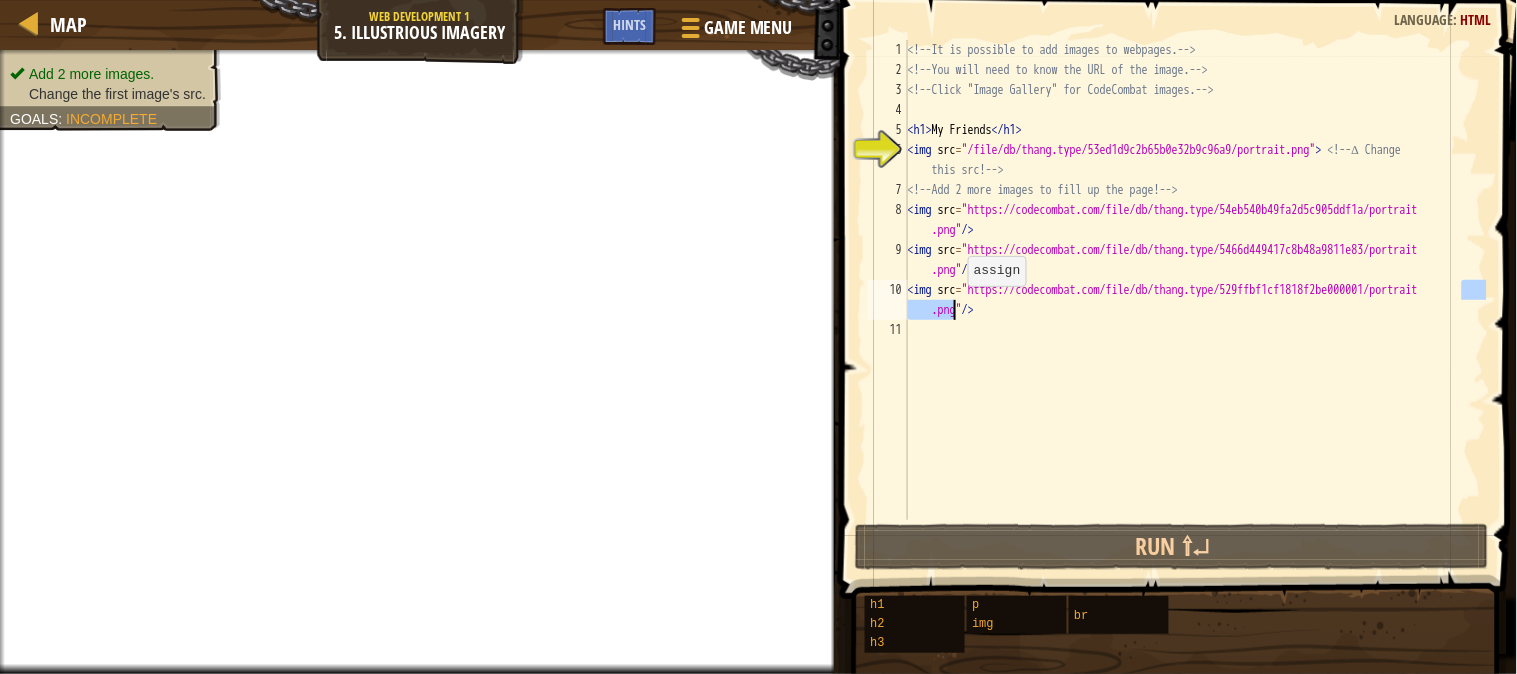 click on "<!--  It is possible to add images to webpages.  --><!--  You will need to know the URL of the image.  --><!--  Click "Image Gallery" for CodeCombat images.  --><h1> My Friends </h1>< img   src = "/file/db/thang.type/53ed1d9c2b65b0e32b9c96a9/portrait.png" ><!--  ∆ Change       this src!  --><!--  Add 2 more images to fill up the page!  -->< img   src = "https://codecombat.com/file/db/thang.type/54eb540b49fa2d5c905ddf1a/portrait      .png" />< img   src = "https://codecombat.com/file/db/thang.type/5466d449417c8b48a9811e83/portrait      .png" />< img   src = "https://codecombat.com/file/db/thang.type/529ffbf1cf1818f2be000001/portrait      .png" />" at bounding box center [1195, 300] 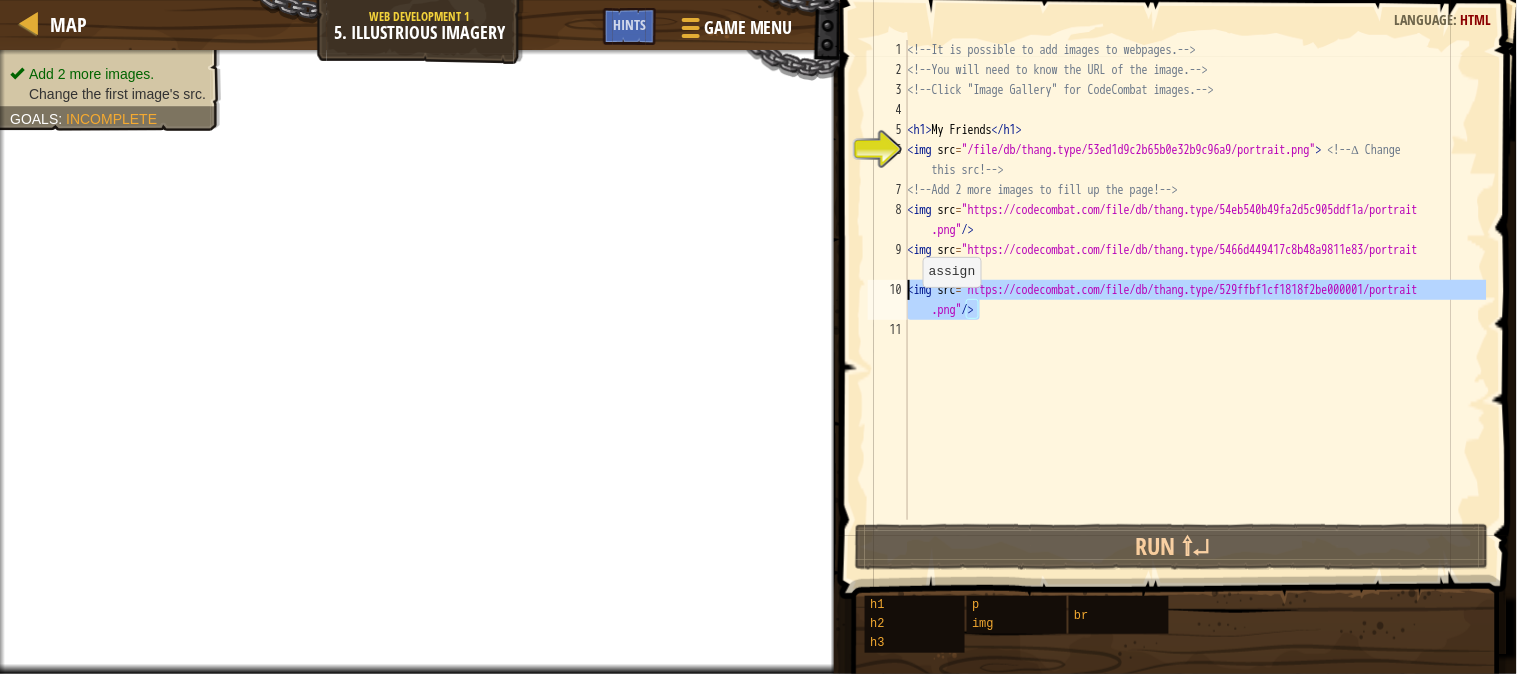 drag, startPoint x: 978, startPoint y: 302, endPoint x: 903, endPoint y: 282, distance: 77.62087 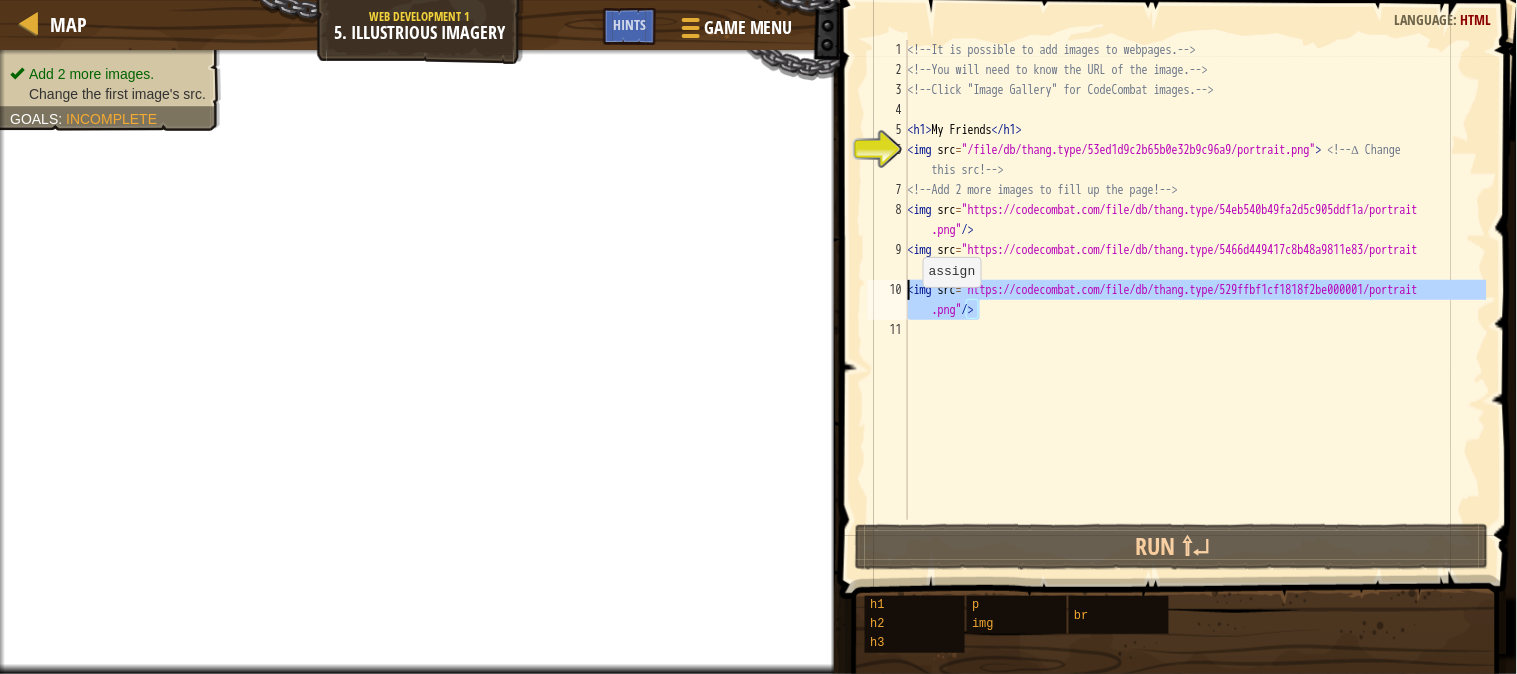 click on "img src="https://codecombat.com/file/db/thang.type/529ffbf1cf1818f2be000001/portrait.png"/> <!--  It is possible to add images to webpages.  --> <!--  You will need to know the URL of the image.  --> <!--  Click "Image Gallery" for CodeCombat images.  --> < h1 > My Friends </ h1 > < img   src = "/file/db/thang.type/53ed1d9c2b65b0e32b9c96a9/portrait.png" >   <!--  ∆ Change  <!--  Add 2 more images to fill up the page!  --> < img   src = "https://codecombat.com/file/db/thang.type/54eb540b49fa2d5c905ddf1a/portrait <!--  Add another <div> below:  --> .png" /> < img   src = "https://codecombat.com/file/db/thang.type/5466d449417c8b48a9811e83/portrait <!--  Add another <div> below:  --> .png" /> < img   src = "https://codecombat.com/file/db/thang.type/529ffbf1cf1818f2be000001/portrait <!--  Add another <div> below:  --> .png" />" at bounding box center [1175, 280] 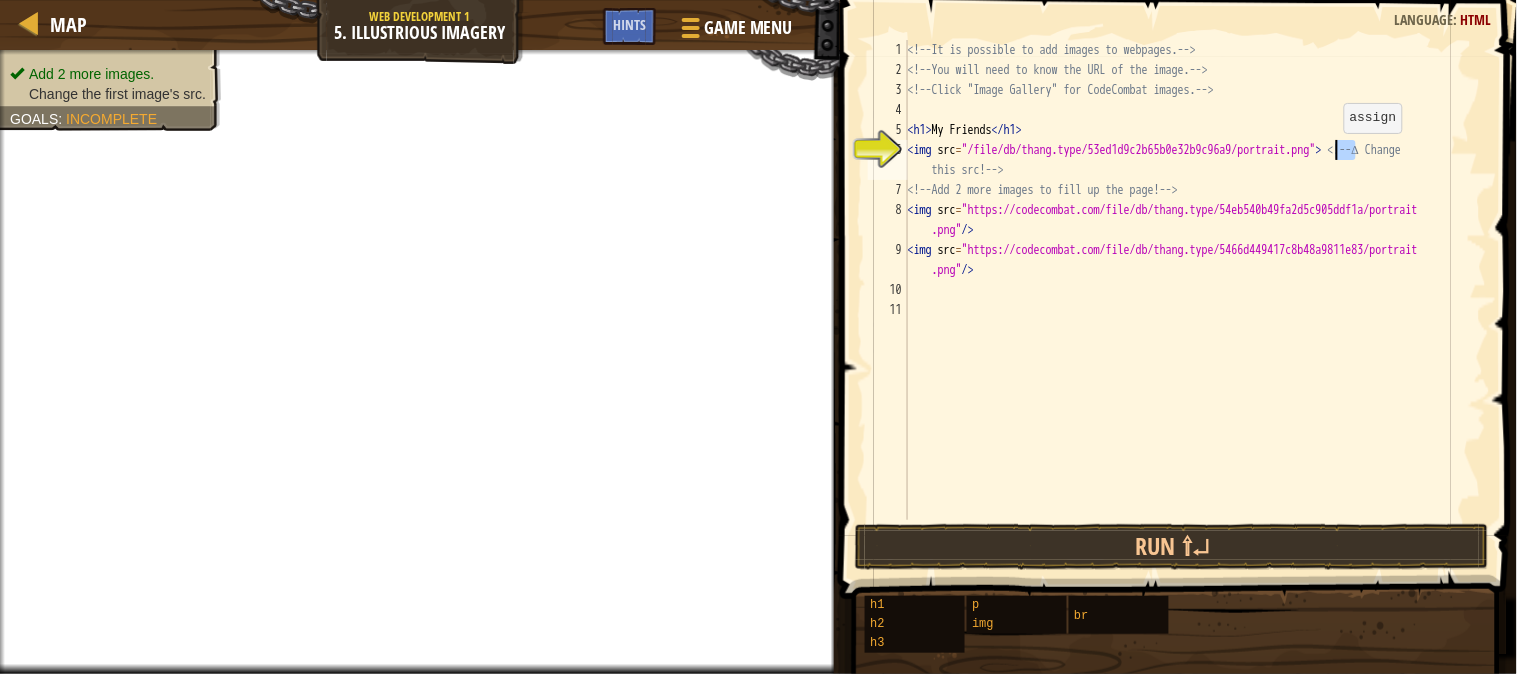 drag, startPoint x: 1355, startPoint y: 152, endPoint x: 1331, endPoint y: 154, distance: 24.083189 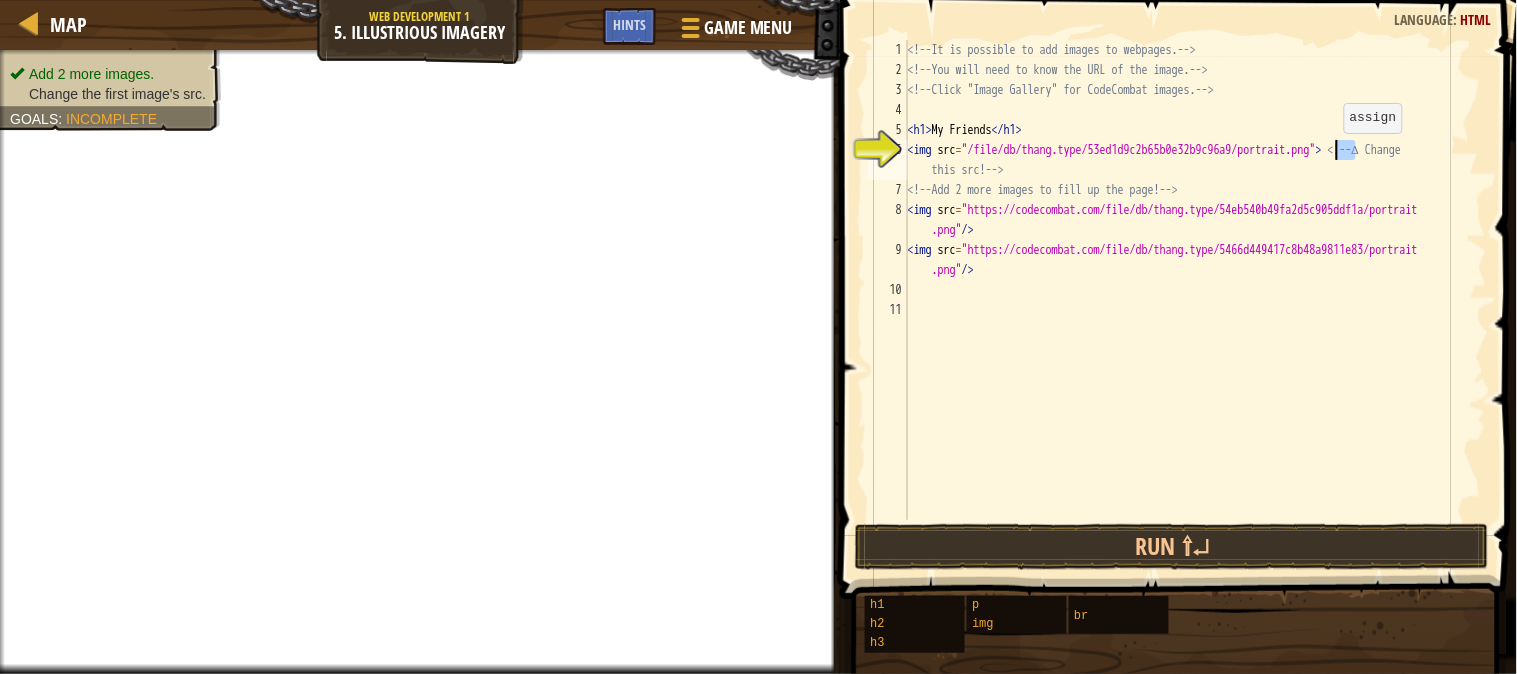 click on "<!--  It is possible to add images to webpages.  --><!--  You will need to know the URL of the image.  --><!--  Click "Image Gallery" for CodeCombat images.  --><h1> My Friends </h1 > < img   src = "/file/db/thang.type/53ed1d9c2b65b0e32b9c96a9/portrait.png" >   <!--  ∆ Change       this src!  --><!--  Add 2 more images to fill up the page!  -->< img   src = "https://codecombat.com/file/db/thang.type/54eb540b49fa2d5c905ddf1a/portrait      .png" />< img   src = "https://codecombat.com/file/db/thang.type/5466d449417c8b48a9811e83/portrait      .png" />" at bounding box center (1195, 300) 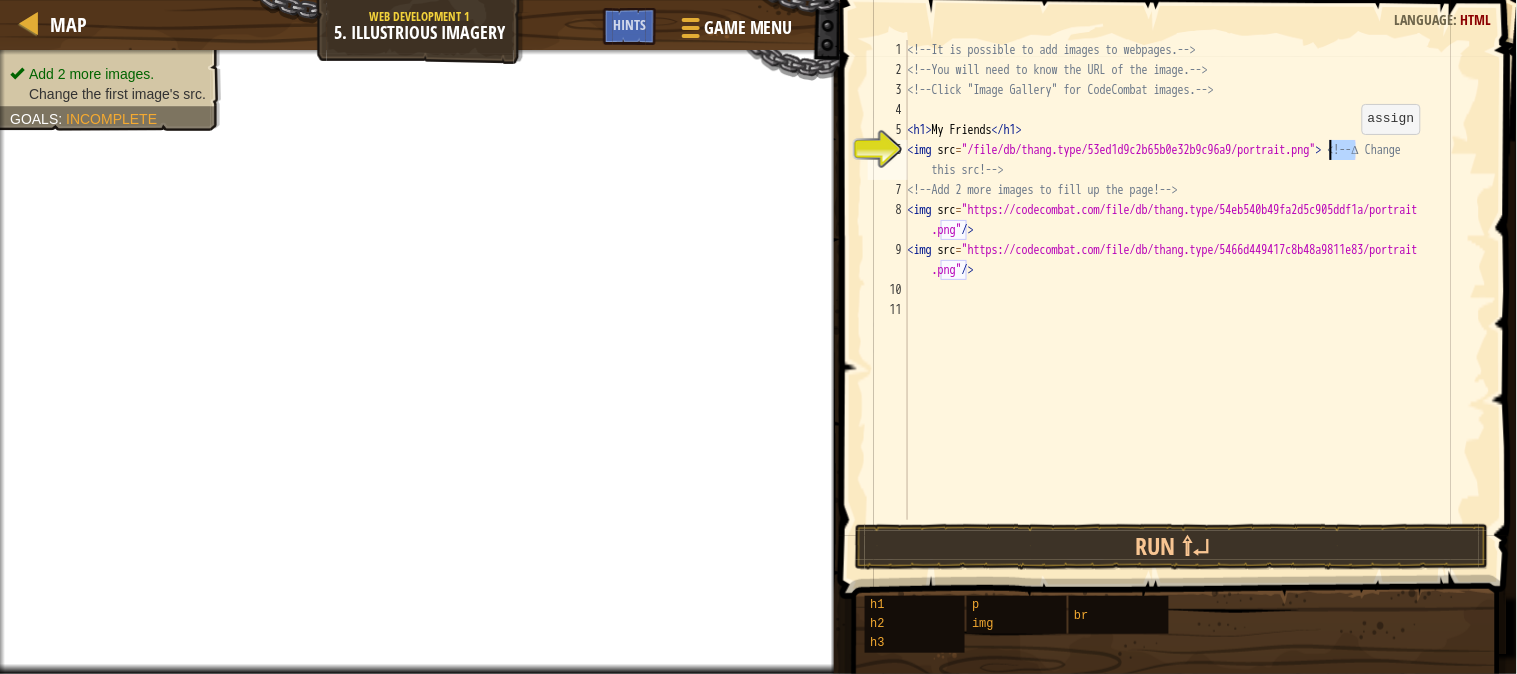 click on "<!--  It is possible to add images to webpages.  --><!--  You will need to know the URL of the image.  --><!--  Click "Image Gallery" for CodeCombat images.  --><h1> My Friends </h1 > < img   src = "/file/db/thang.type/53ed1d9c2b65b0e32b9c96a9/portrait.png" >   <!--  ∆ Change       this src!  --><!--  Add 2 more images to fill up the page!  -->< img   src = "https://codecombat.com/file/db/thang.type/54eb540b49fa2d5c905ddf1a/portrait      .png" />< img   src = "https://codecombat.com/file/db/thang.type/5466d449417c8b48a9811e83/portrait      .png" />" at bounding box center (1195, 280) 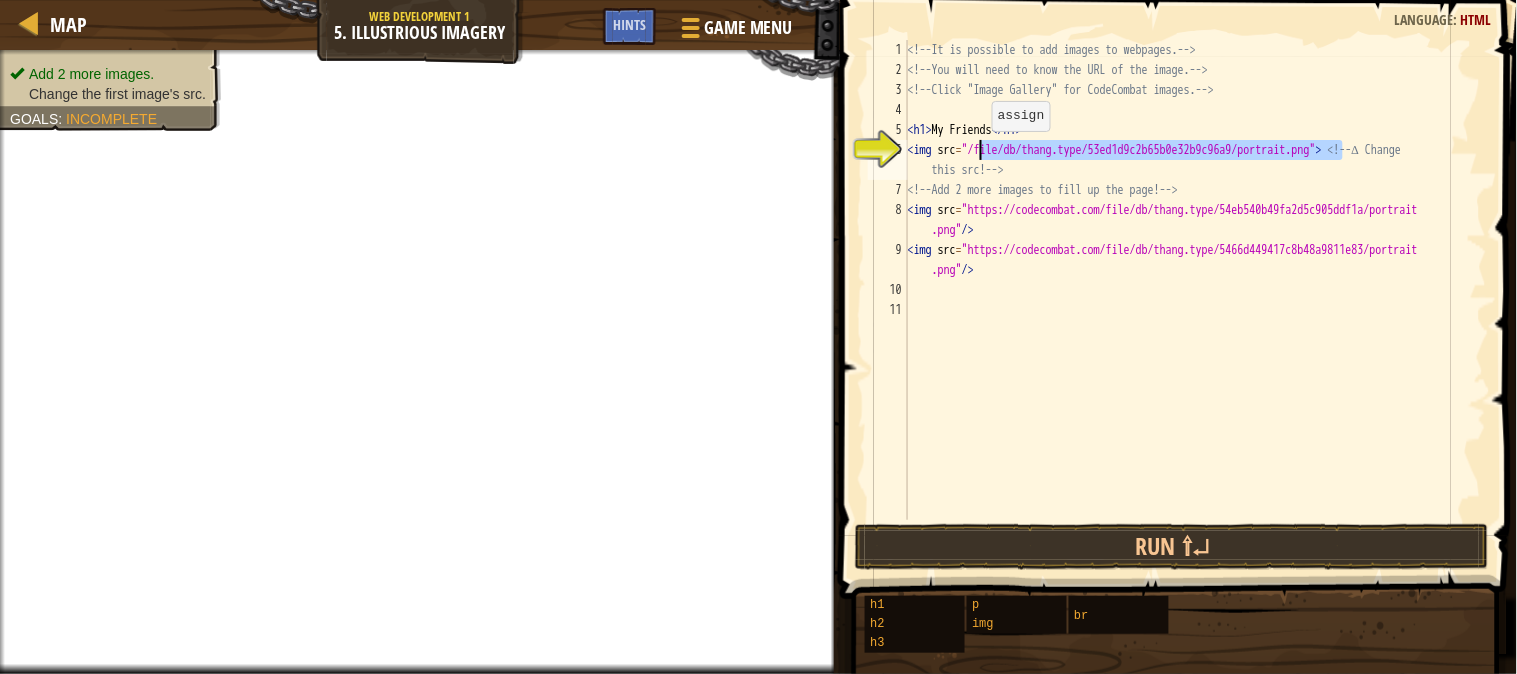 drag, startPoint x: 1346, startPoint y: 154, endPoint x: 982, endPoint y: 151, distance: 364.01236 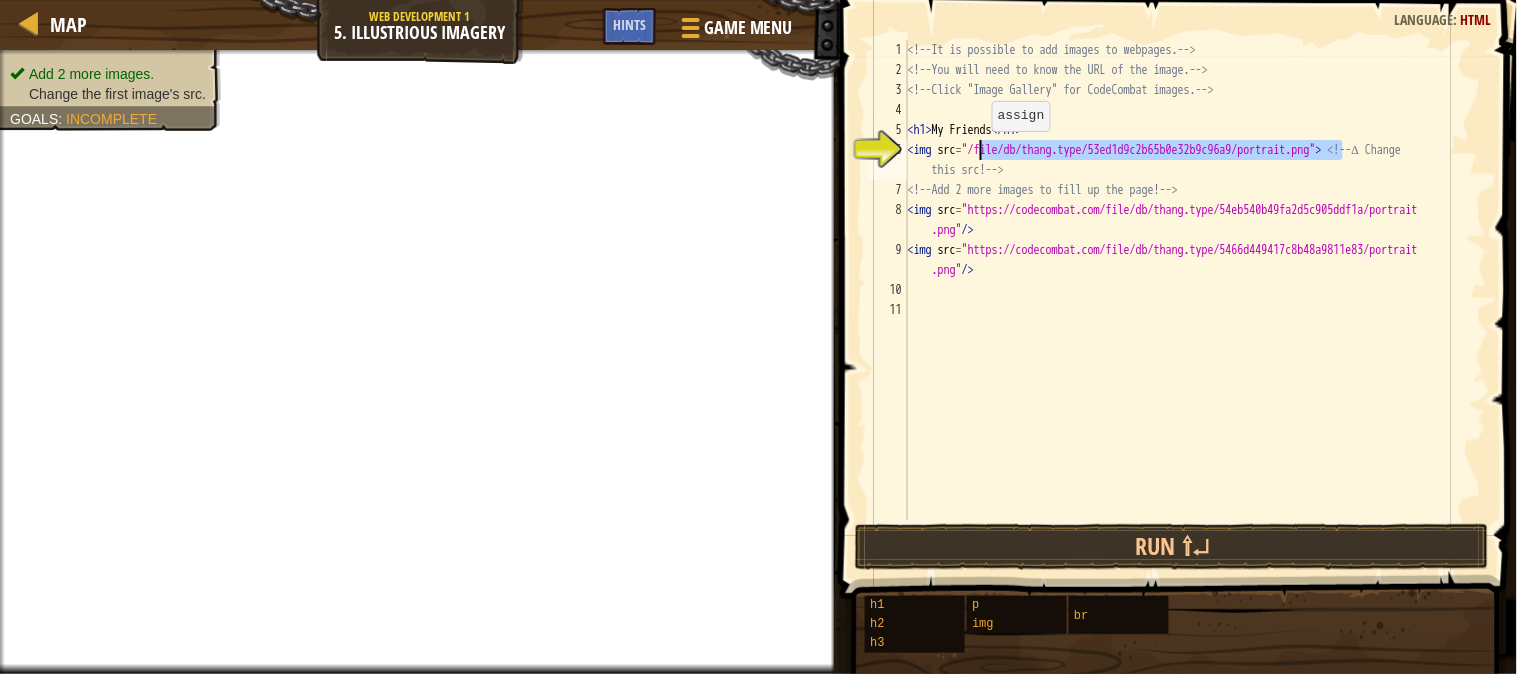 click on "<!--  It is possible to add images to webpages.  --><!--  You will need to know the URL of the image.  --><!--  Click "Image Gallery" for CodeCombat images.  --><h1> My Friends </h1 > < img   src = "/file/db/thang.type/53ed1d9c2b65b0e32b9c96a9/portrait.png" >   <!--  ∆ Change       this src!  --><!--  Add 2 more images to fill up the page!  -->< img   src = "https://codecombat.com/file/db/thang.type/54eb540b49fa2d5c905ddf1a/portrait      .png" />< img   src = "https://codecombat.com/file/db/thang.type/5466d449417c8b48a9811e83/portrait      .png" />" at bounding box center (1195, 300) 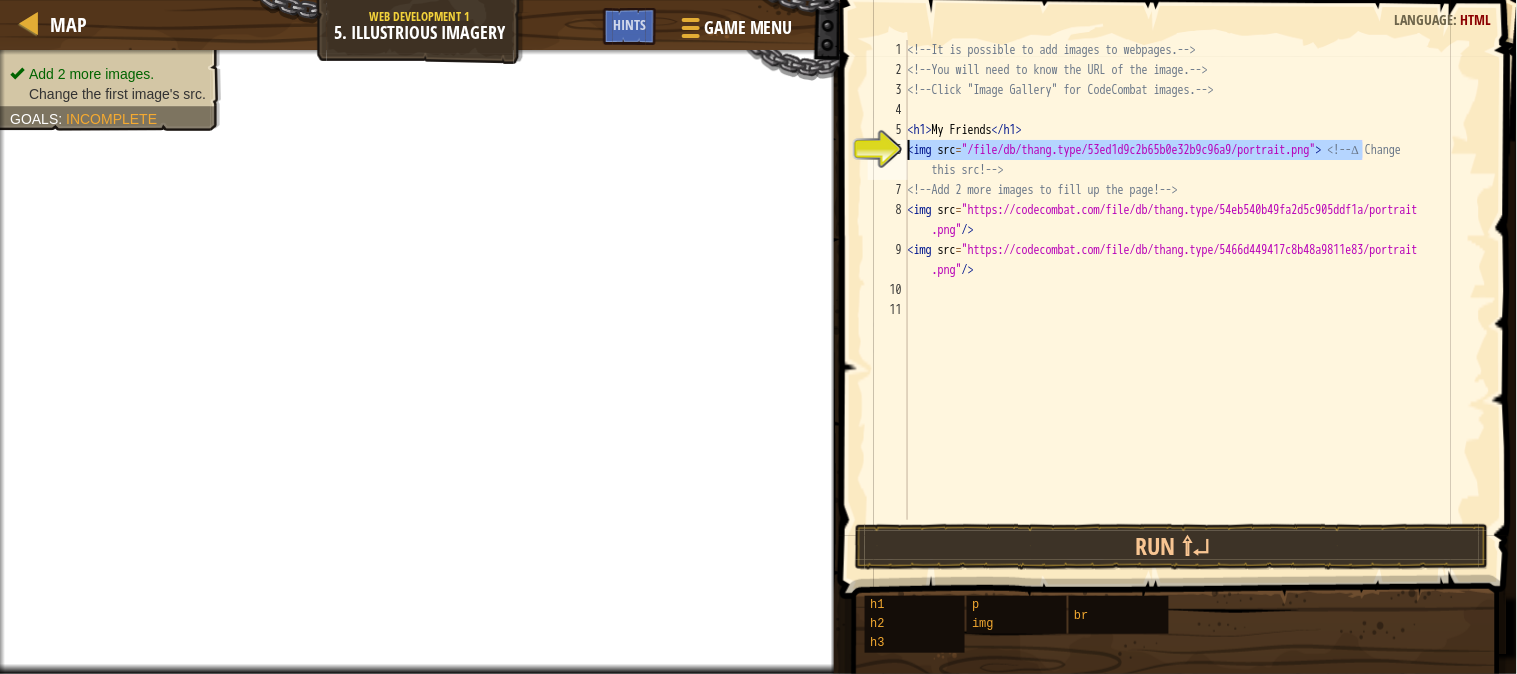 drag, startPoint x: 1363, startPoint y: 151, endPoint x: 882, endPoint y: 152, distance: 481.00104 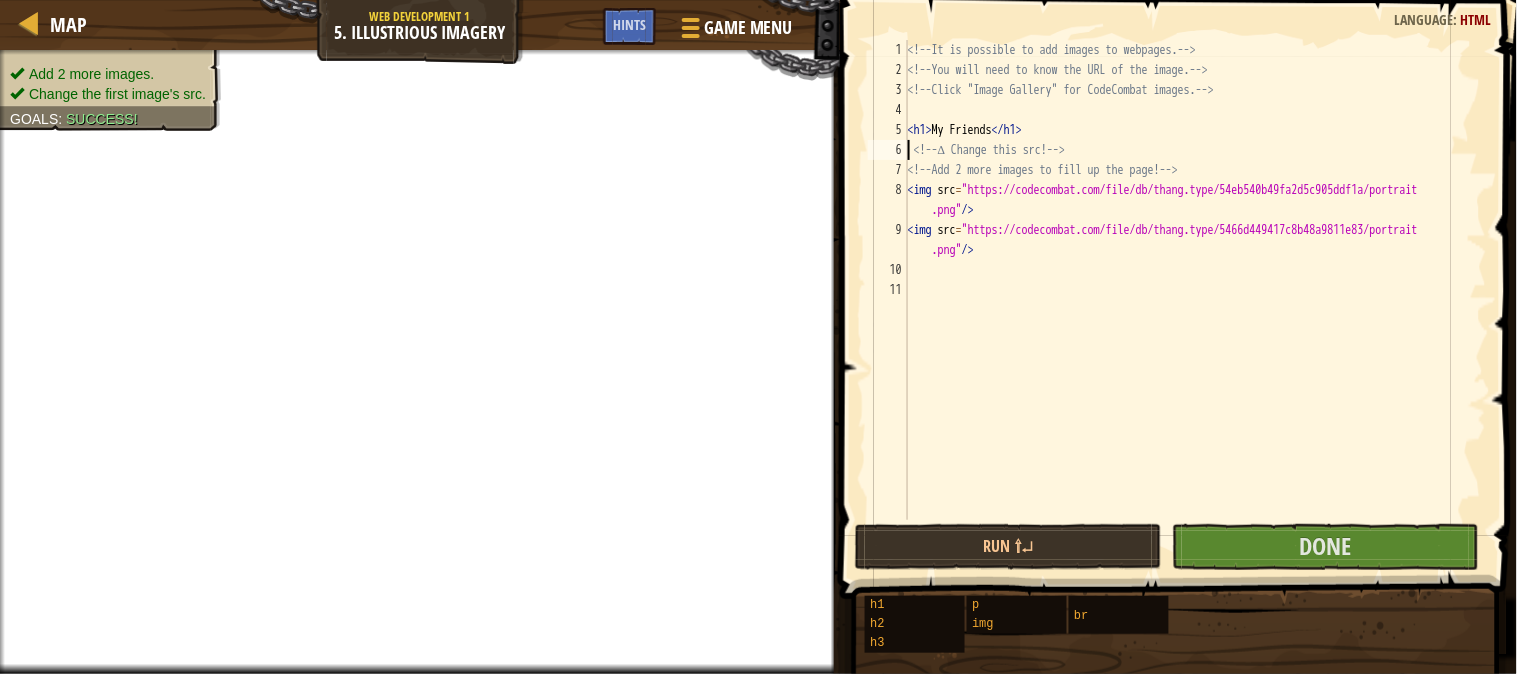 paste on "<img src="https://codecombat.com/file/db/thang.type/529ffbf1cf1818f2be000001/portrait.png"/>" 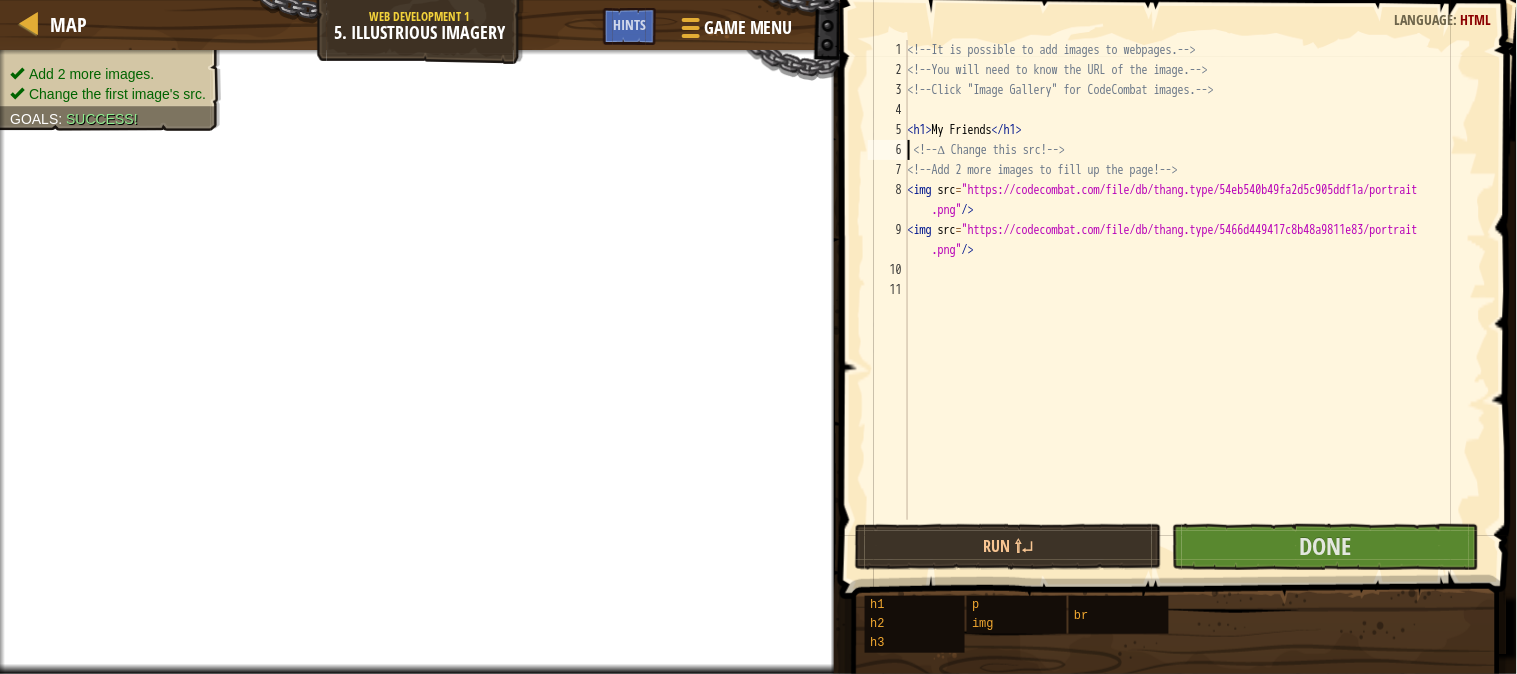 type on "<img src="https://codecombat.com/file/db/thang.type/529ffbf1cf1818f2be000001/portrait.png"/> <em> Change this src! --" 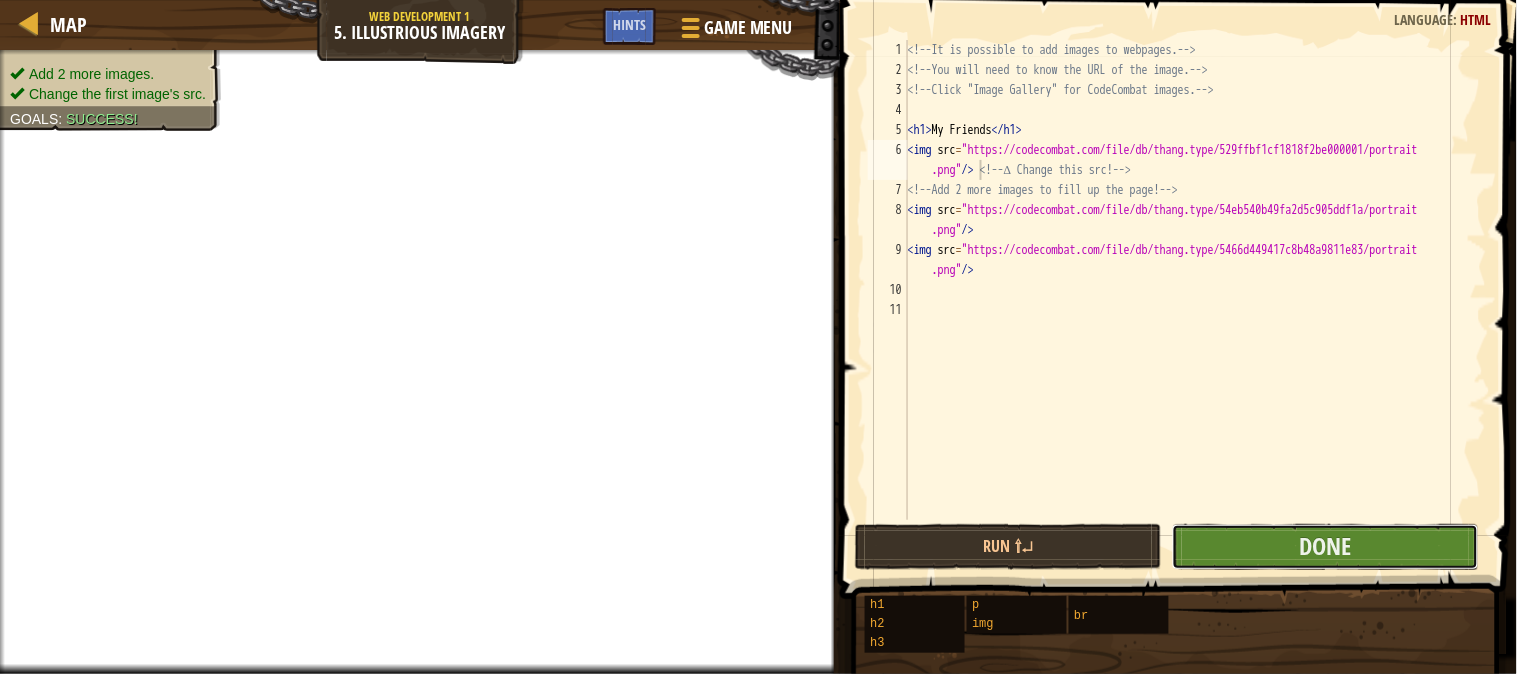 click on "Done" at bounding box center (1325, 547) 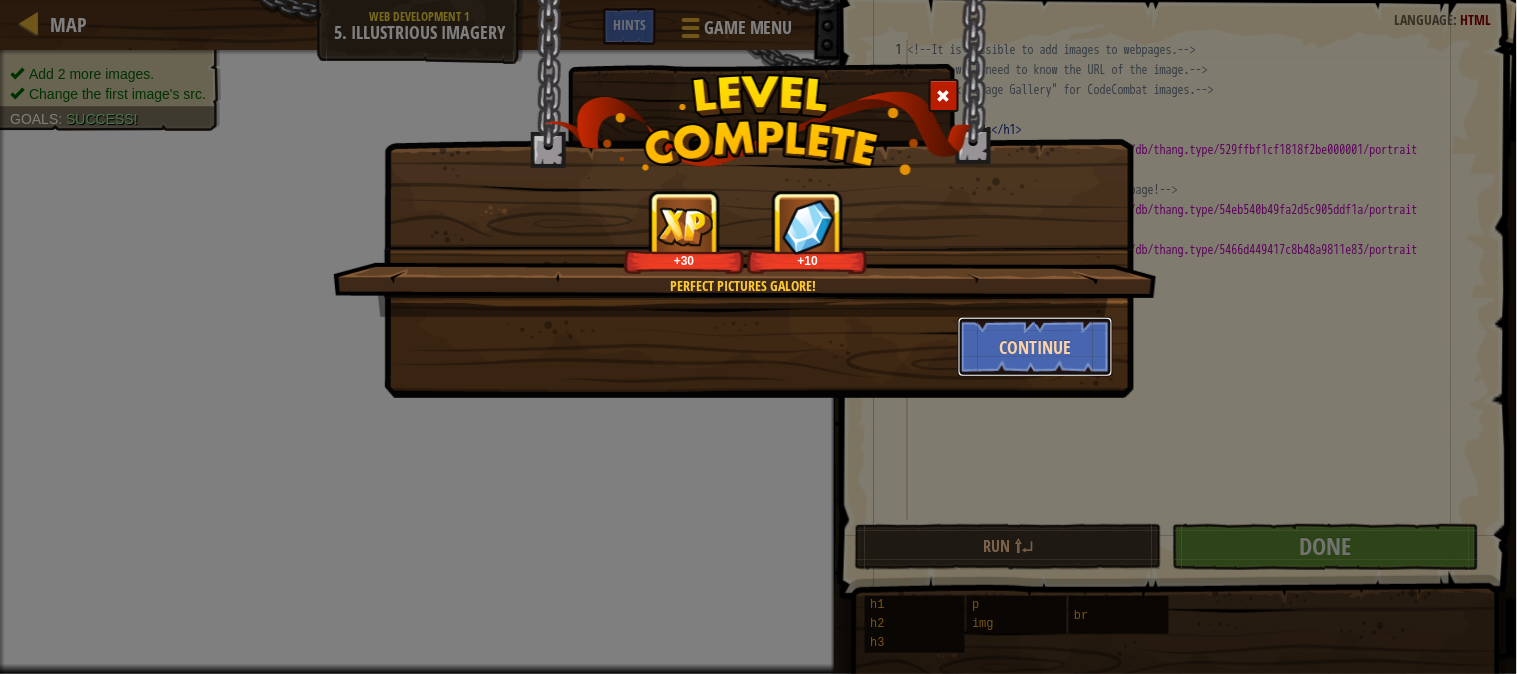 click on "Continue" at bounding box center (1035, 347) 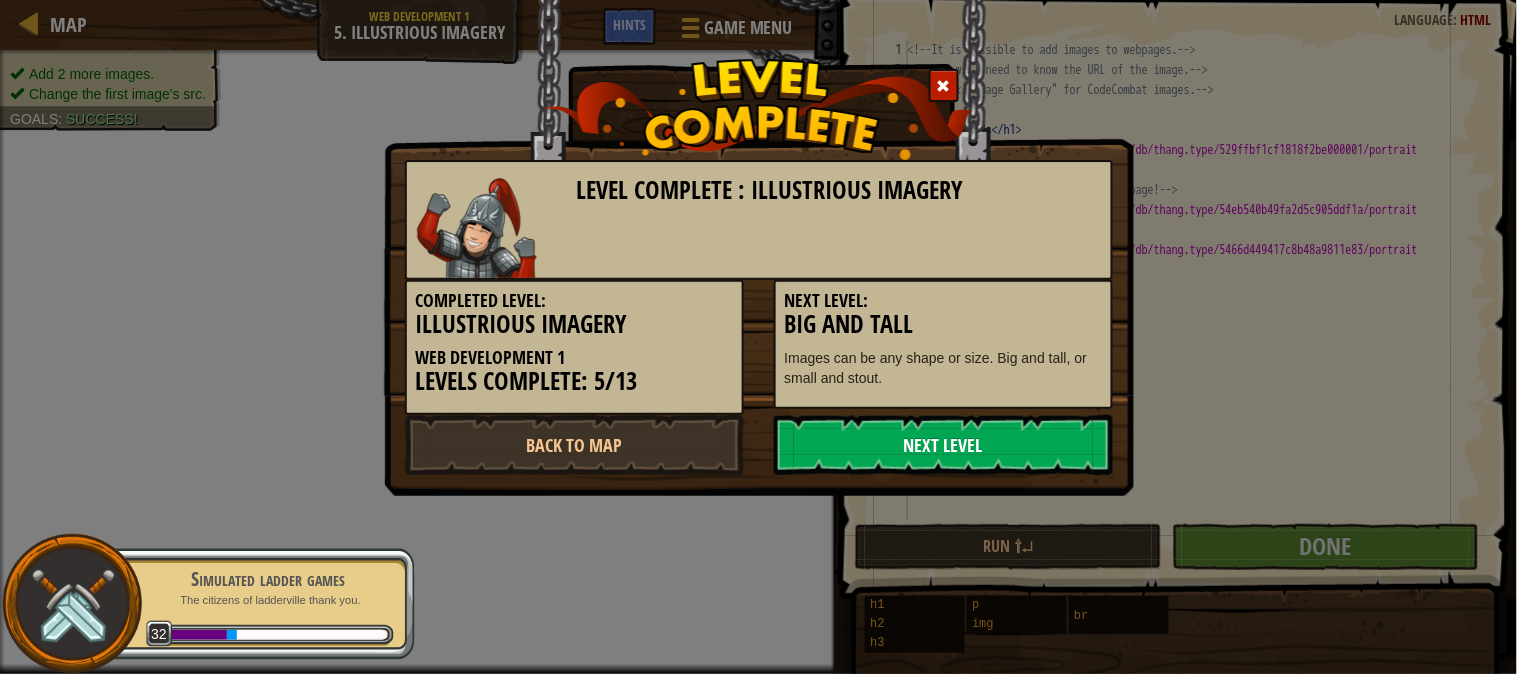 click on "Next Level" at bounding box center (943, 445) 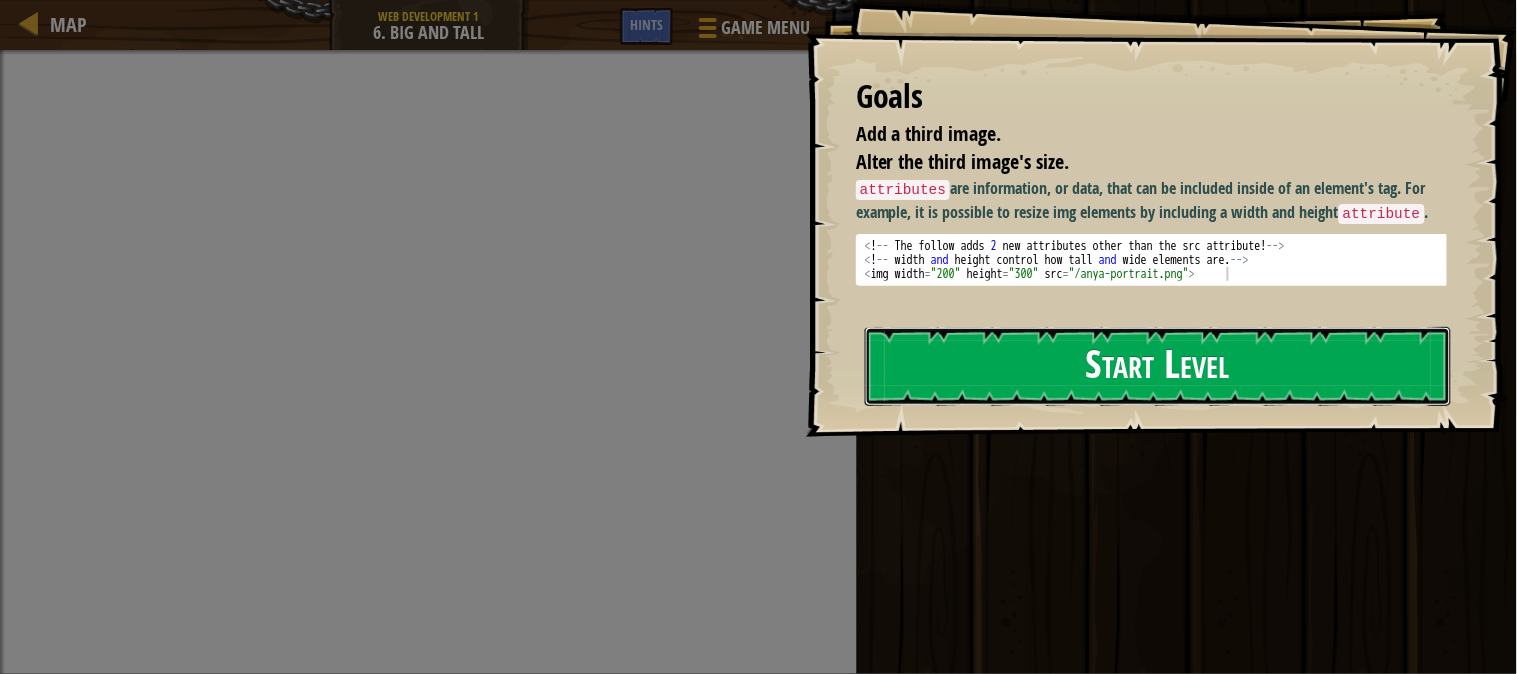 click on "Start Level" at bounding box center (1158, 366) 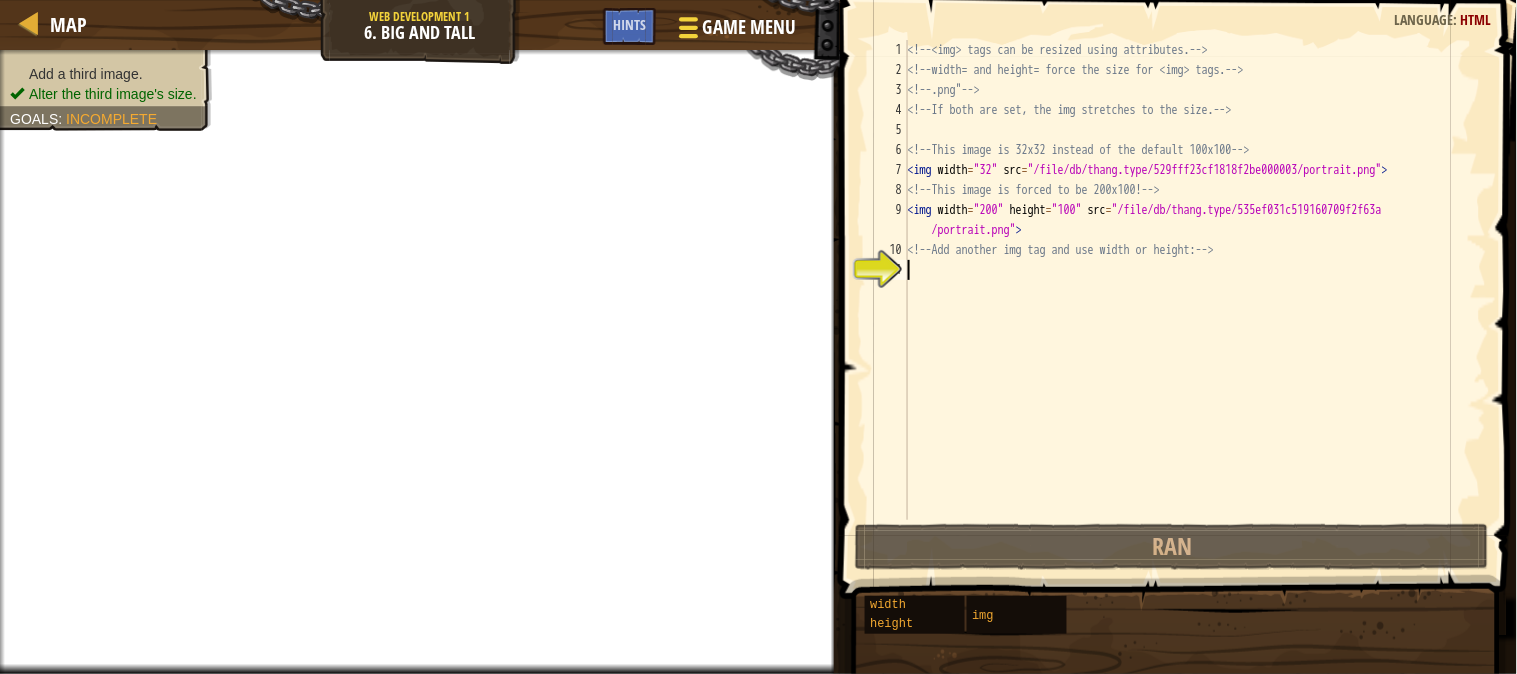 click on "Game Menu" at bounding box center [735, 31] 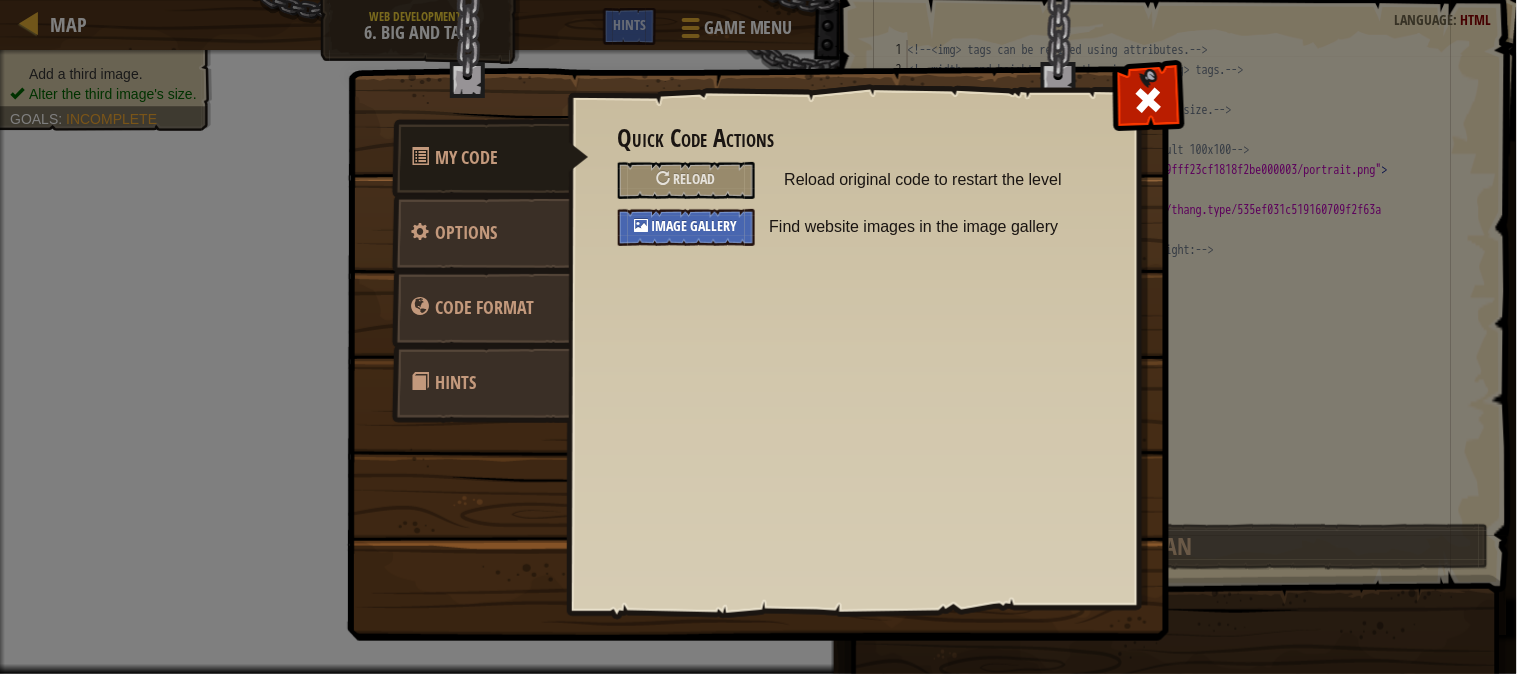 click on "Image Gallery" at bounding box center (686, 227) 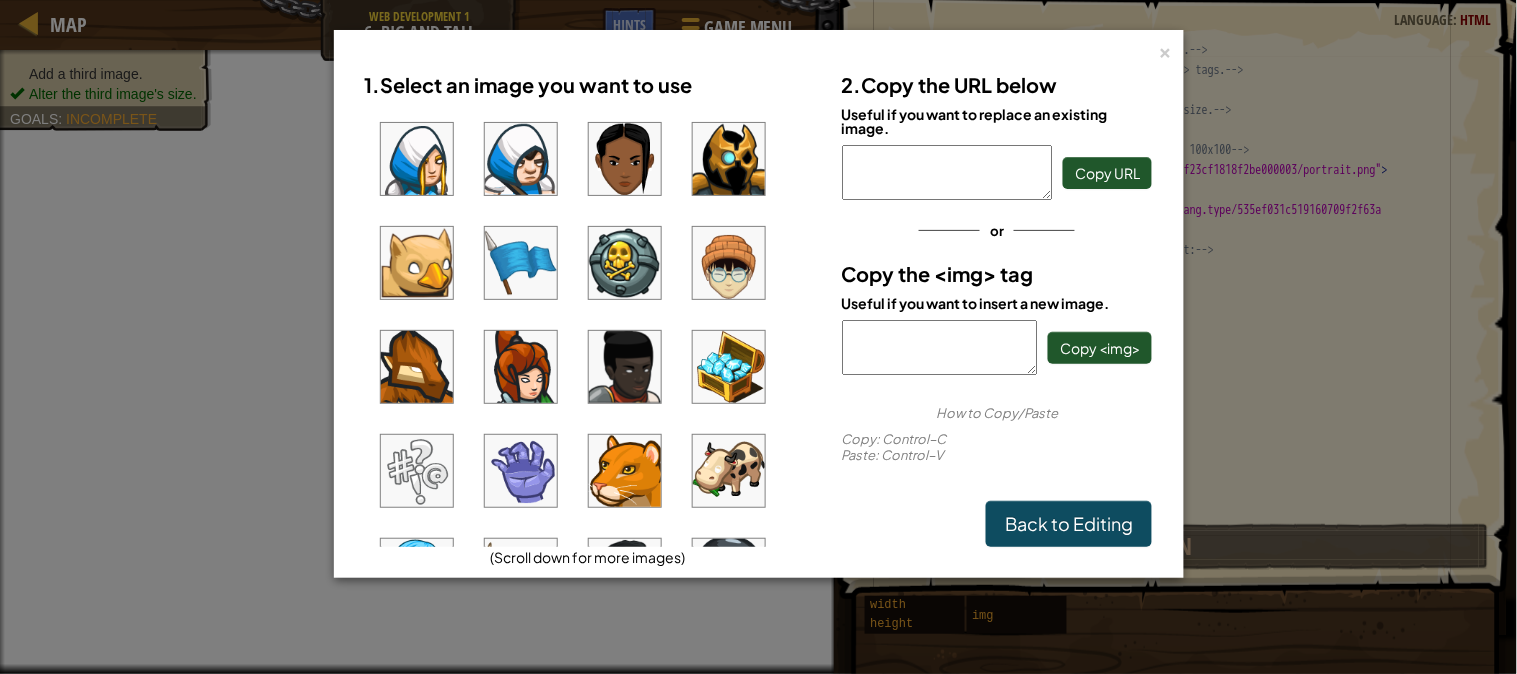 click at bounding box center [417, 159] 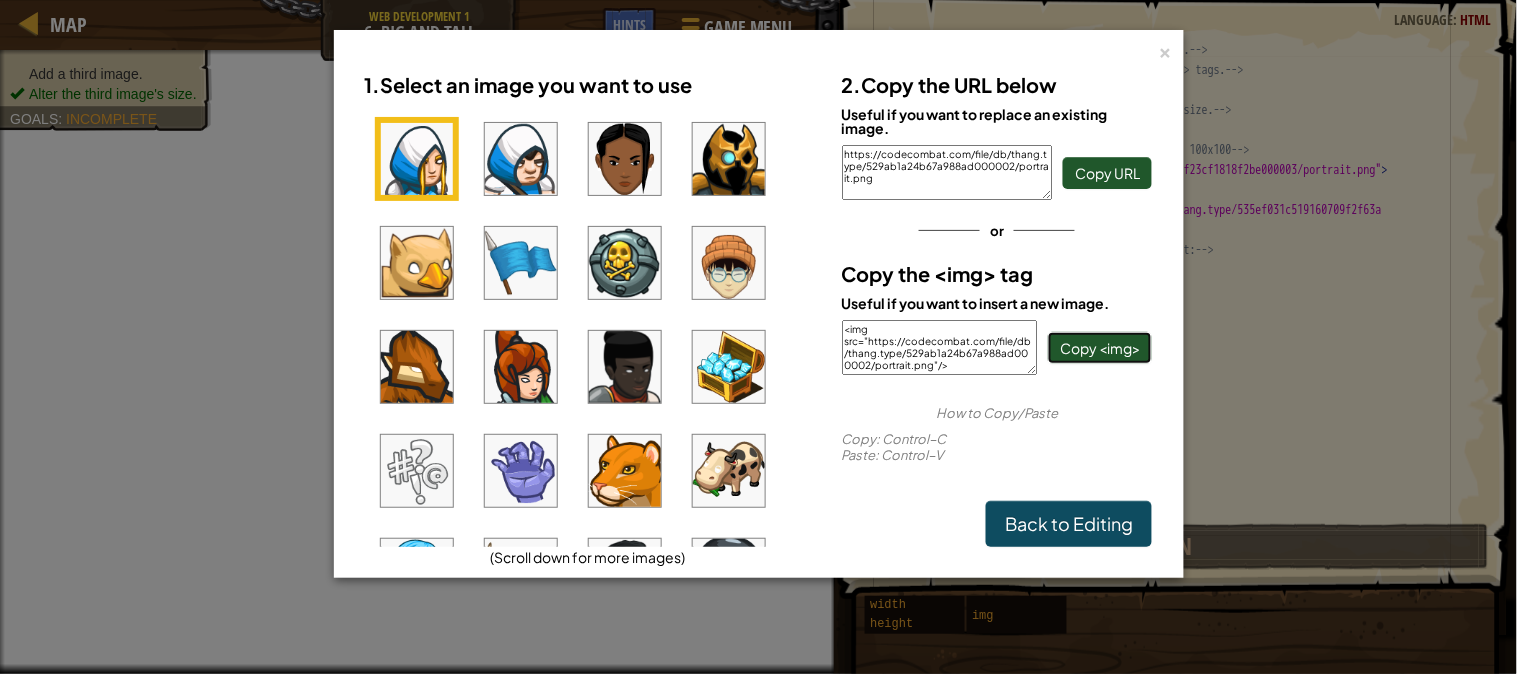click on "Copy <img>" at bounding box center (1100, 348) 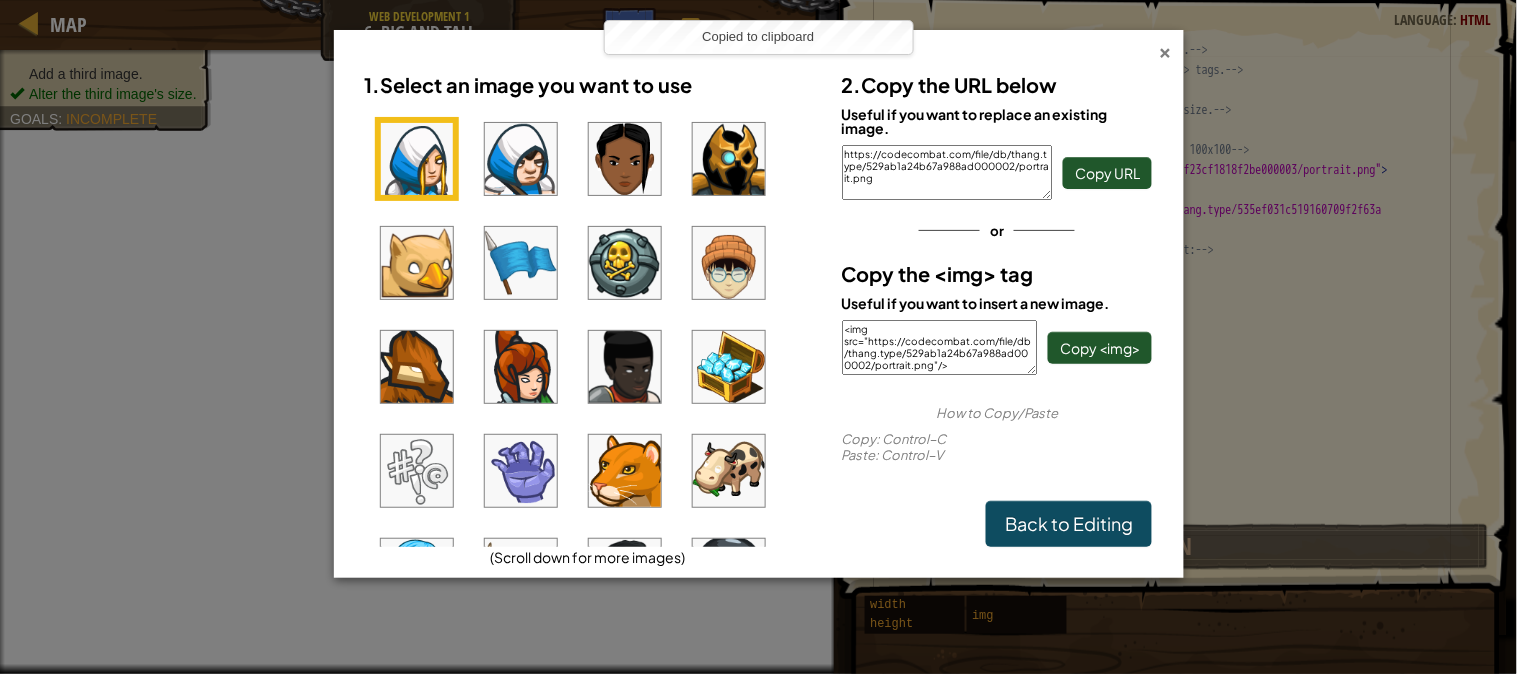 click on "×" at bounding box center [1166, 49] 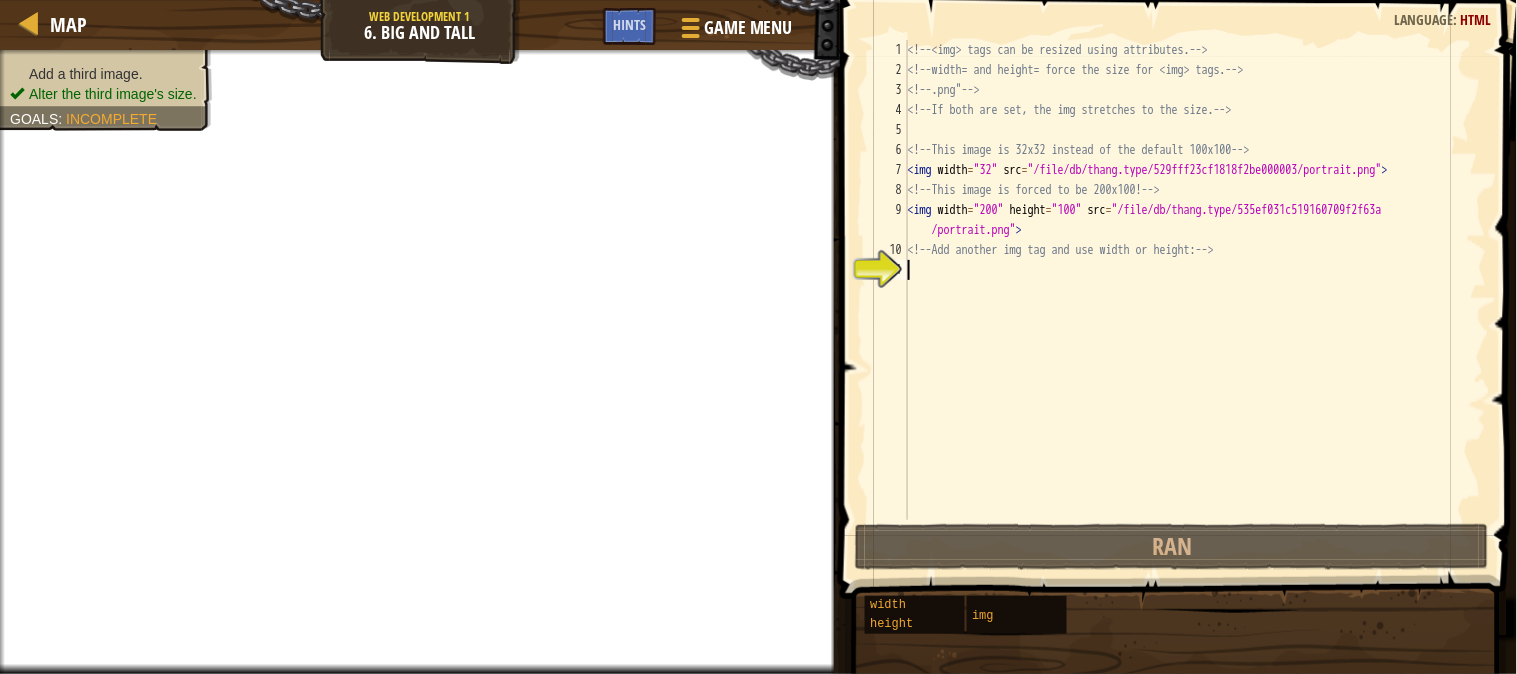 paste on "<img src="https://codecombat.com/file/db/thang.type/529ab1a24b67a988ad000002/portrait.png"/>" 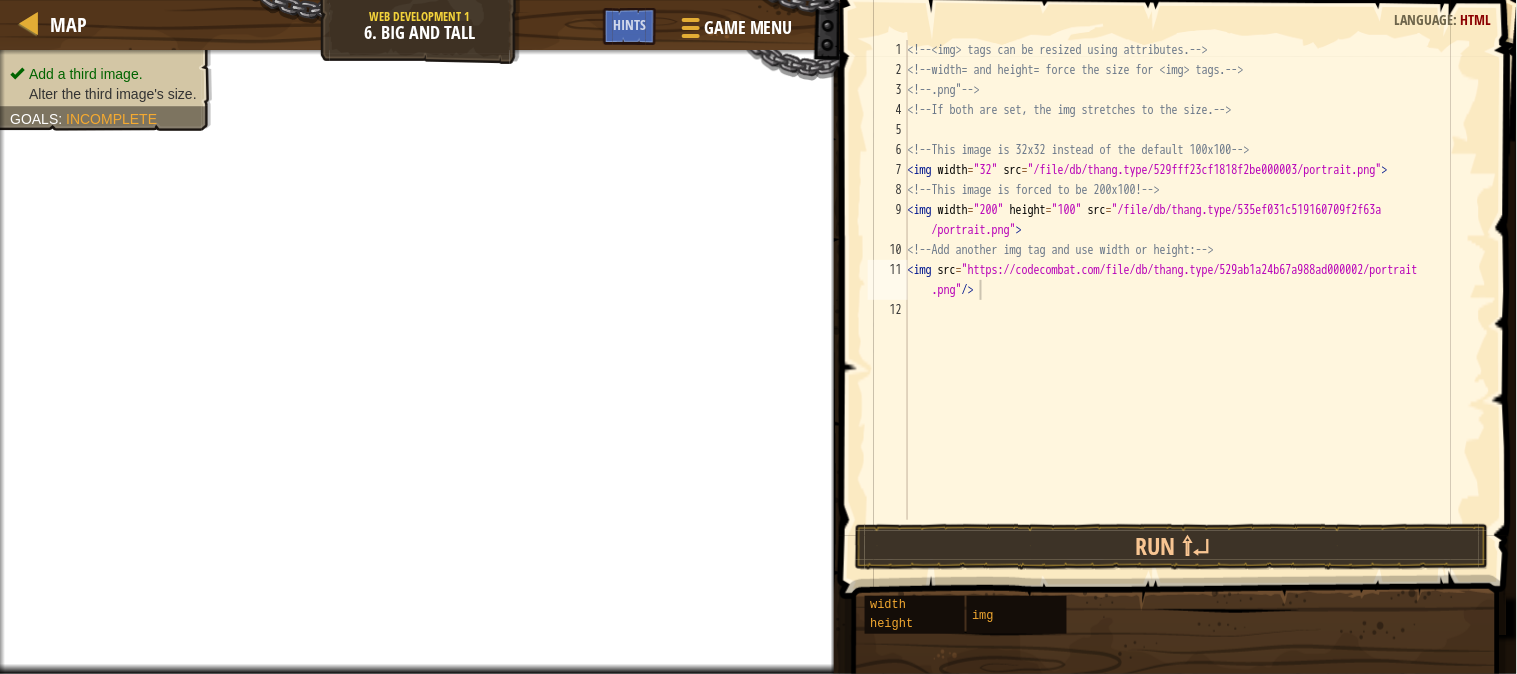 click on "<!--  <img> tags can be resized using attributes.  --> <!--  width= and height= force the size for <img> tags.  --> <!--  The image scales proprotionally if one is set.  --> <!--  If both are set, the <img> stretches to the size.  --> <!--  This image is 32x32 instead of the default 100x100  --> < img   width = "32"   src = "/file/db/thang.type/529fff23cf1818f2be000003/portrait.png" > <!--  This image is forced to be 200x100!  --> < img   width = "200"   height = "100"   src = "/file/db/thang.type/535ef031c519160709f2f63a      /portrait.png" > <!--  Add another <img> tag and use width or height:  --> < img   src = "https://codecombat.com/file/db/thang.type/529ab1a24b67a988ad000002/portrait      .png" />" at bounding box center (1195, 300) 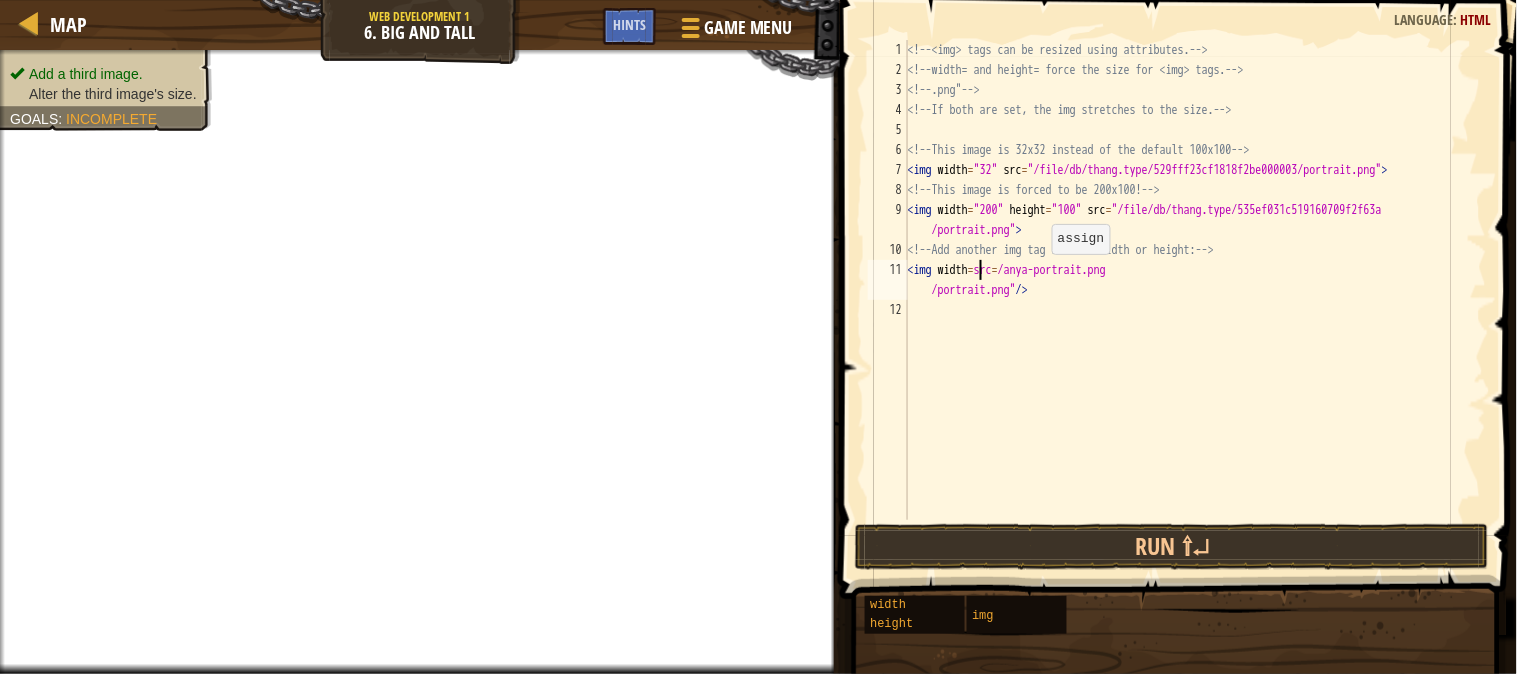 scroll, scrollTop: 8, scrollLeft: 6, axis: both 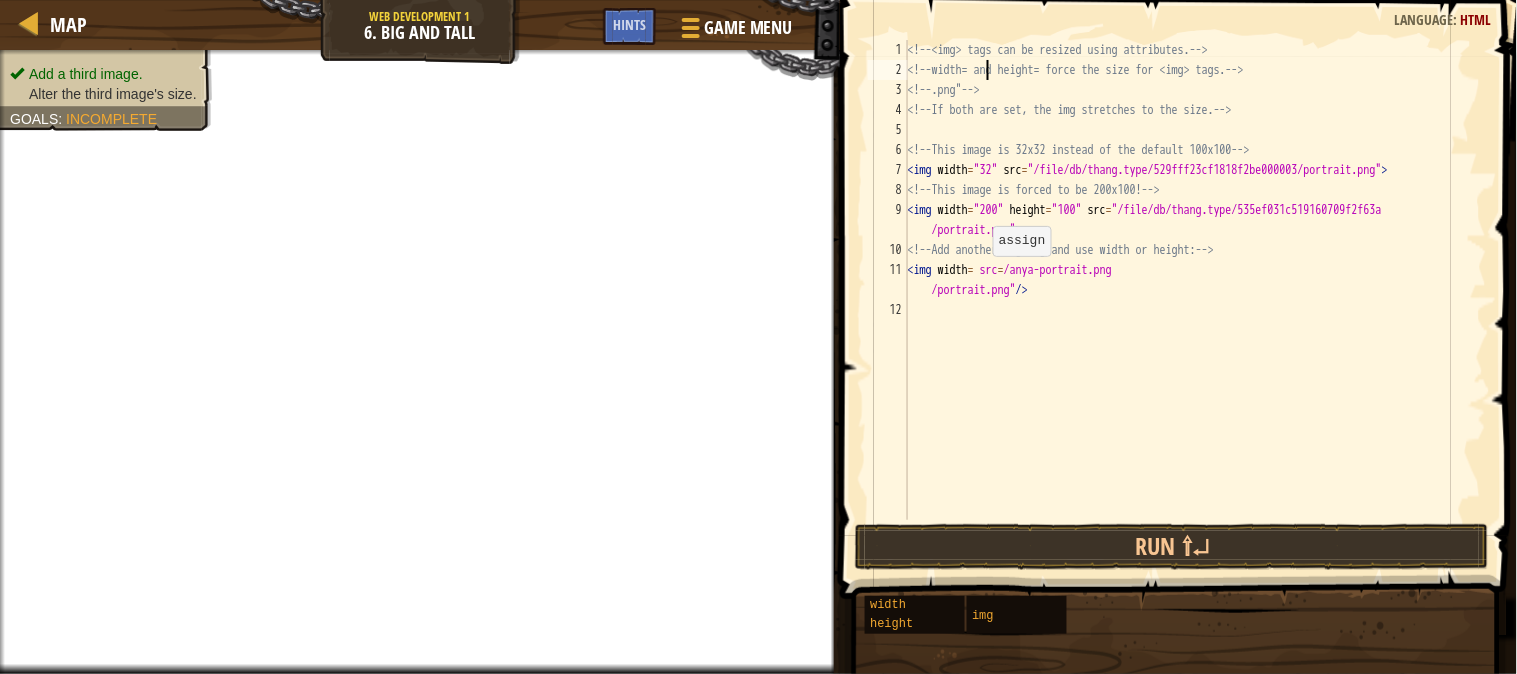 click on "<!--  <img> tags can be resized using attributes.  --> <!--  width= and height= force the size for <img> tags.  --> <!--  The image scales proprotionally if one is set.  --> <!--  If both are set, the <img> stretches to the size.  --> <!--  This image is 32x32 instead of the default 100x100  --> < img   width = "32"   src = "/file/db/thang.type/529fff23cf1818f2be000003/portrait.png" > <!--  This image is forced to be 200x100!  --> < img   width = "200"   height = "100"   src = "/file/db/thang.type/535ef031c519160709f2f63a      /portrait.png" > <!--  Add another <img> tag and use width or height:  --> < img   width =   src = "https://codecombat.com/file/db/thang.type/529ab1a24b67a988ad000002      /portrait.png" />" at bounding box center (1195, 300) 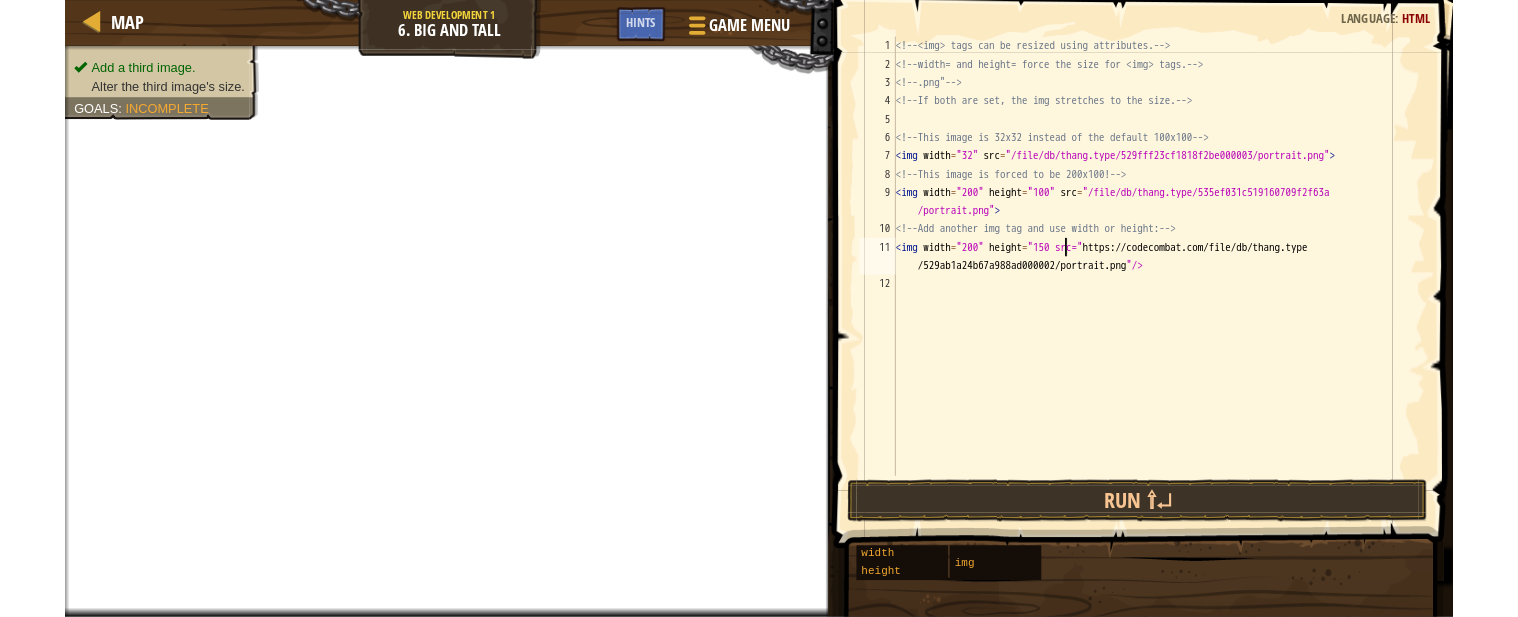 scroll, scrollTop: 8, scrollLeft: 16, axis: both 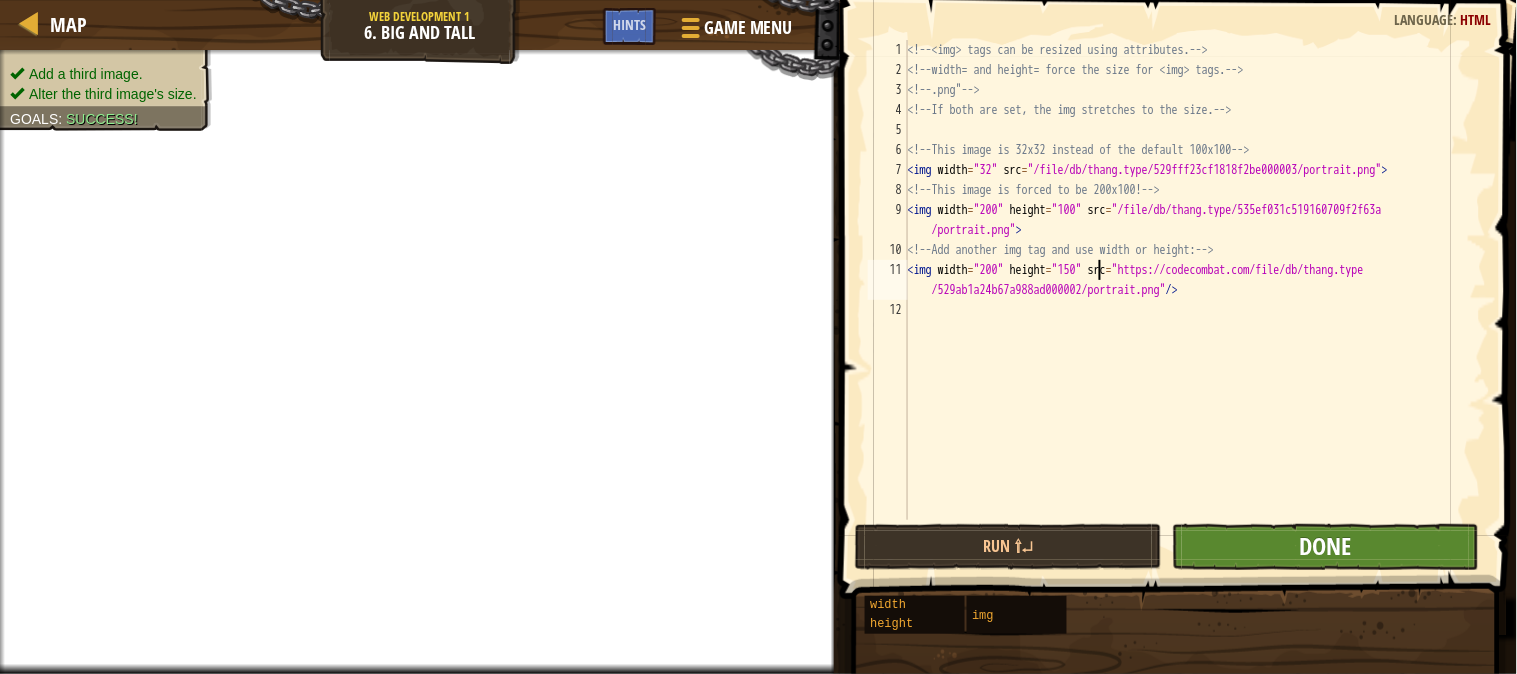 type on "<img width="200" height="150" src="https://codecombat.com/file/db/thang.type/529ab1a24b67a988ad000002/portrait.png"/>" 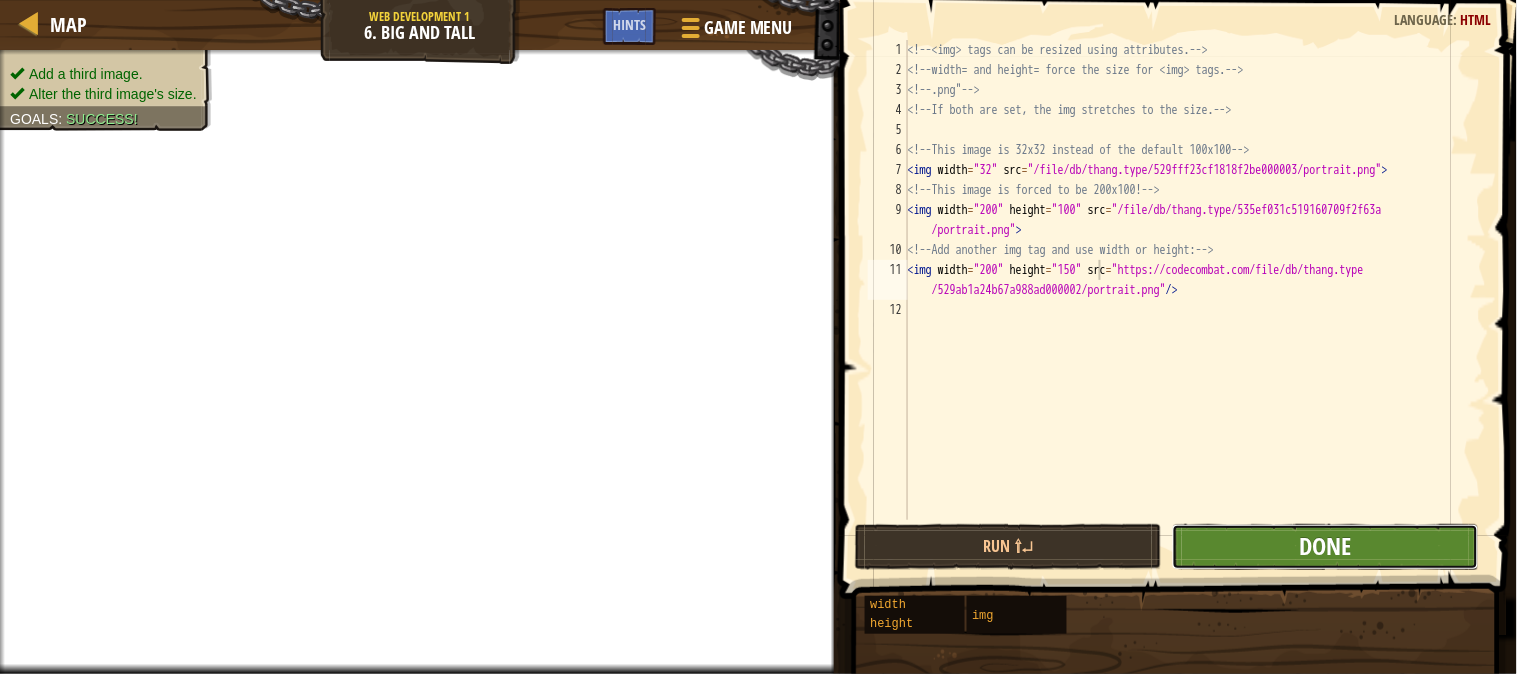 click on "Done" at bounding box center (1326, 546) 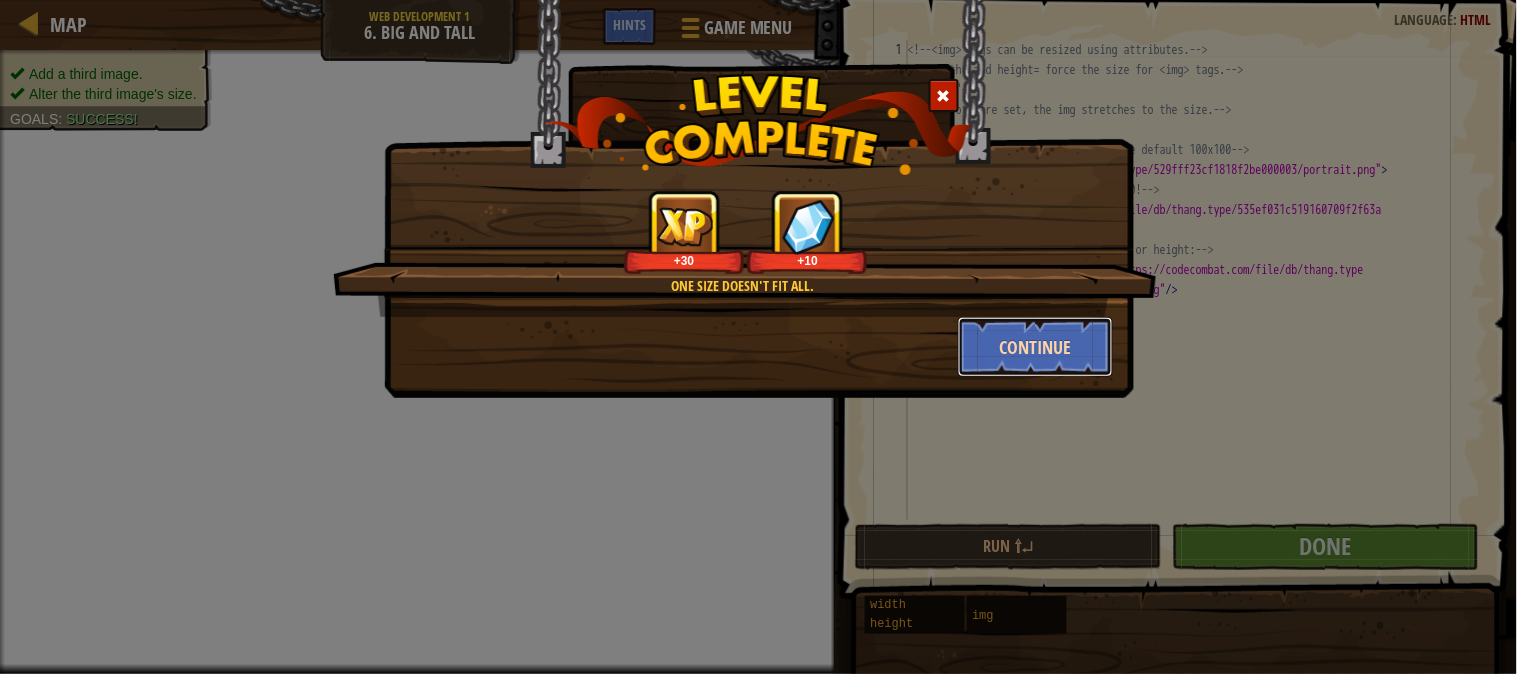 click on "Continue" at bounding box center [1035, 347] 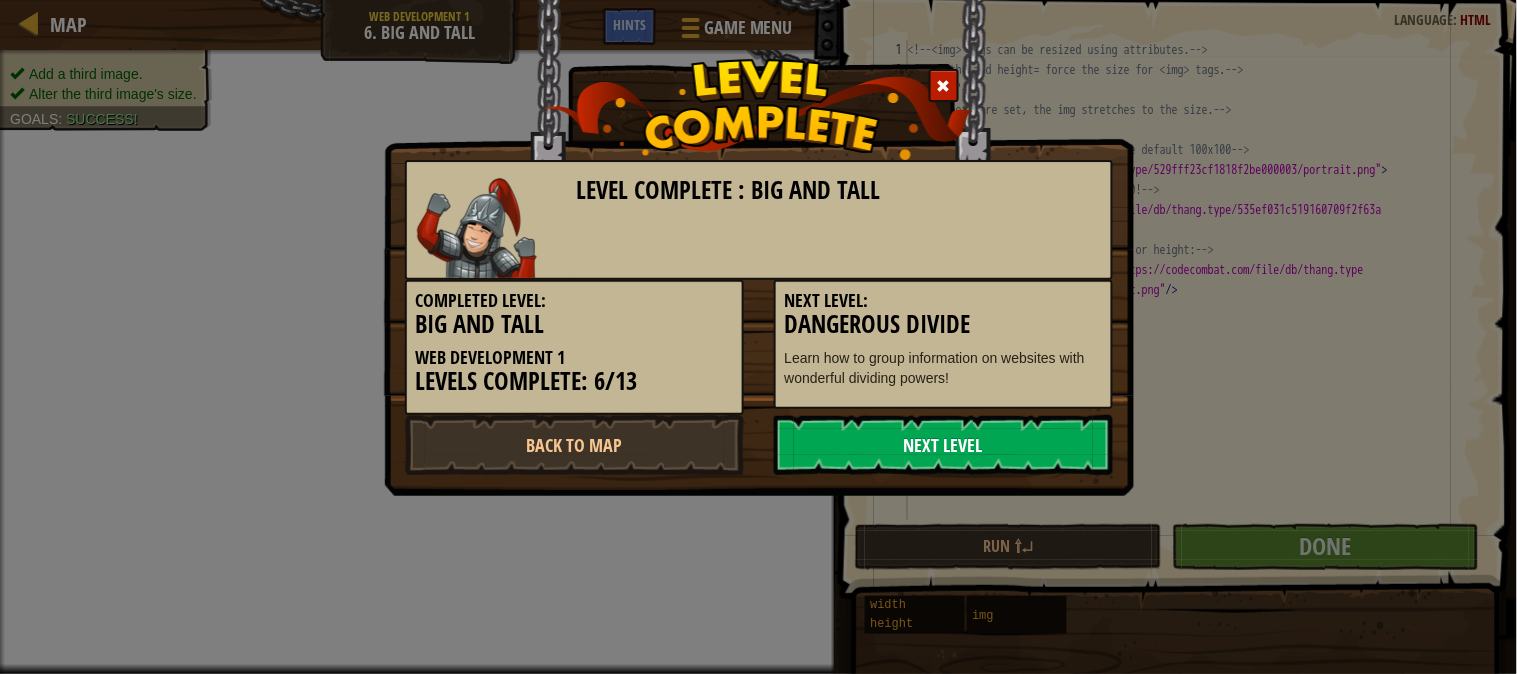 click on "Next Level" at bounding box center [943, 445] 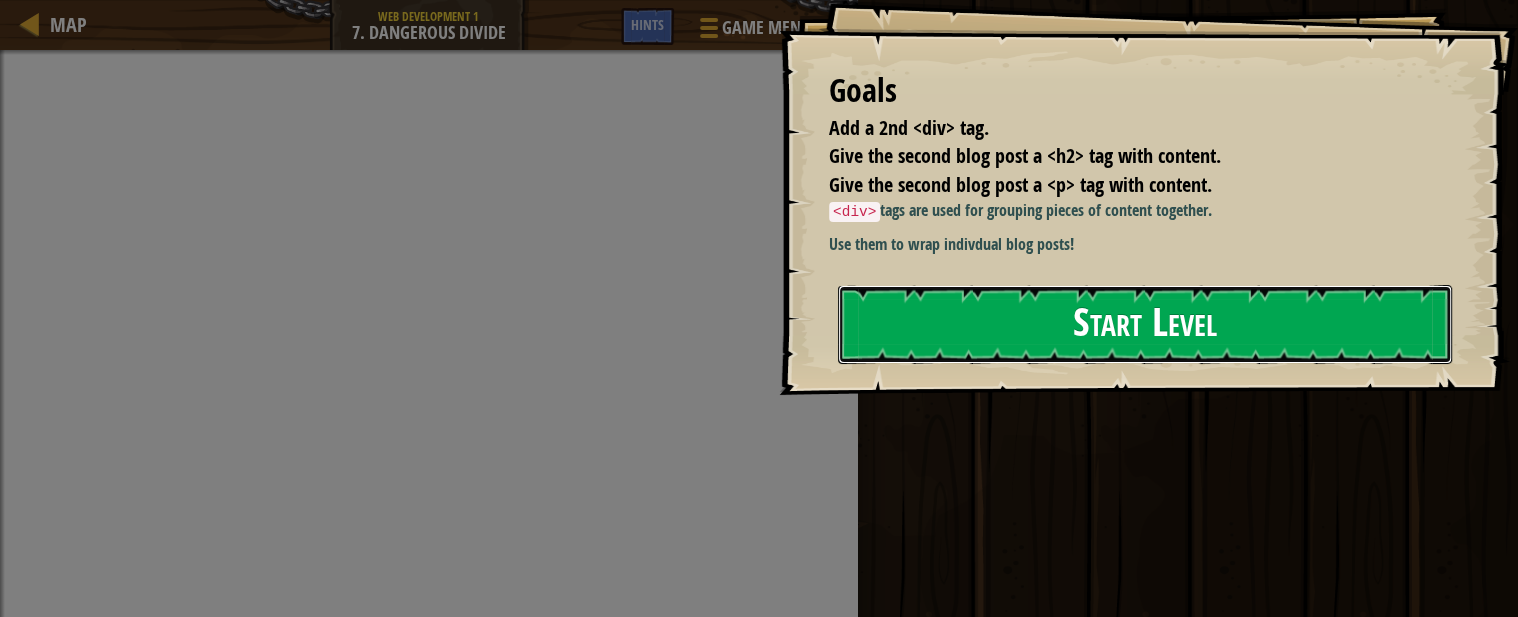 click on "Start Level" at bounding box center [1145, 324] 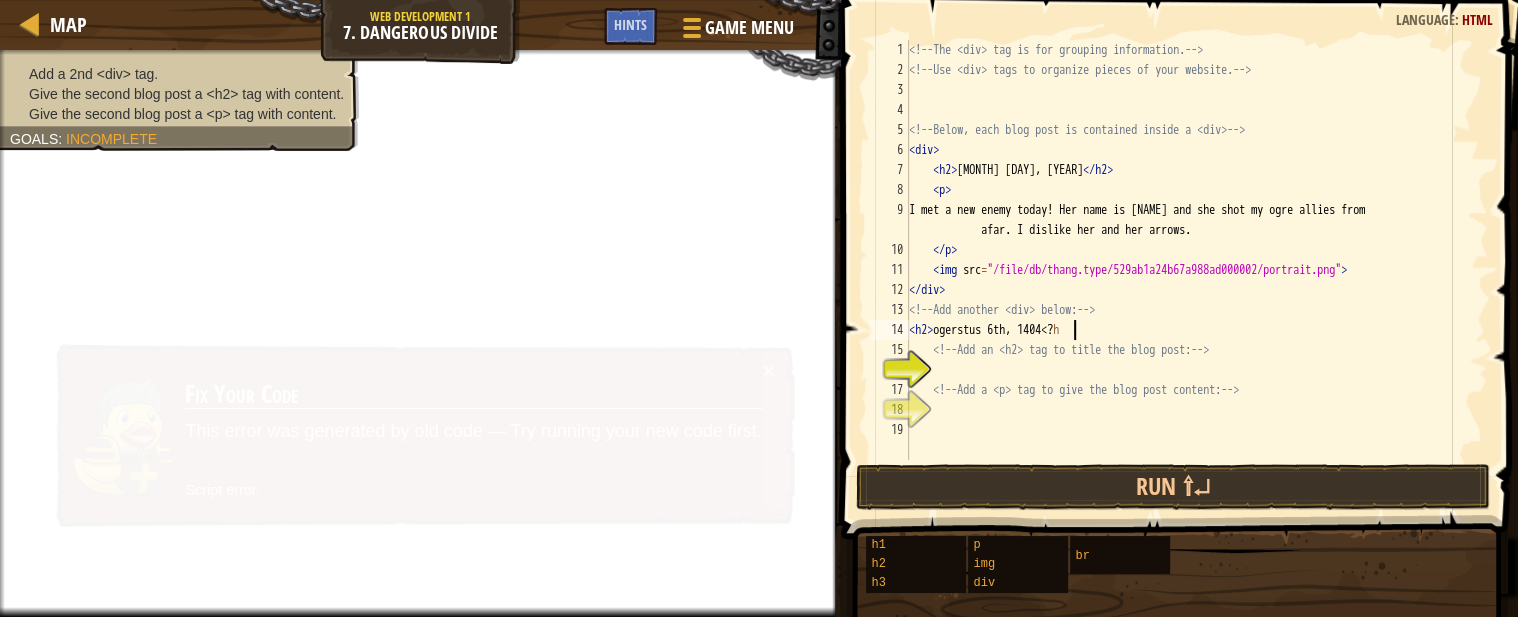 scroll, scrollTop: 8, scrollLeft: 12, axis: both 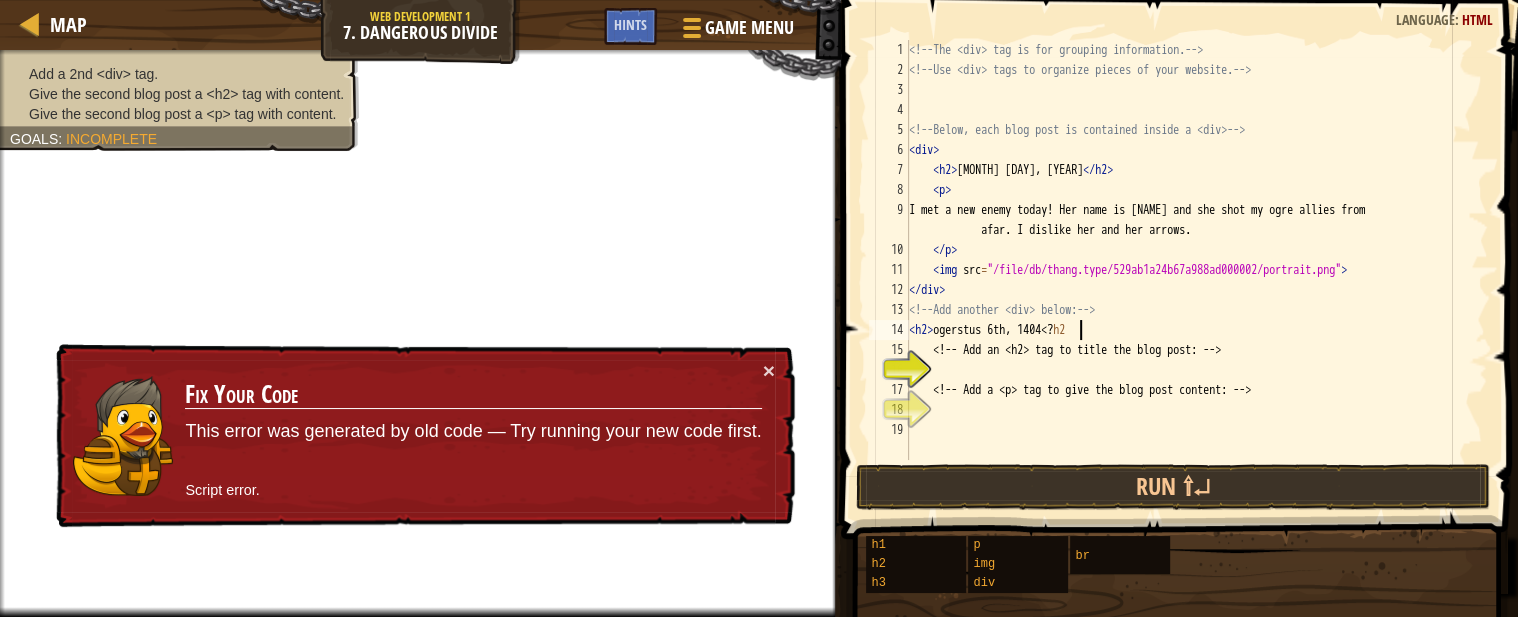 click on "h2 > Ogretober 3st, 1404 < / h2 >      p >         I met a new enemy today! Her name is [NAME] and she shot my ogre allies from  <!--  Add another <div> below:  -->      p >      img   src = "/file/db/thang.type/529ab1a24b67a988ad000002/portrait.png" >     h2 > ogerstus 6th, 1404 <? h2" at bounding box center (1196, 270) 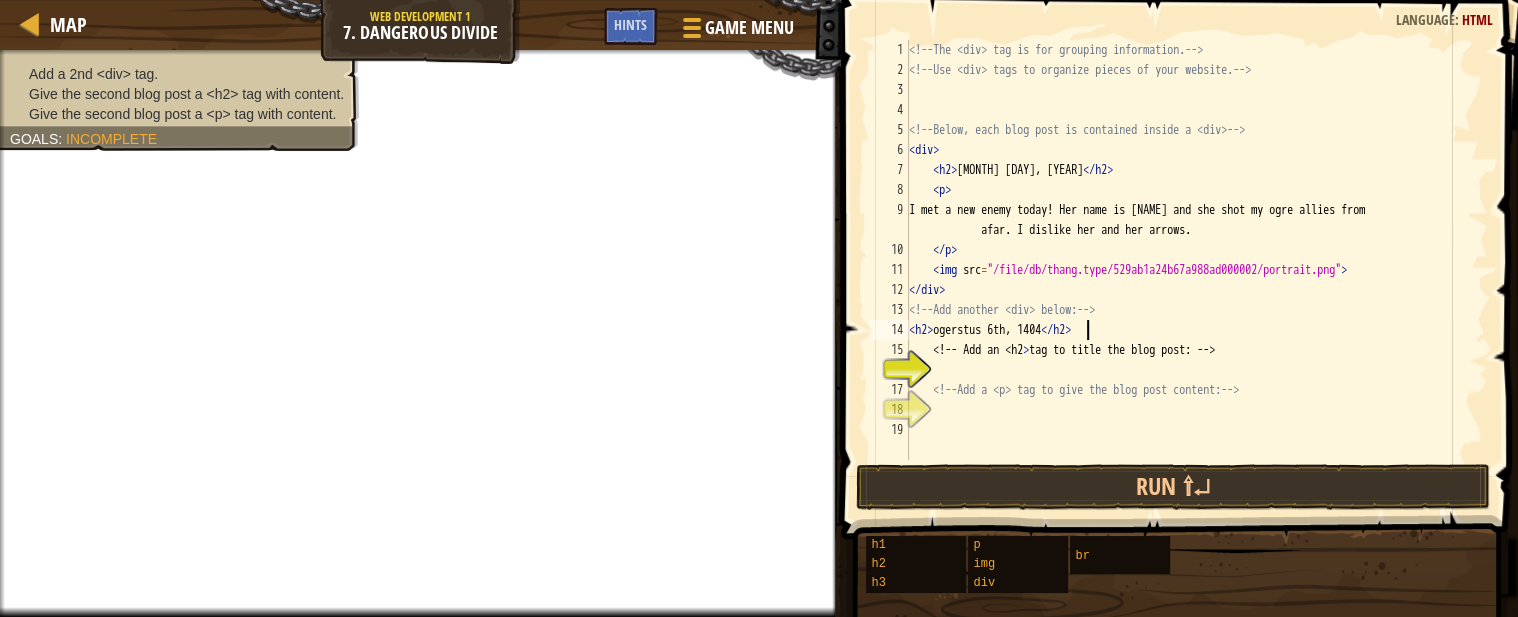 scroll, scrollTop: 8, scrollLeft: 13, axis: both 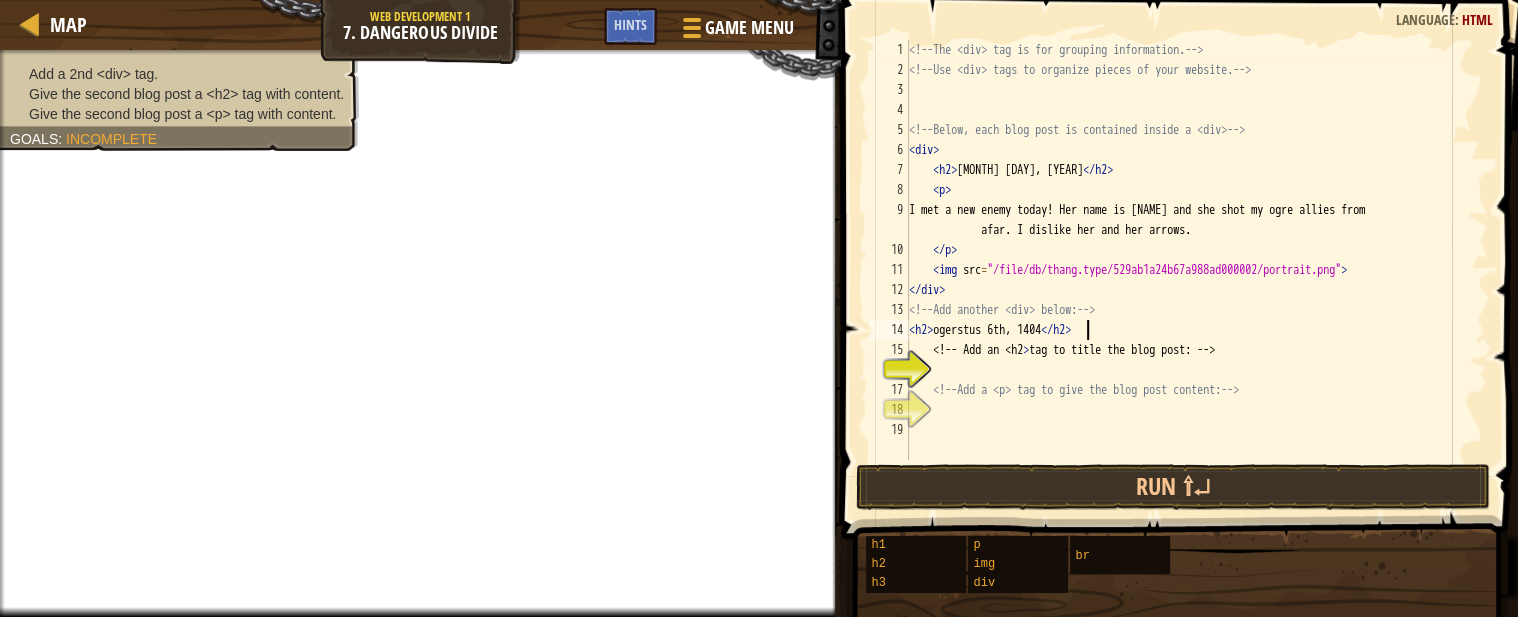 click on "Ogretober 3st, 1404" at bounding box center [1196, 270] 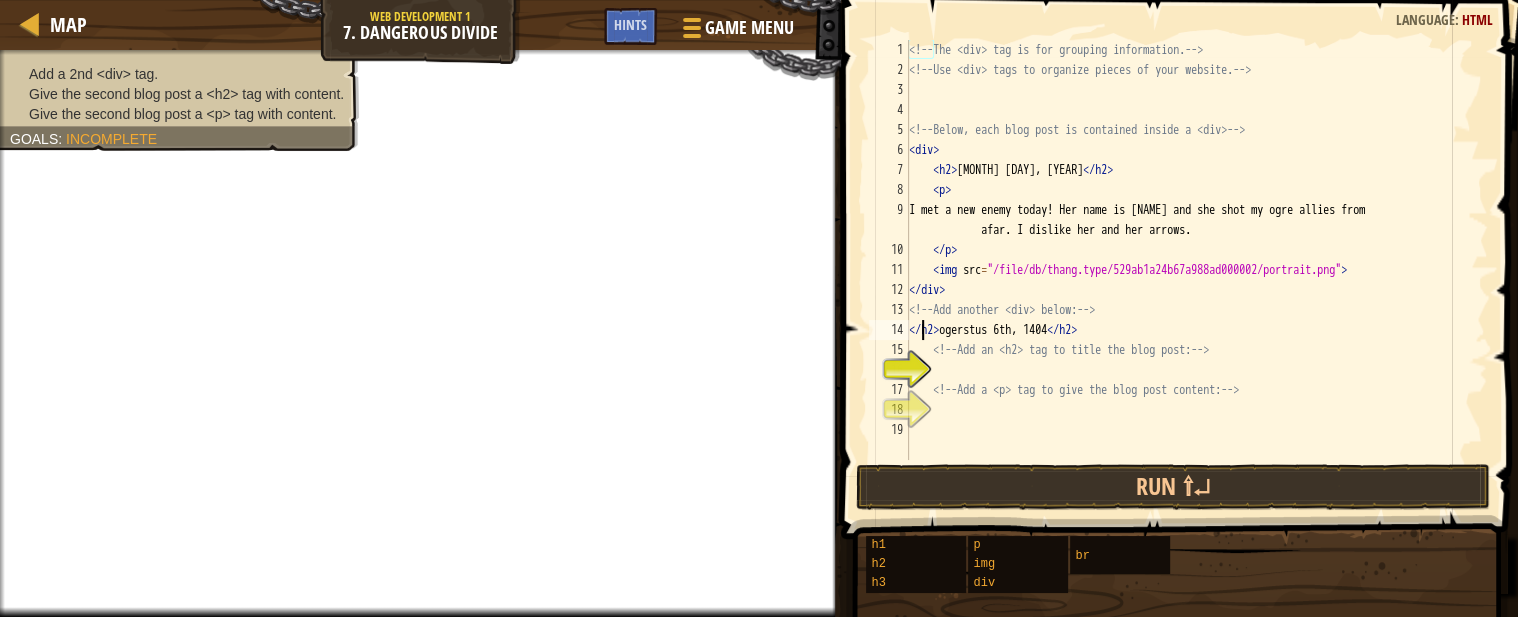 scroll, scrollTop: 8, scrollLeft: 1, axis: both 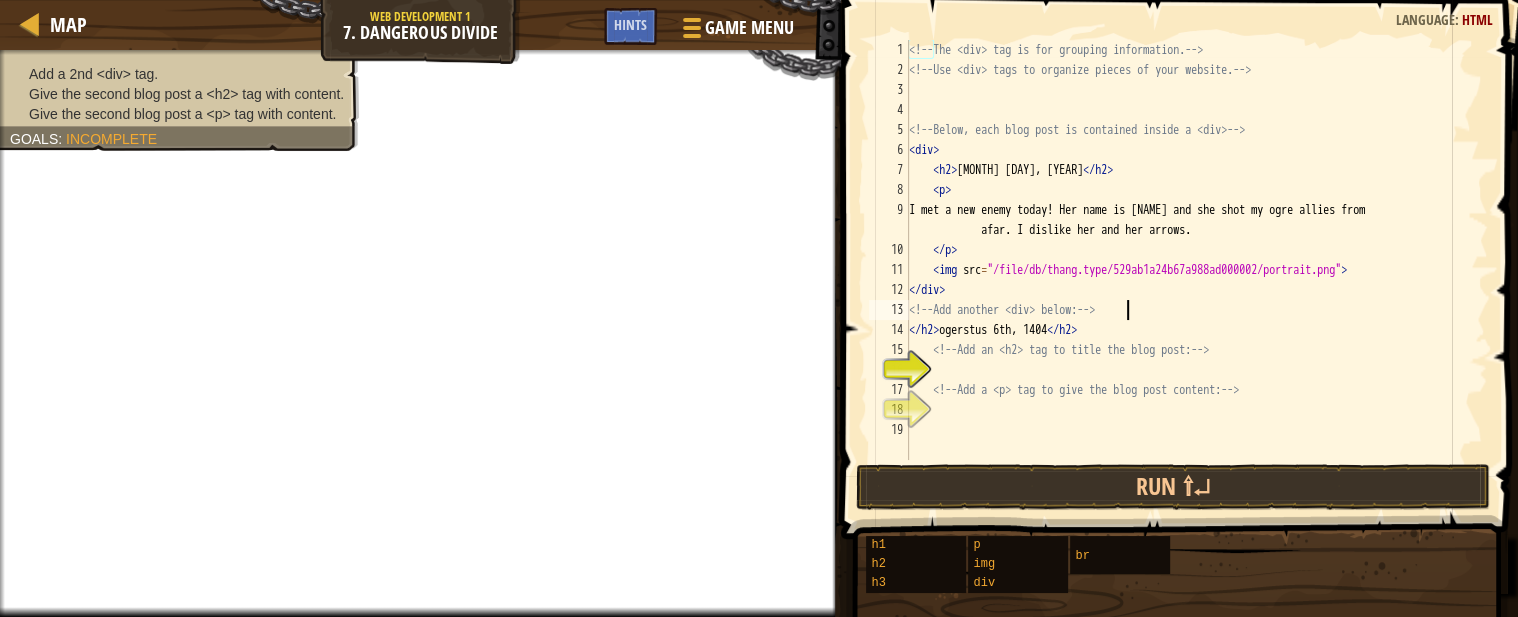 click on "<!--  The <div> tag is for grouping information.  --> <!--  Use <div> tags to organize pieces of your website.  --> <!--  Below, each blog post is contained inside a <div>  --> < div >      < h2 > Ogretober 3st, 1404 </ h2 >      < p >         I met a new enemy today! Her name is Cindy and she shot my ogre allies from  <!--  Add another <div> below:  -->      </ p >      < img   src = "/file/db/thang.type/529ab1a24b67a988ad000002/portrait.png" > </ div > <!--  Add another <div> below:  --> </ h2 > ogerstus 6th, 1404 </ h2 >      <!--  Add an <h2> tag to title the blog post:  -->           <!--  Add a <p> tag to give the blog post content:  -->" at bounding box center (1196, 270) 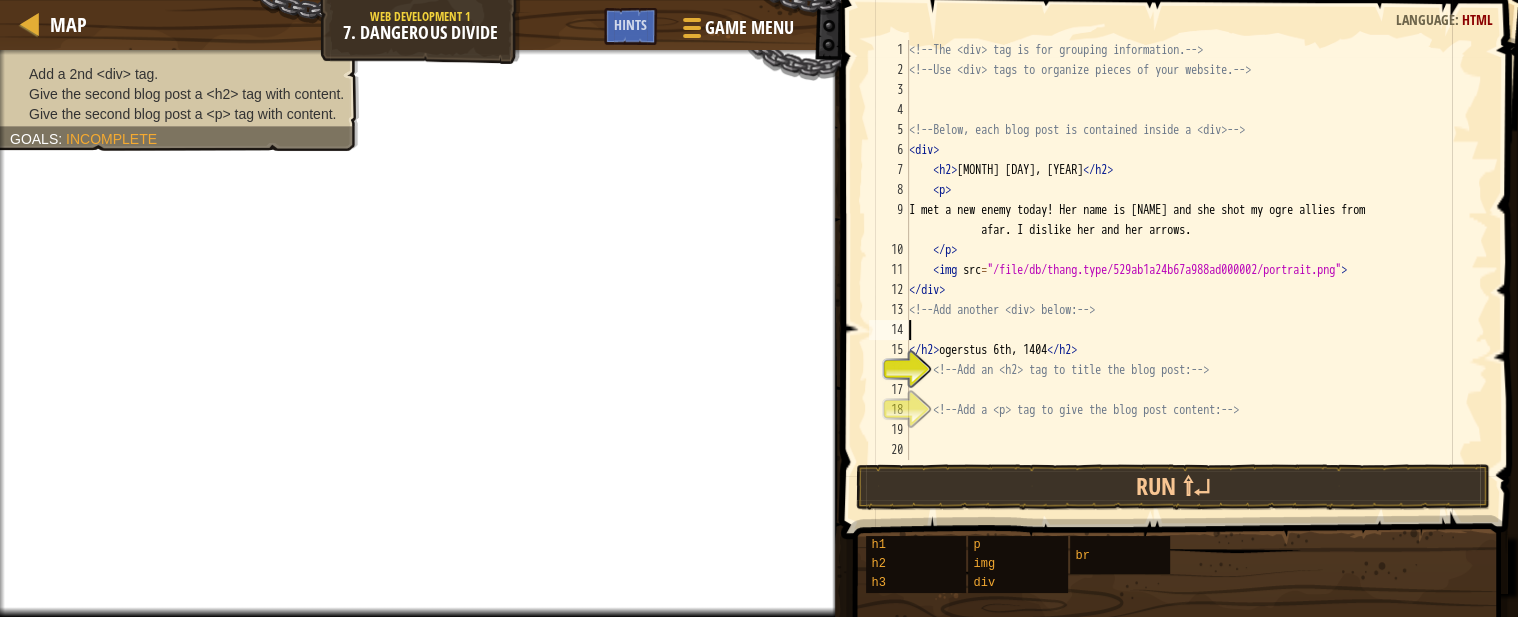 scroll, scrollTop: 8, scrollLeft: 0, axis: vertical 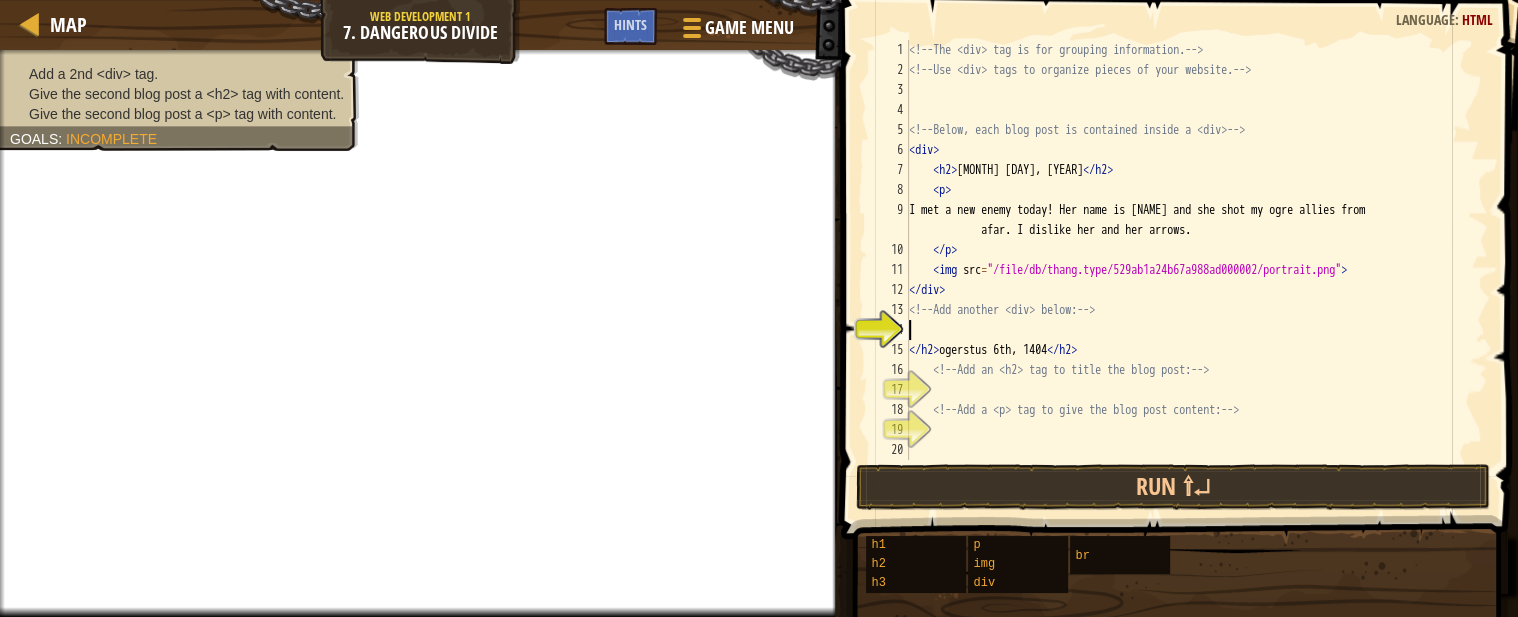 click on "<!--  The <div> tag is for grouping information.  --> <!--  Use <div> tags to organize pieces of your website.  --> <!--  Below, each blog post is contained inside a <div>  --> < div >      < h2 > Ogretober 3st, 1404 </ h2 >      < p >         I met a new enemy today! Her name is Cindy and she shot my ogre allies from  <!--  Add another <div> below:  -->      </ p >      < img   src = "/file/db/thang.type/529ab1a24b67a988ad000002/portrait.png" > </ div > <!--  Add another <div> below:  --> </ h2 > ogerstus 6th, 1404 </ h2 >      <!--  Add an <h2> tag to title the blog post:  -->           <!--  Add a <p> tag to give the blog post content:  -->" at bounding box center [1196, 270] 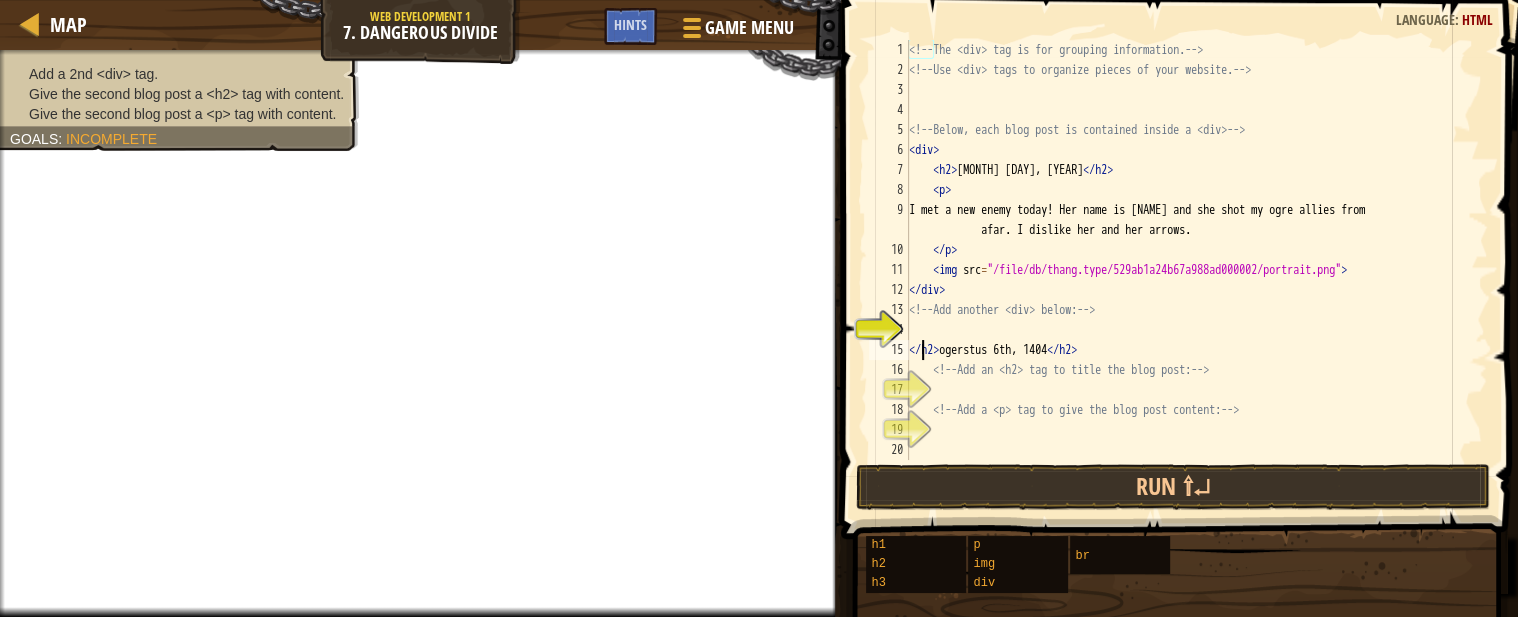 type on "ogerstus 6th, 1404" 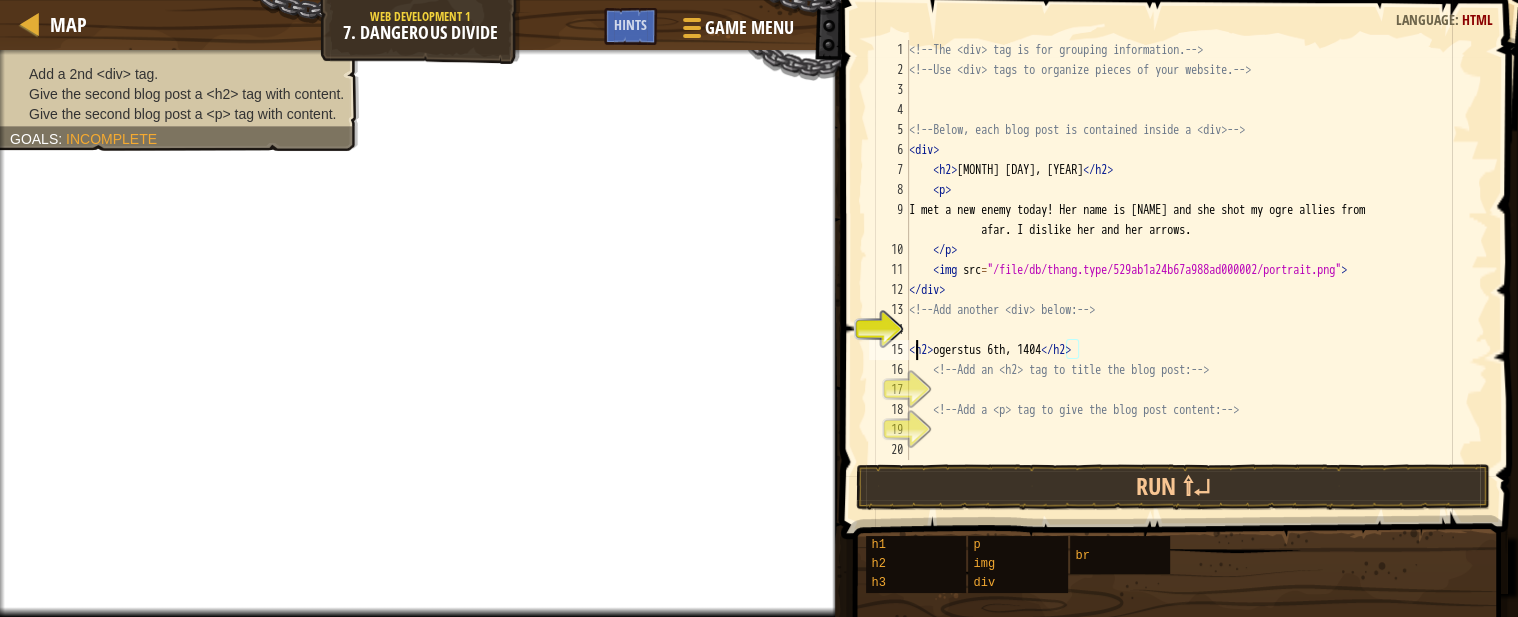 click on "Ogretober 3st, 1404
I met a new enemy today! Her name is Cindy and she shot my ogre allies from               afar. I dislike her and her arrows.
[NAME] 6th, 1404" at bounding box center (1196, 270) 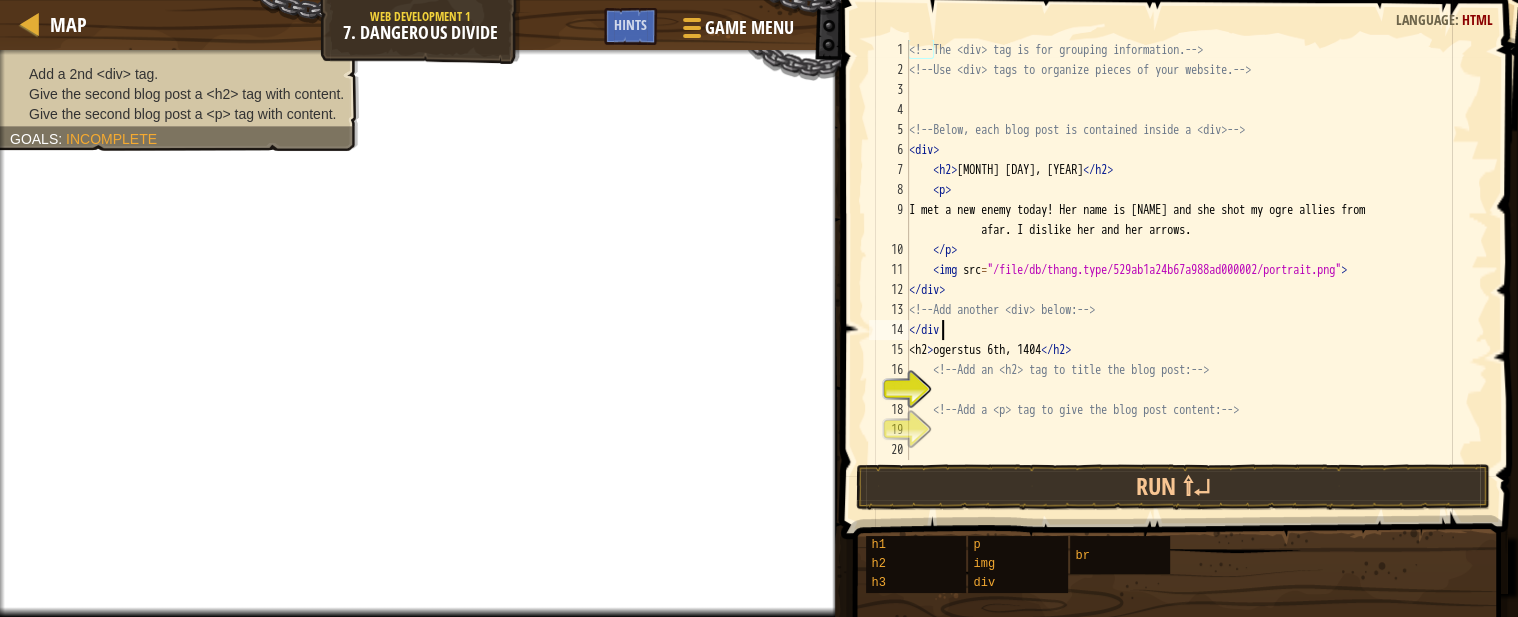 scroll, scrollTop: 8, scrollLeft: 1, axis: both 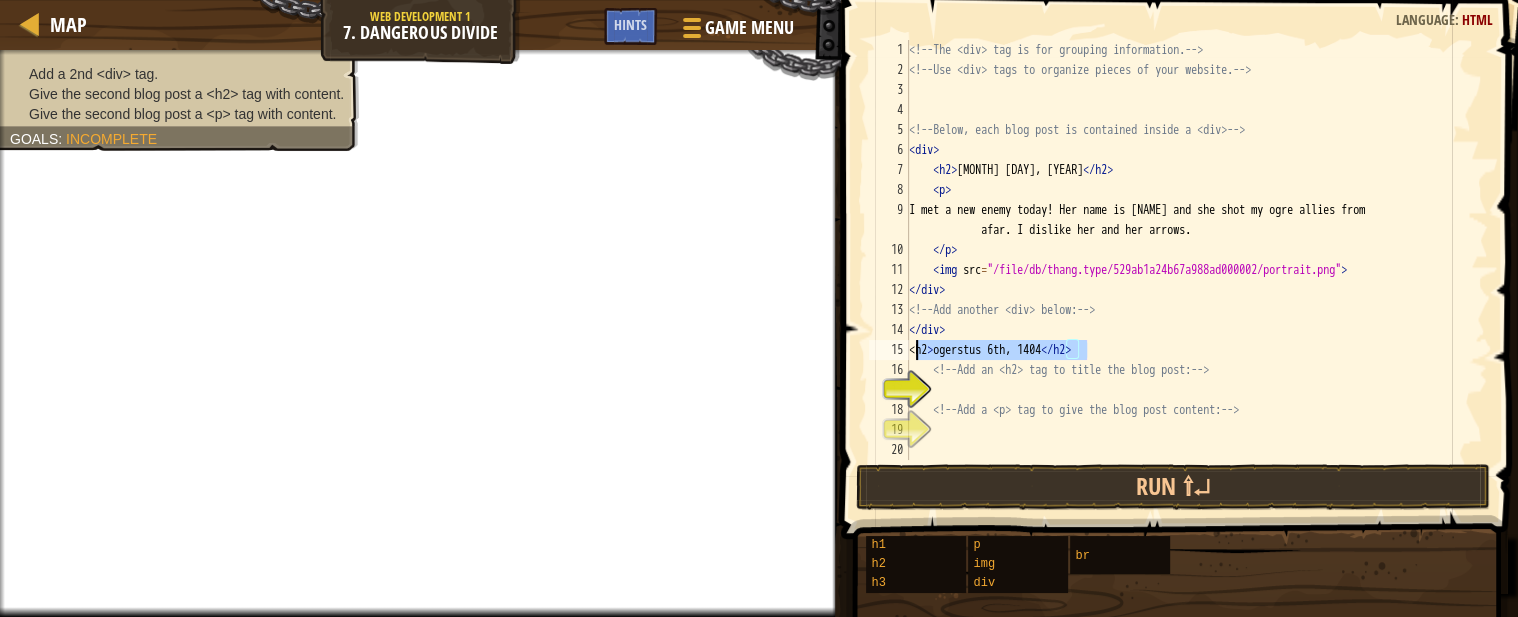 drag, startPoint x: 1090, startPoint y: 351, endPoint x: 901, endPoint y: 354, distance: 189.0238 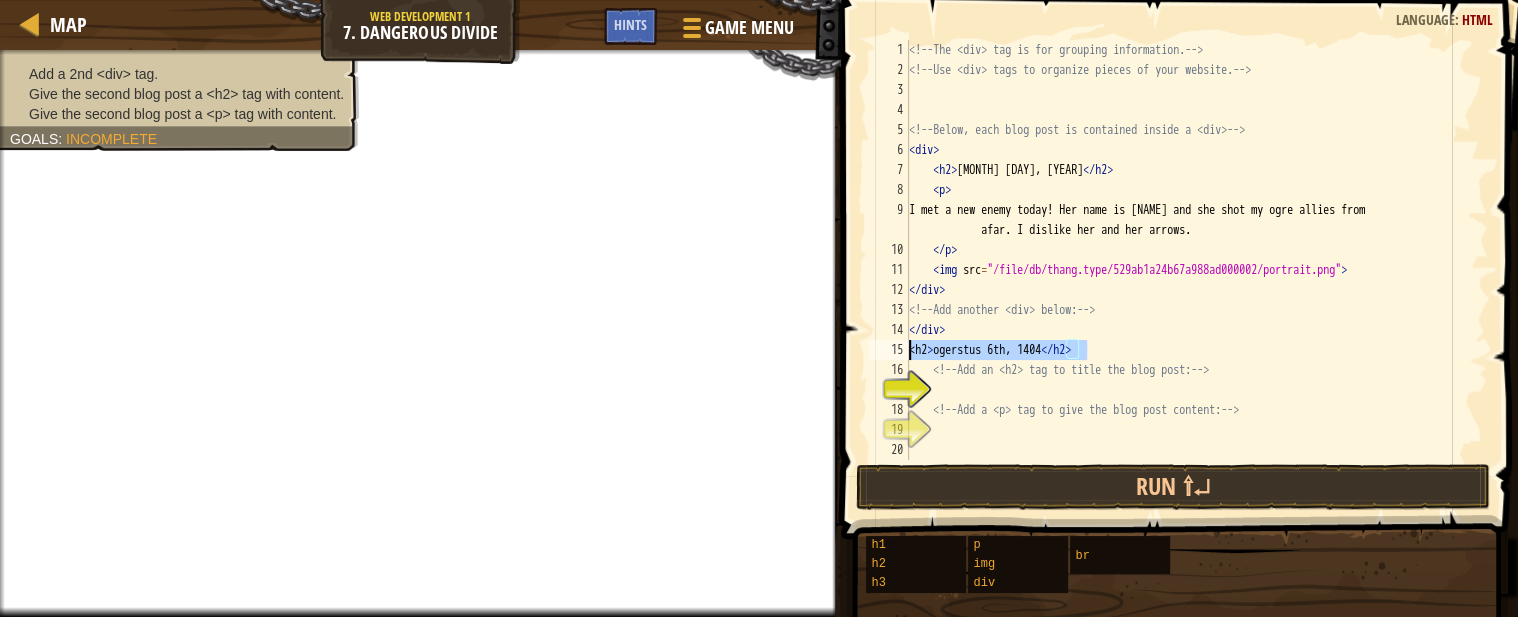 scroll, scrollTop: 8, scrollLeft: 0, axis: vertical 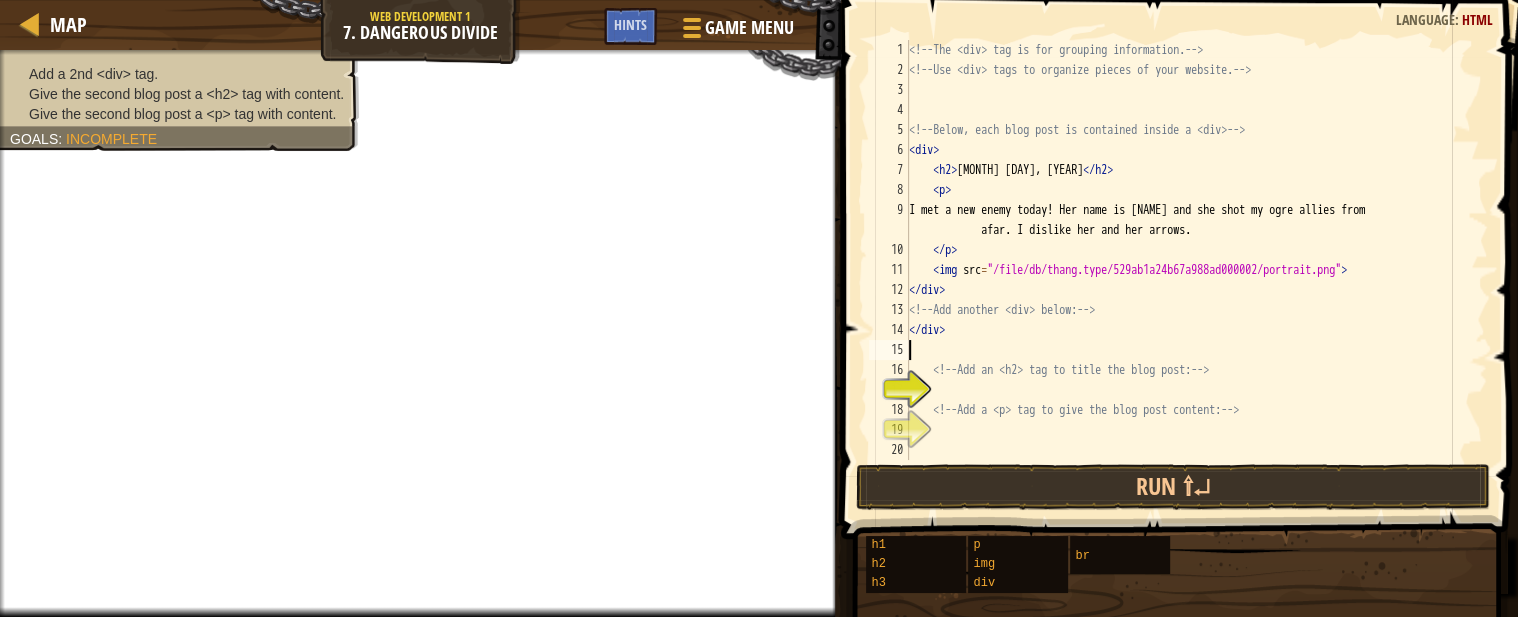 click on "17" at bounding box center [889, 390] 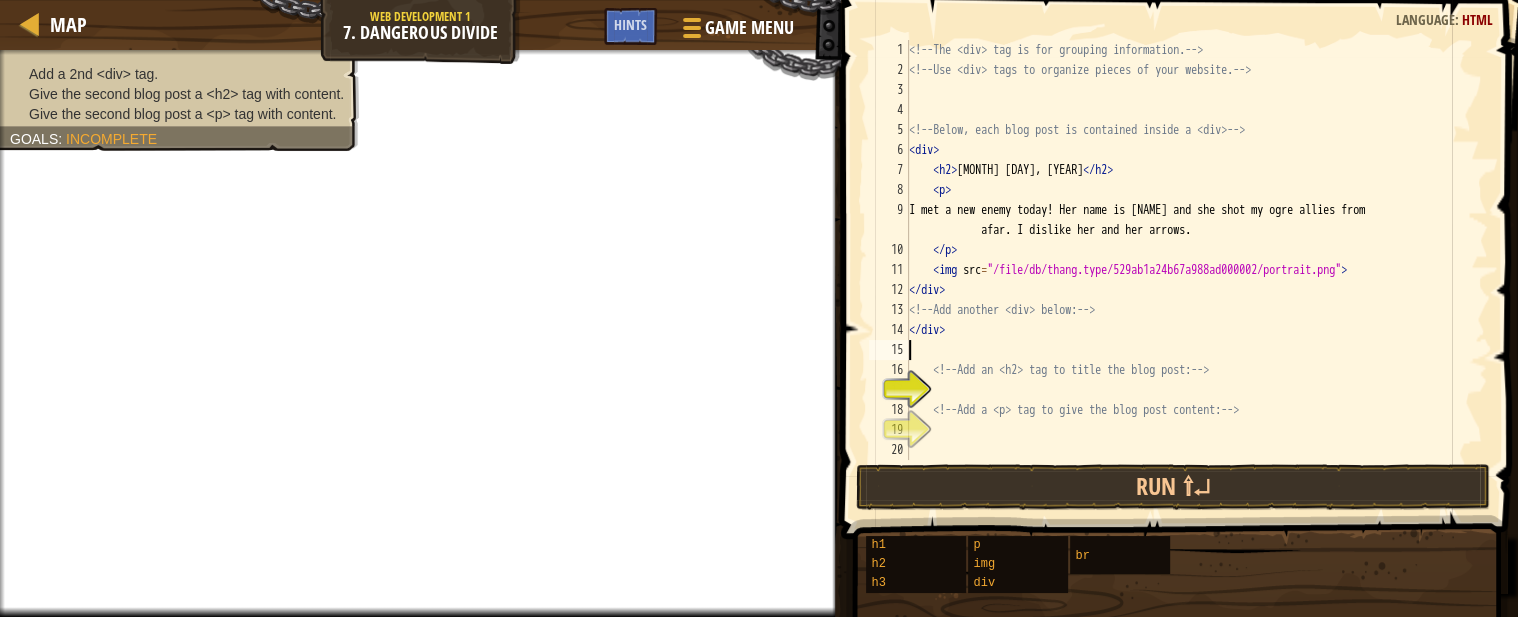 type on "<!-- Add a <p> tag to give the blog post content: -->" 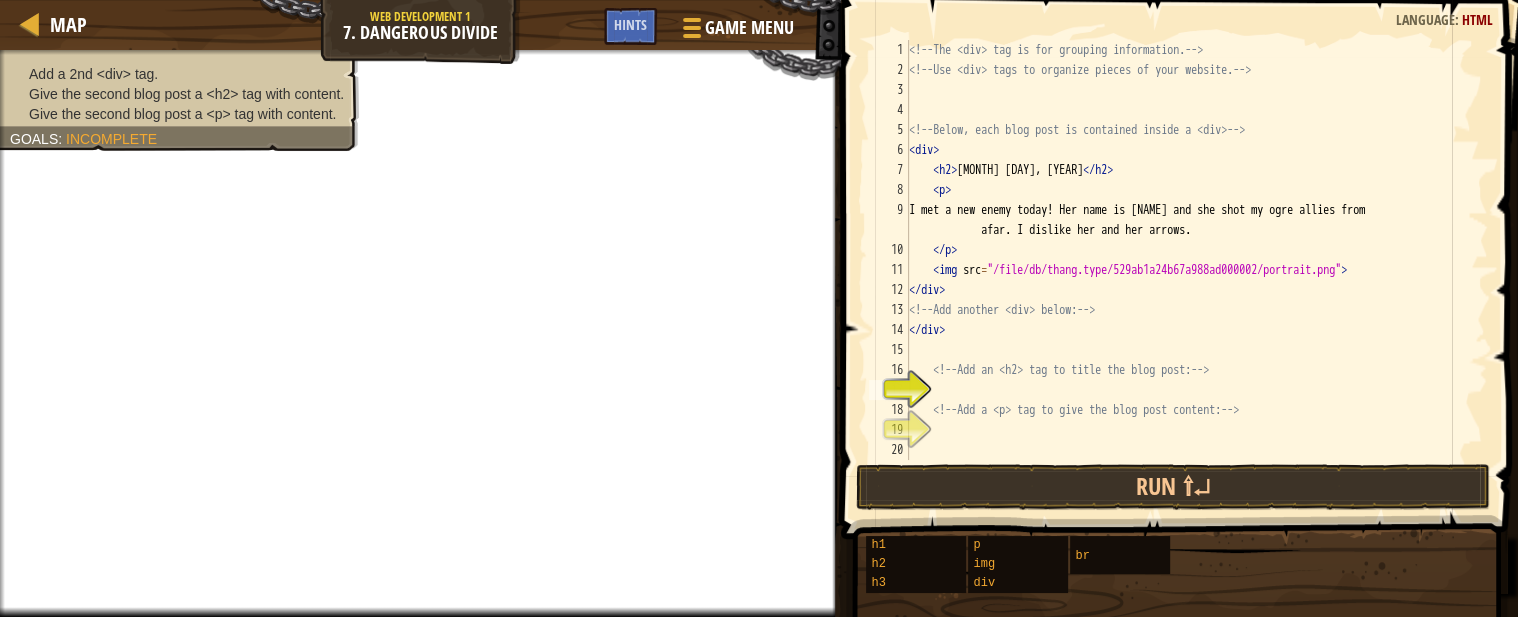 click on "Ogretober 3st, 1404
I met a new enemy today! Her name is [PERSON] and she shot my ogre allies from  <br/>            afar. I dislike her and her arrows.
ogerstus 6th, 1404" at bounding box center (1196, 270) 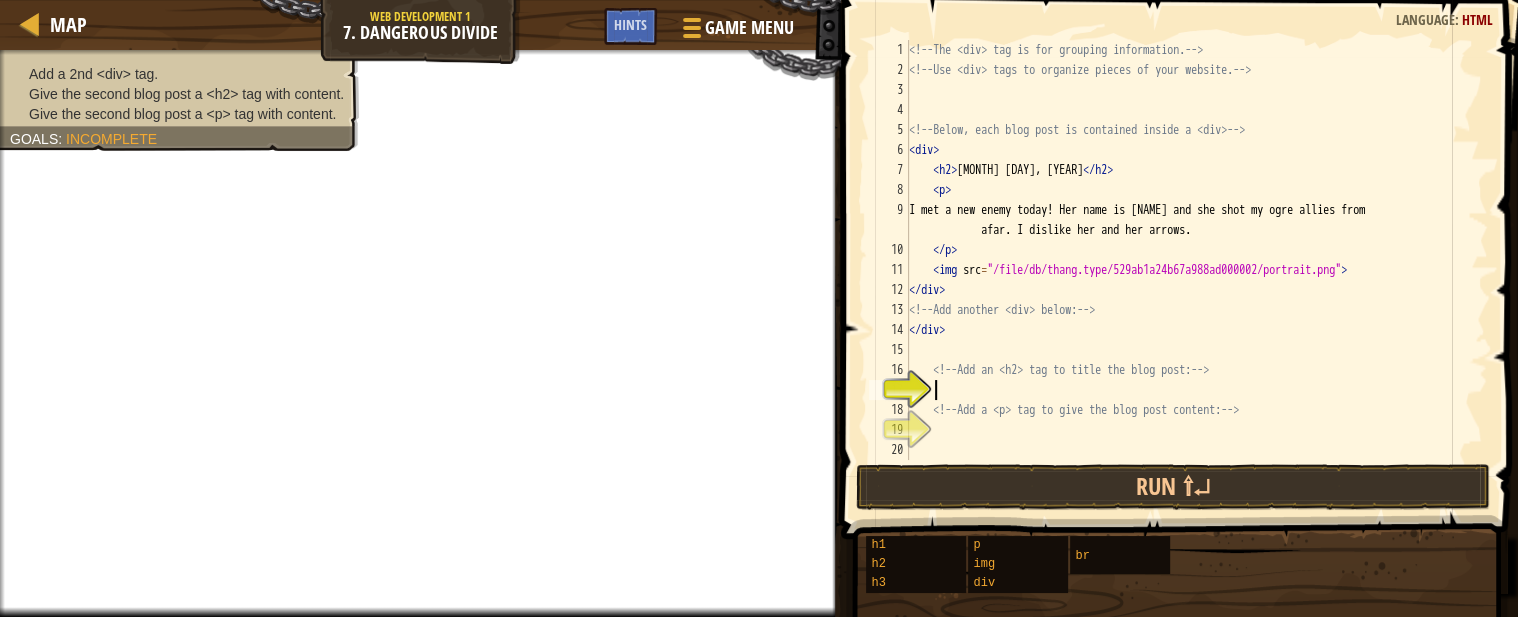 click on "17" at bounding box center (889, 390) 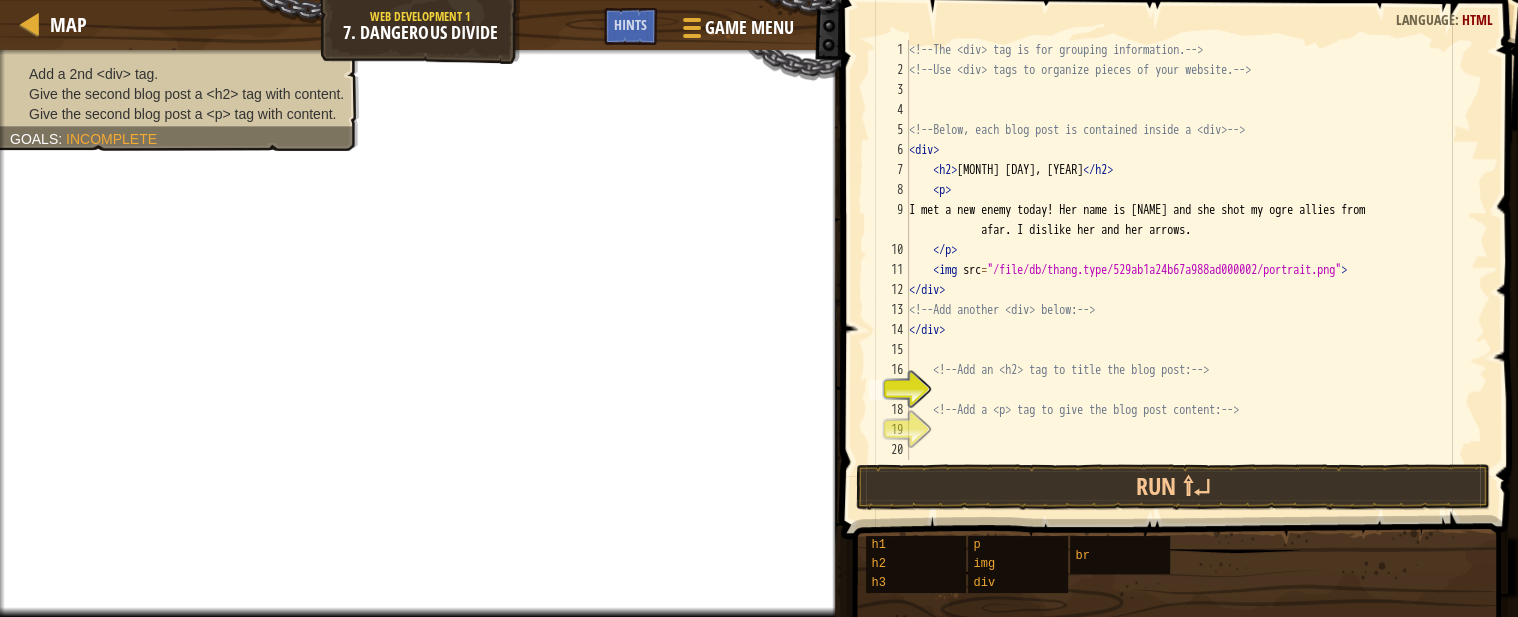 paste on "ogerstus 6th, 1404" 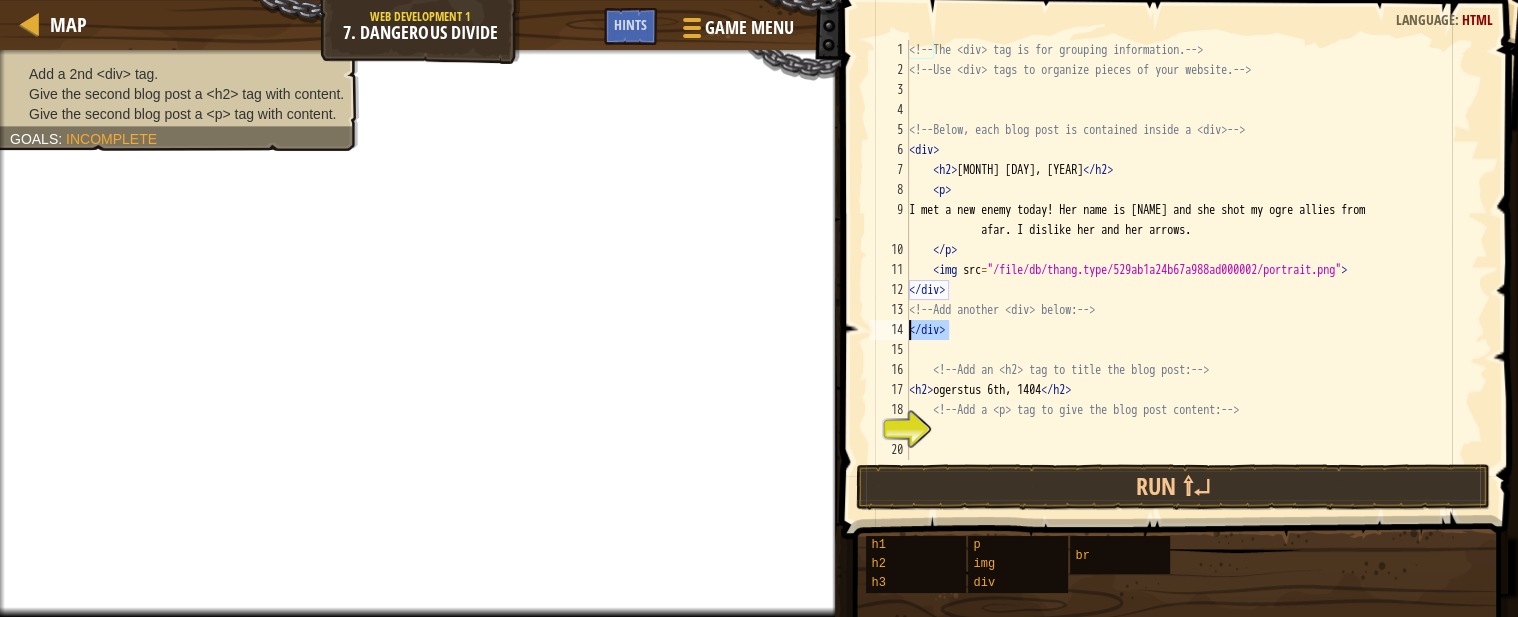 drag, startPoint x: 947, startPoint y: 330, endPoint x: 901, endPoint y: 334, distance: 46.173584 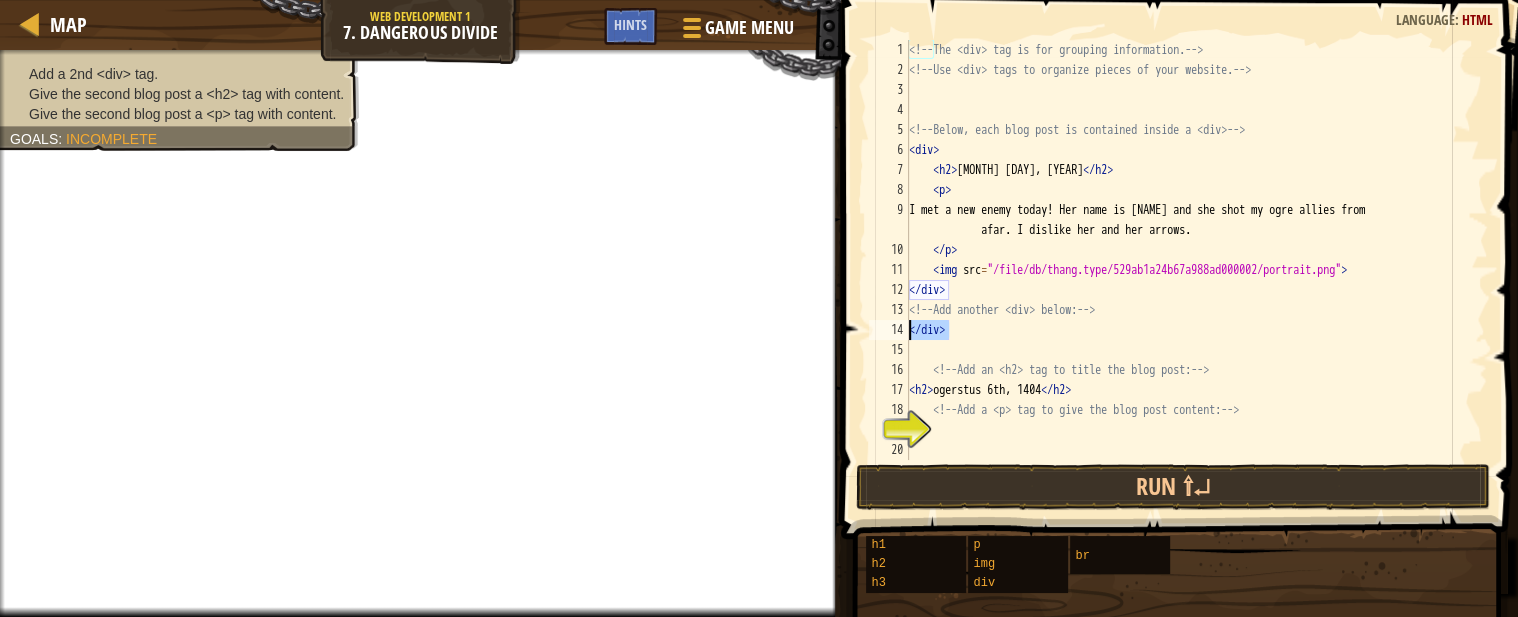 click on "h2>ogerstus 6th, 1404</h2>      h2 > Ogretober 3st, 1404 < / h2 >      p >         I met a new enemy today! Her name is [NAME] and she shot my ogre allies from  <!--  Add another <div> below:  -->      p >      img   src = "/file/db/thang.type/529ab1a24b67a988ad000002/portrait.png" >     h2 > ogerstus 6th, 1404 < / h2 >" at bounding box center [1176, 250] 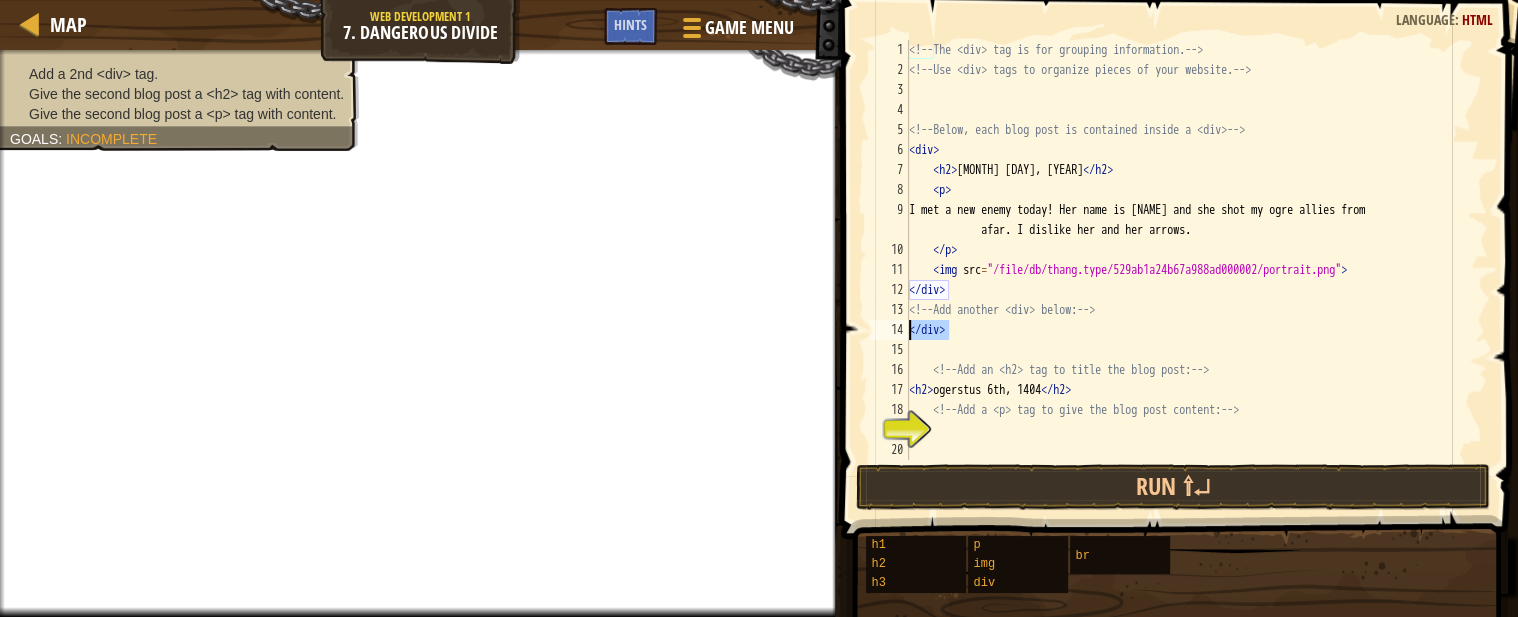 type on "c" 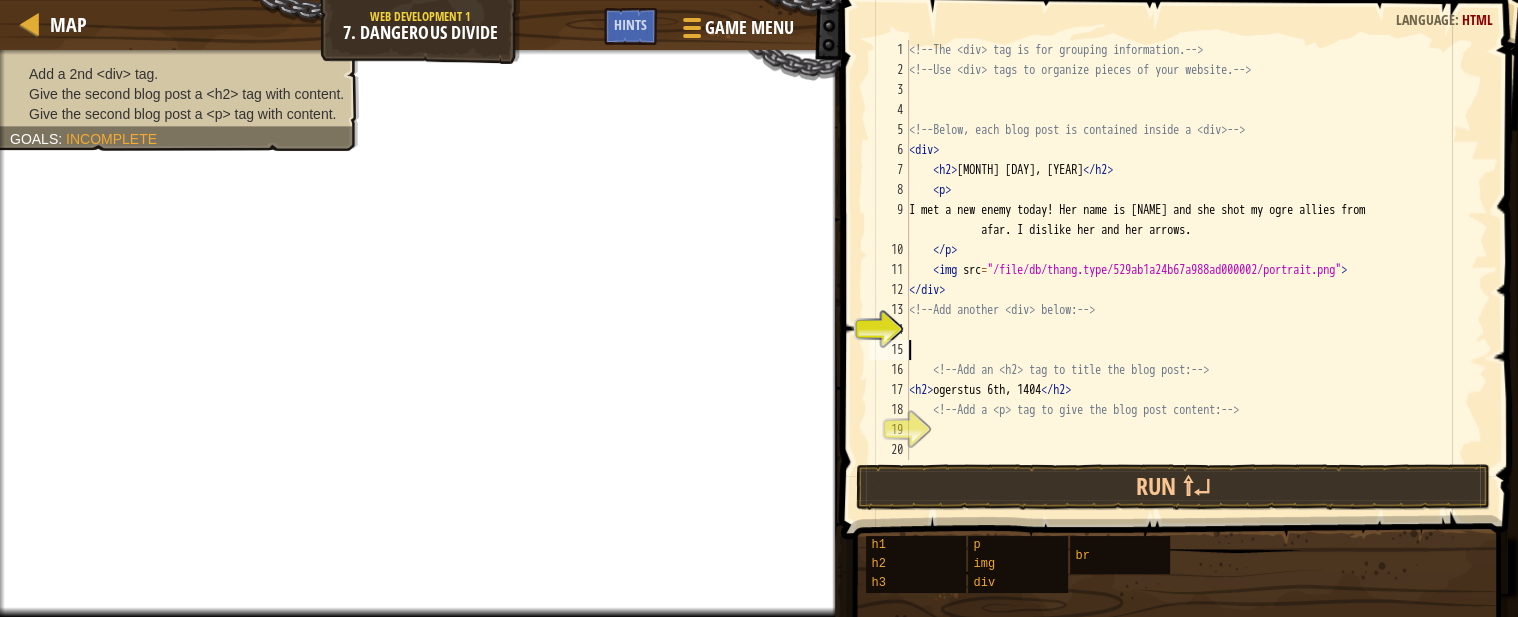 type on "V" 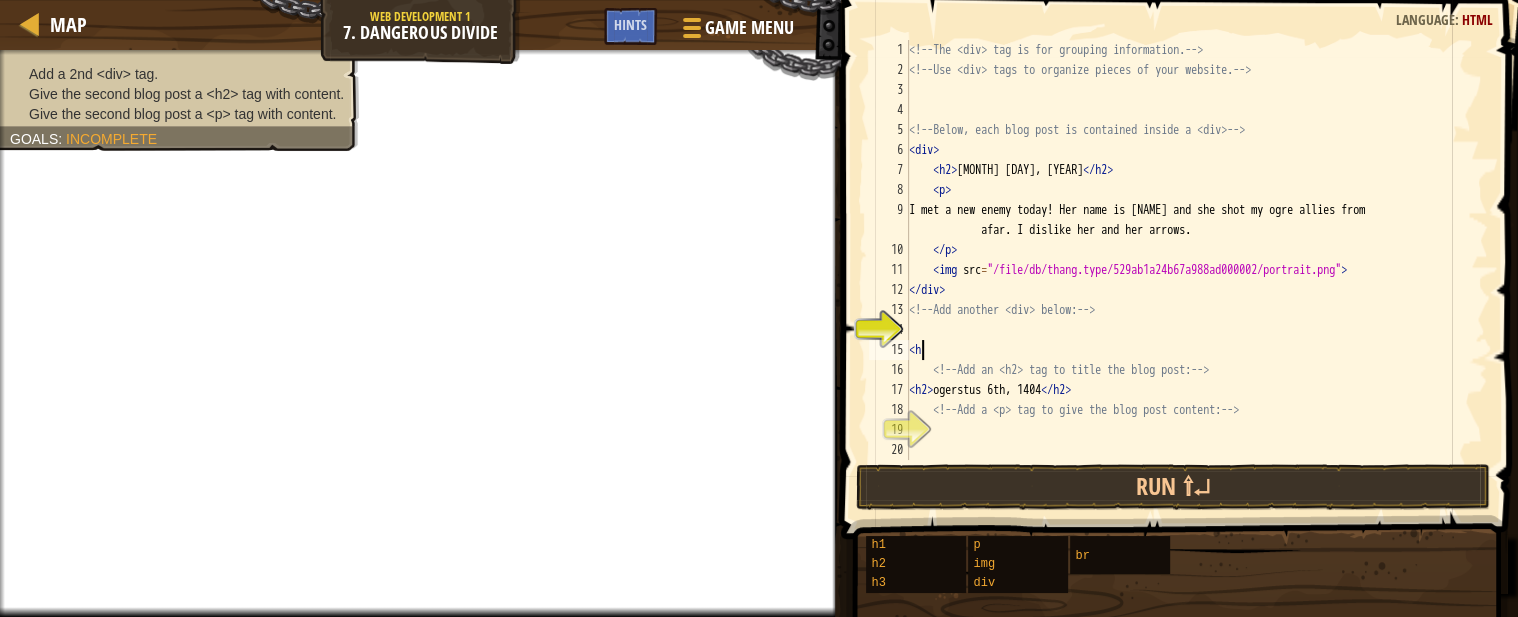 type on "<" 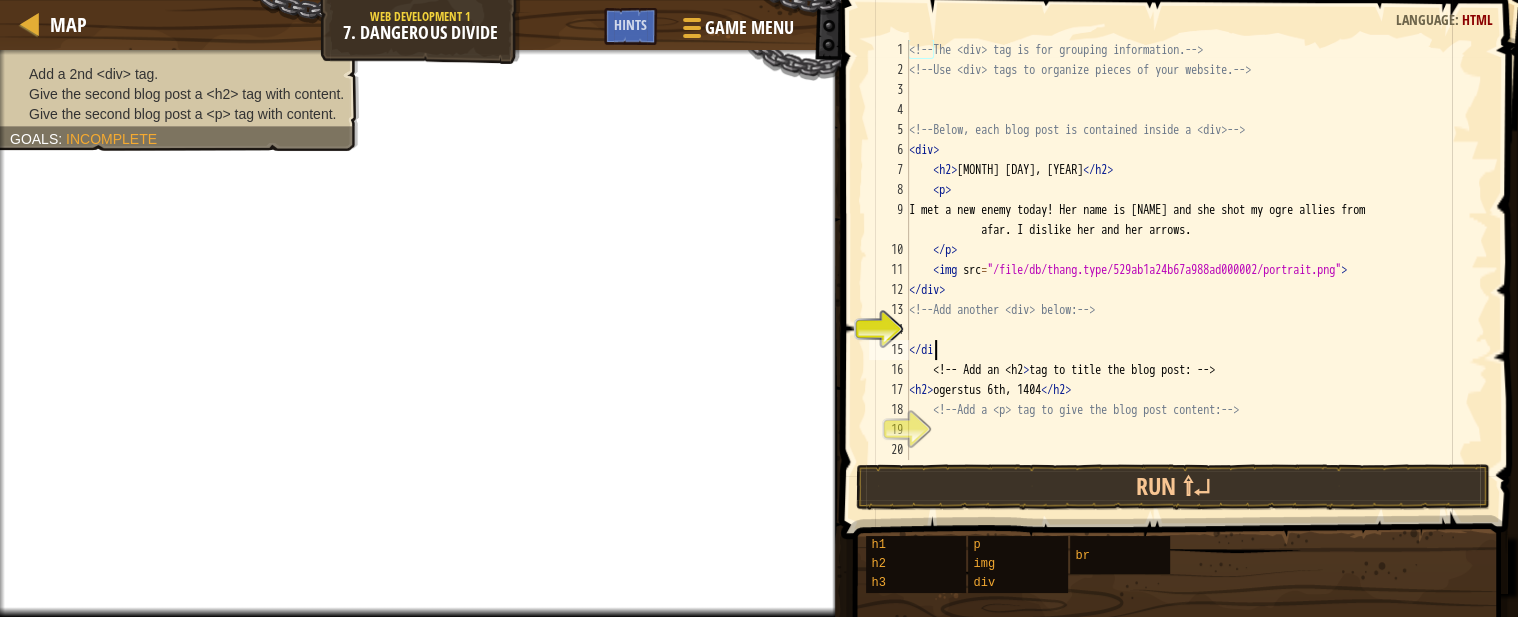 scroll, scrollTop: 8, scrollLeft: 1, axis: both 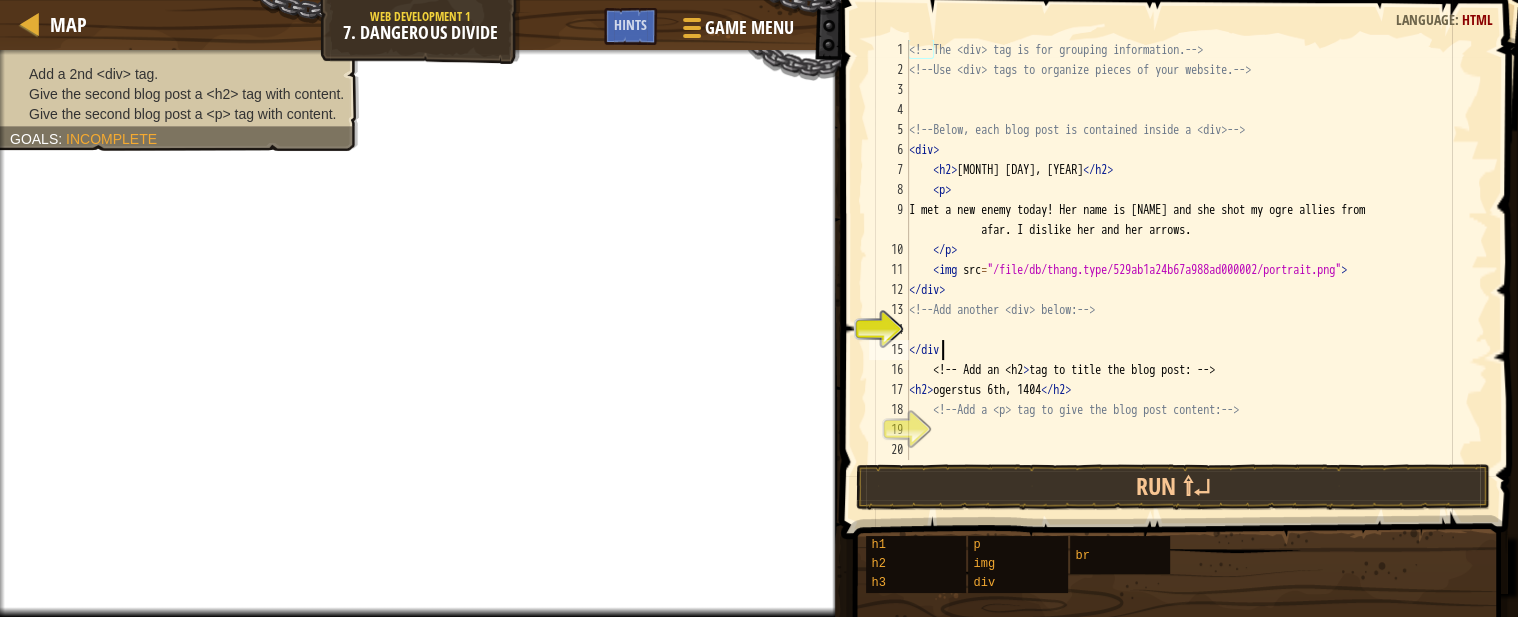 type on "</div>" 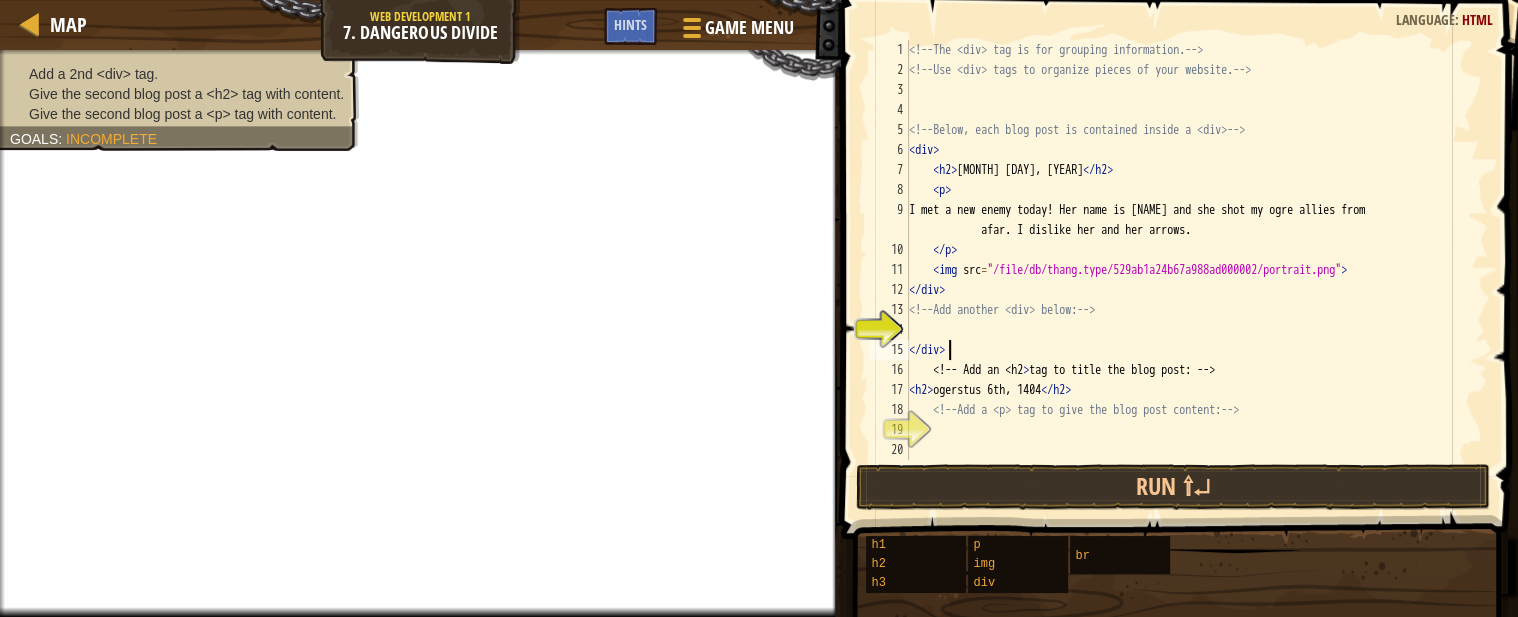 click on "19" at bounding box center [889, 430] 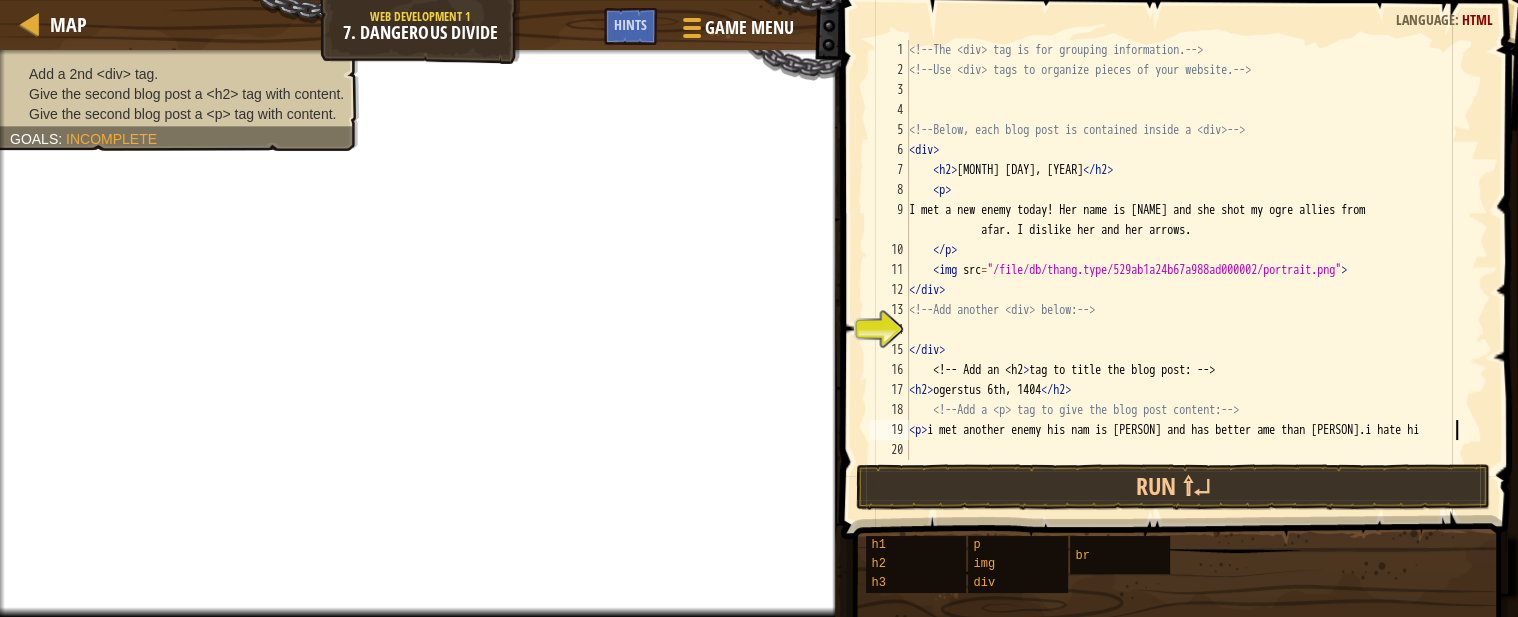 scroll, scrollTop: 8, scrollLeft: 45, axis: both 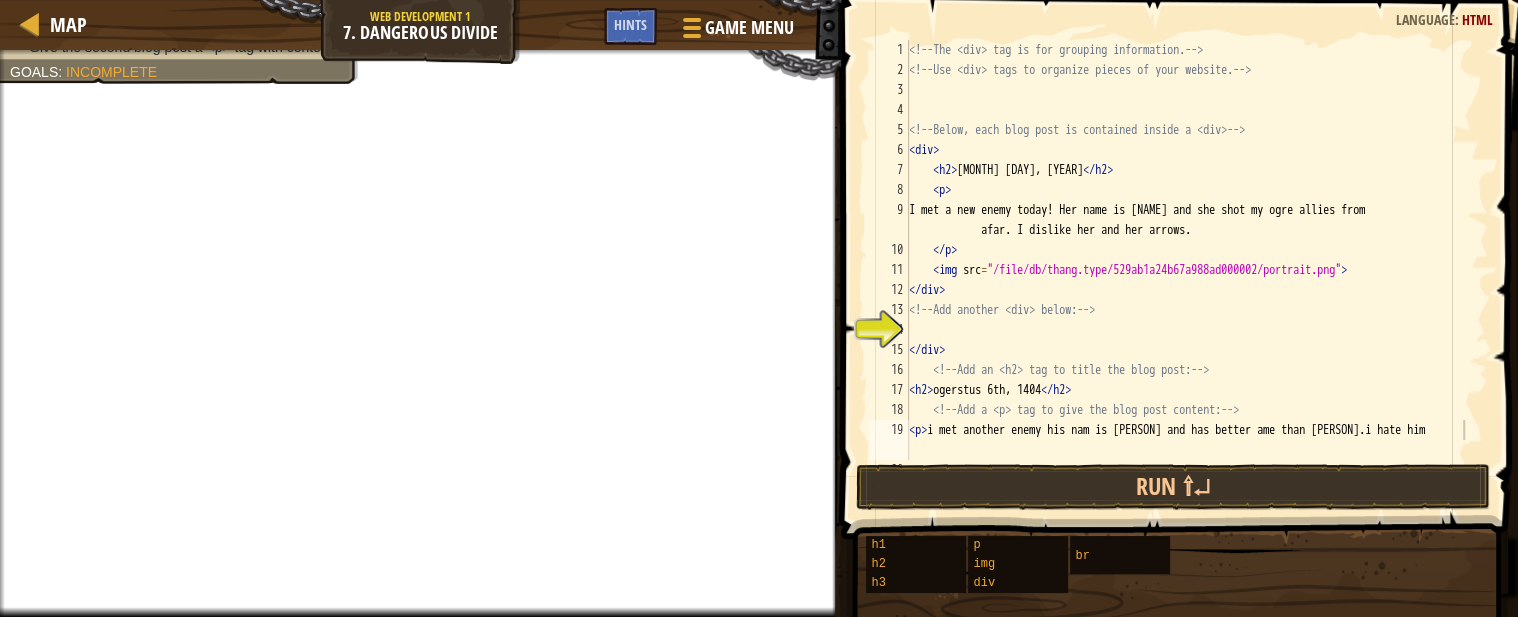 click on "Ogretober 3st, 1404
I met a new enemy today! Her name is [PERSON] and she shot my ogre allies from  <br/>            afar. I dislike her and her arrows.
ogerstus 6th, 1404
i met another enemy his nam is [PERSON] and has better ame than [PERSON].i hate him" at bounding box center [1188, 270] 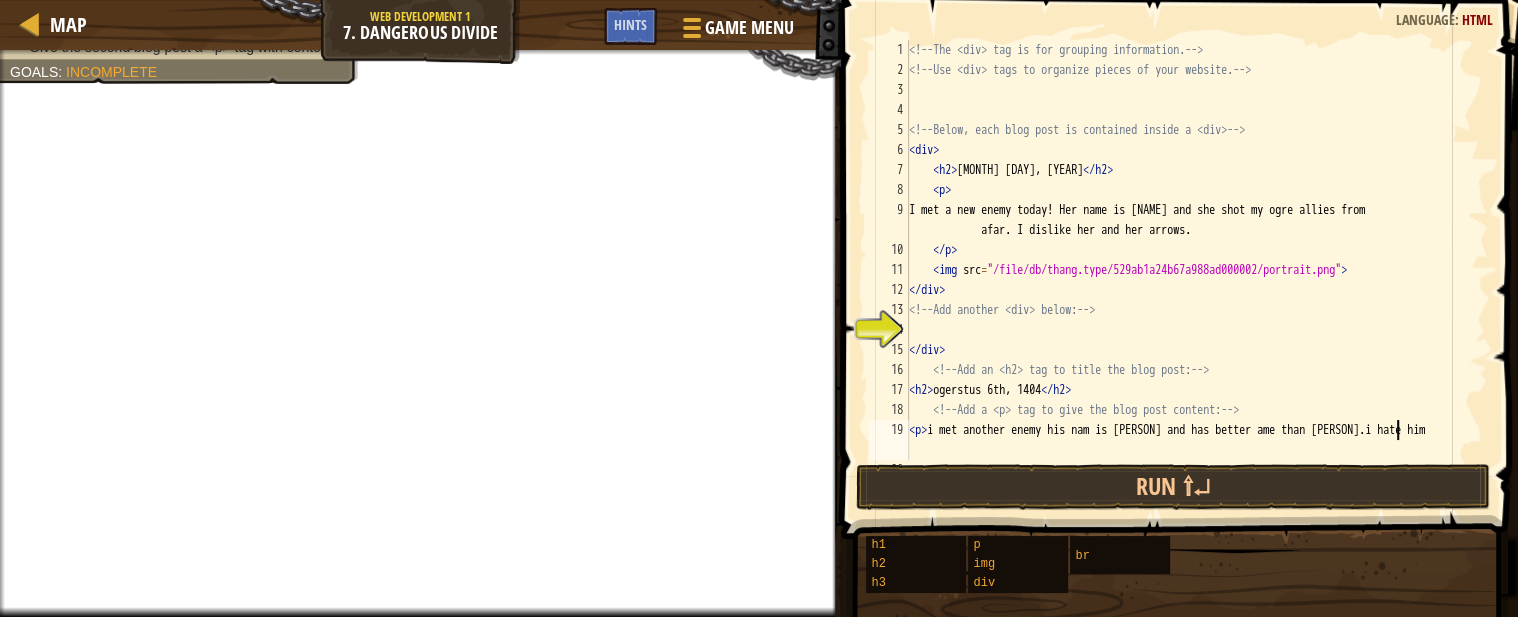 type on "i met another enemy his nam is ragnarok and has better ame than cindy. i hate him" 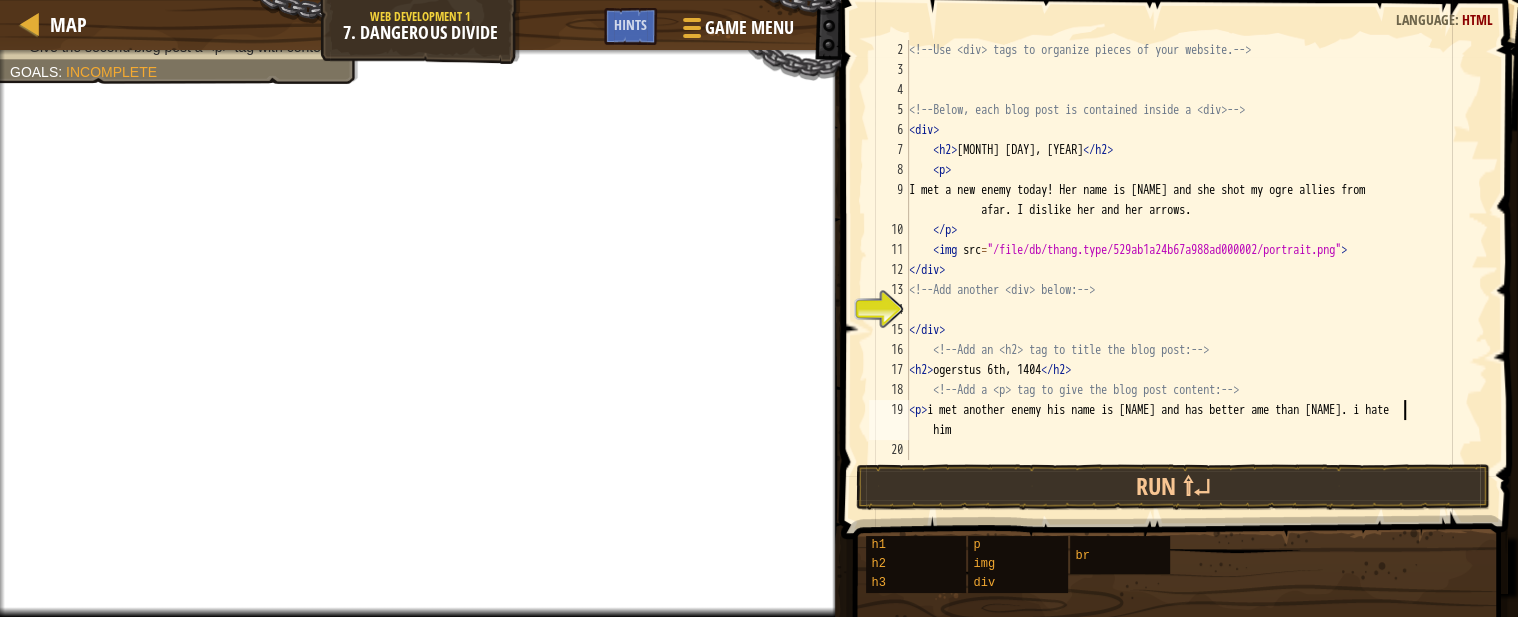 scroll, scrollTop: 20, scrollLeft: 0, axis: vertical 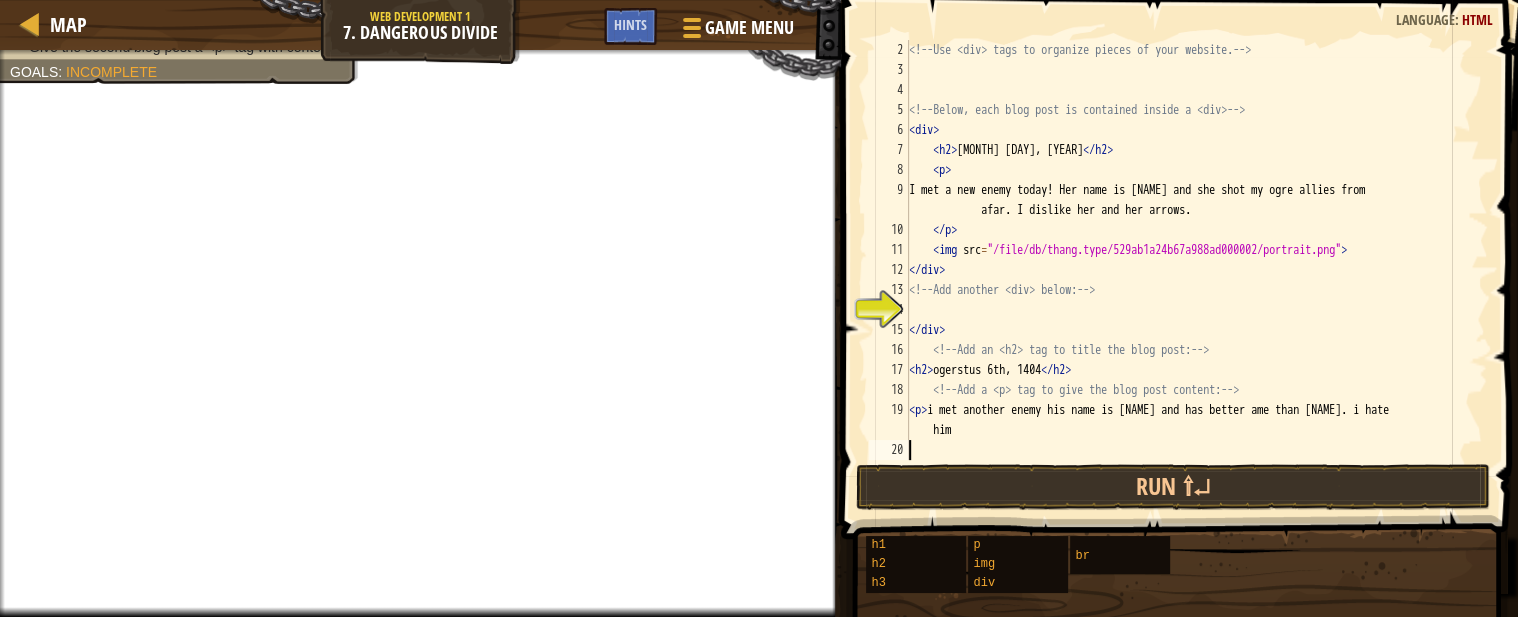 click on "Ogretober 3st, 1404
I met a new enemy today! Her name is Cindy and she shot my ogre allies from               afar. I dislike her and her arrows.
[NAME] 6th, 1404
i met another enemy his nam is ragnarok and has better ame than cindy. i hate       him" at bounding box center (1188, 270) 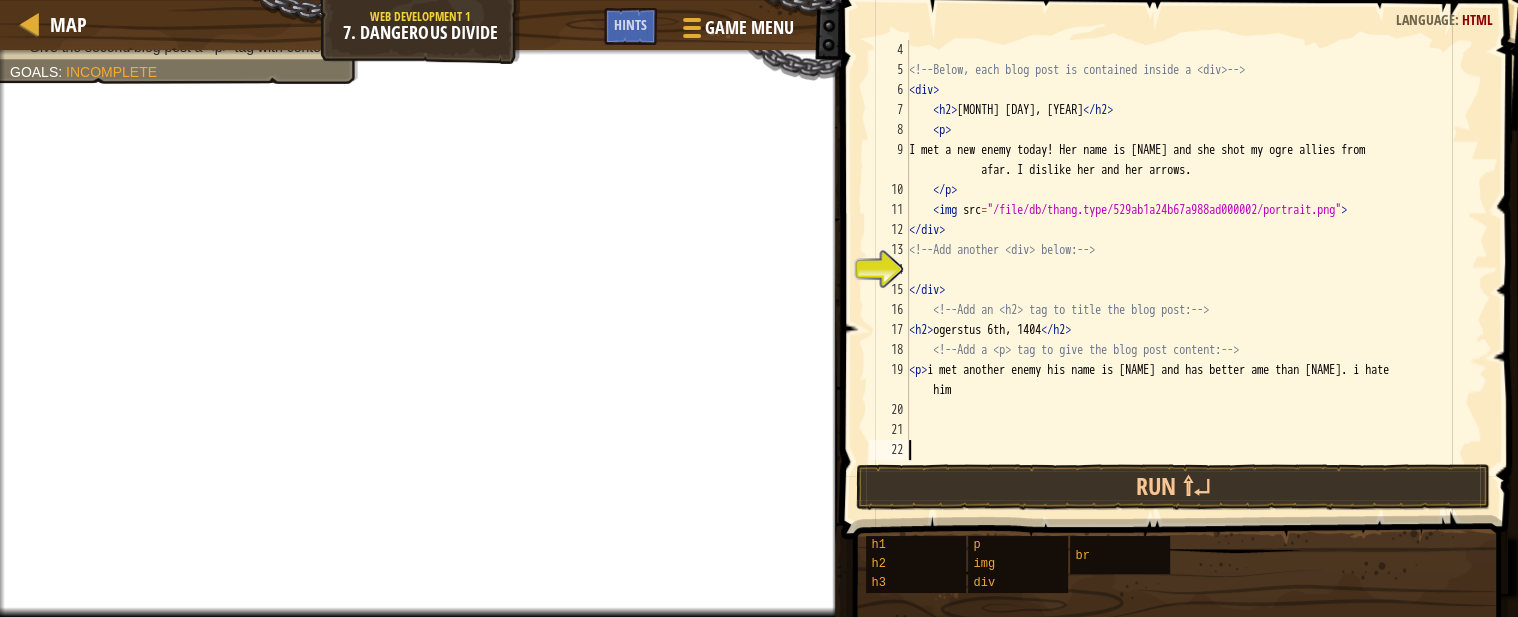 scroll, scrollTop: 60, scrollLeft: 0, axis: vertical 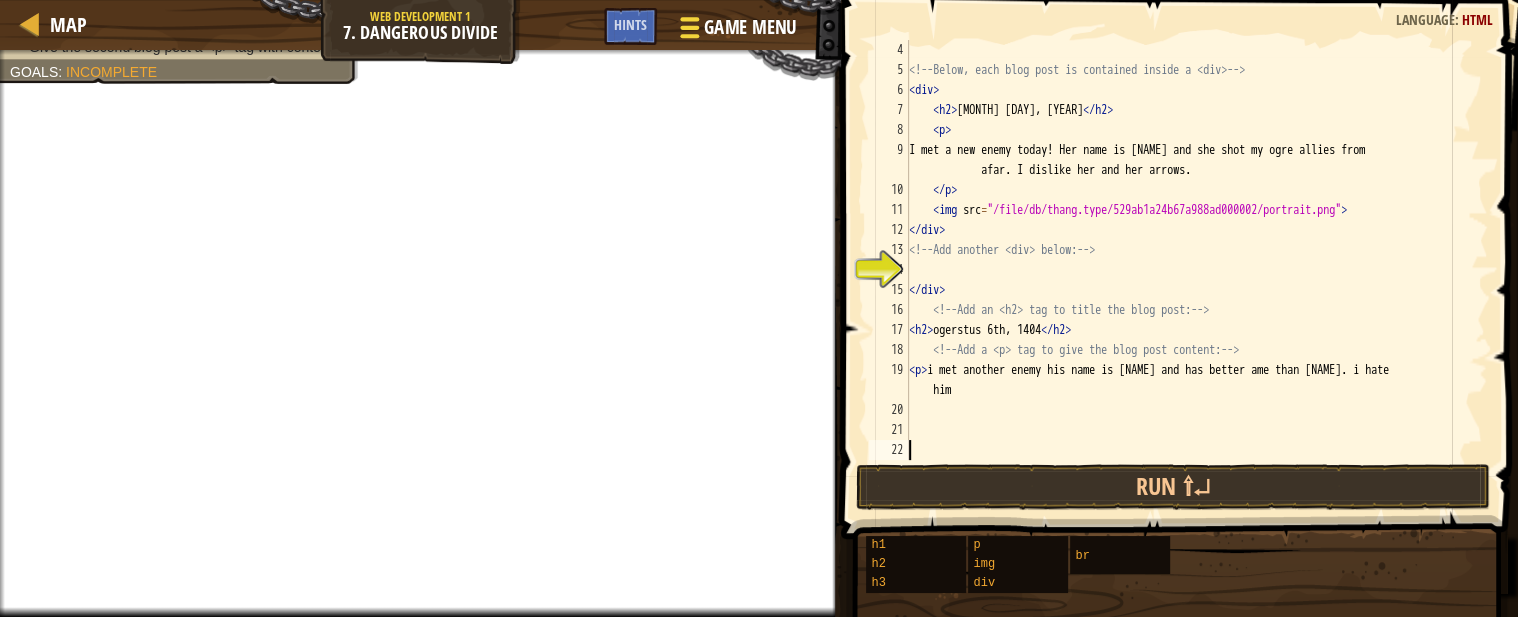 click on "Game Menu" at bounding box center (749, 27) 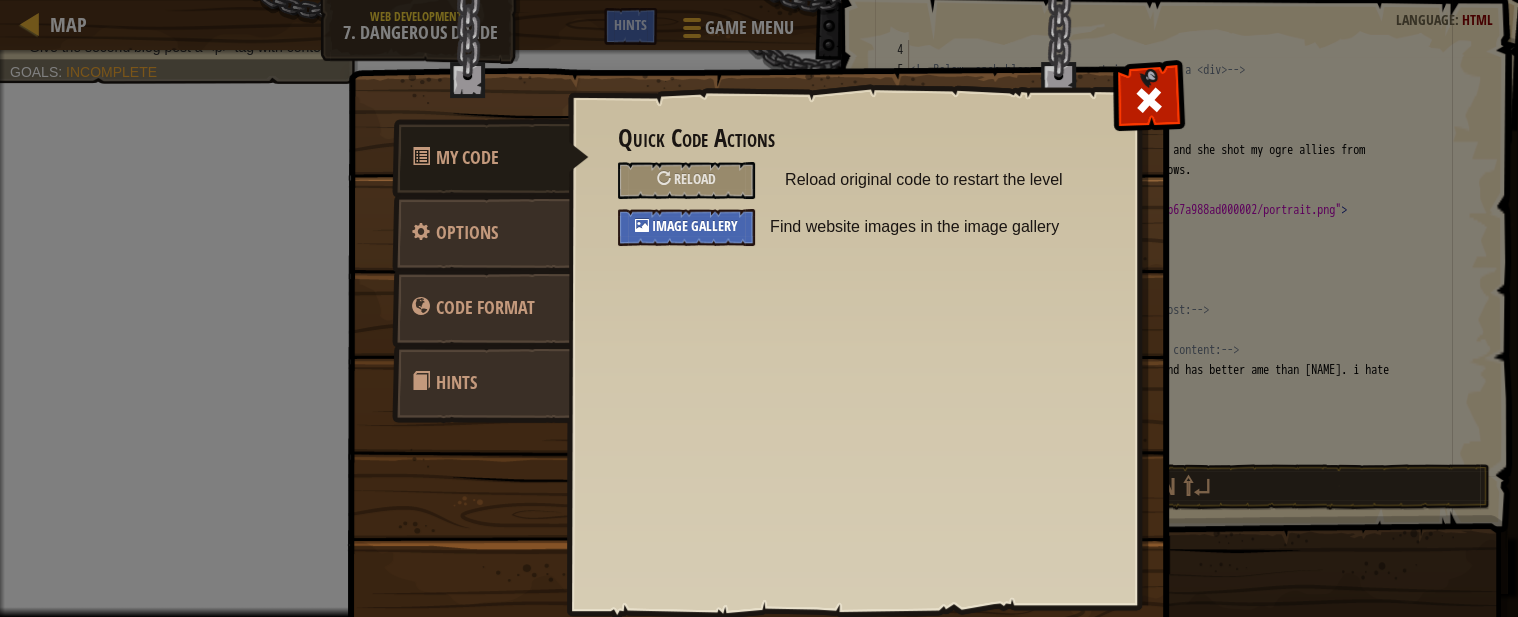 click on "Image Gallery" at bounding box center (686, 227) 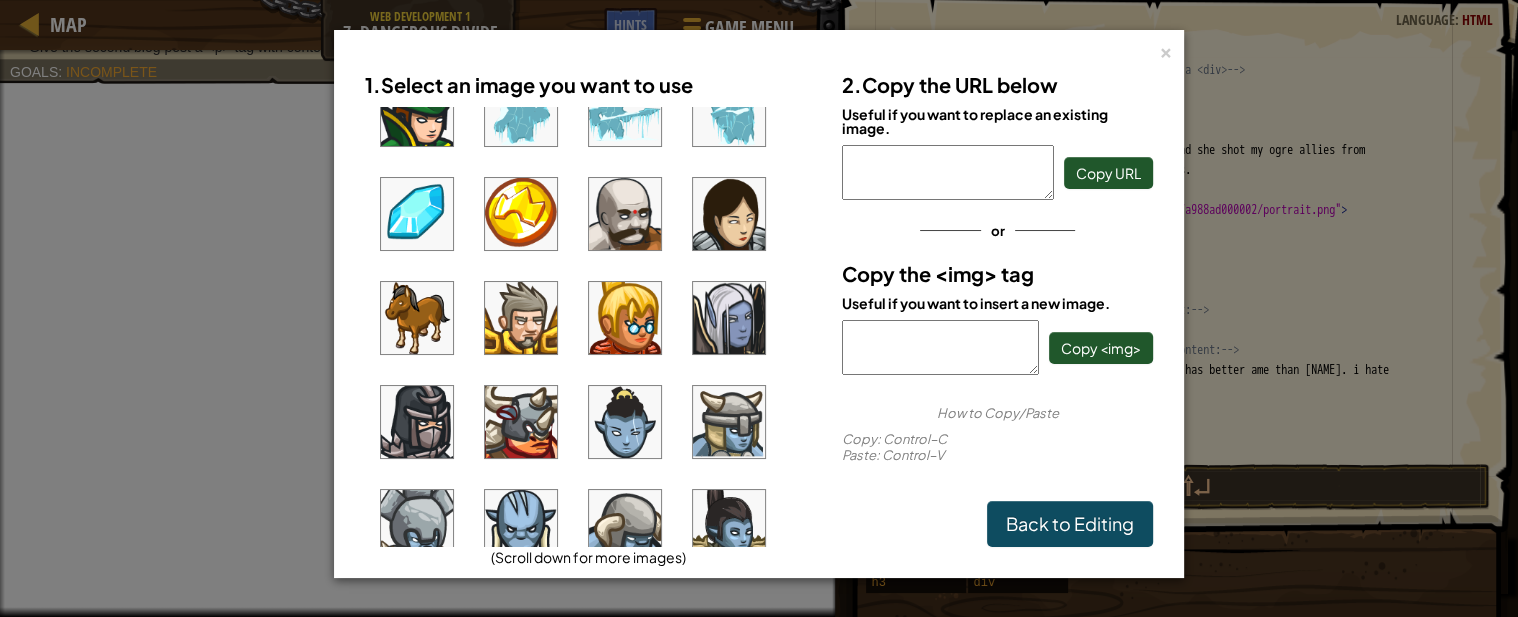 scroll, scrollTop: 888, scrollLeft: 0, axis: vertical 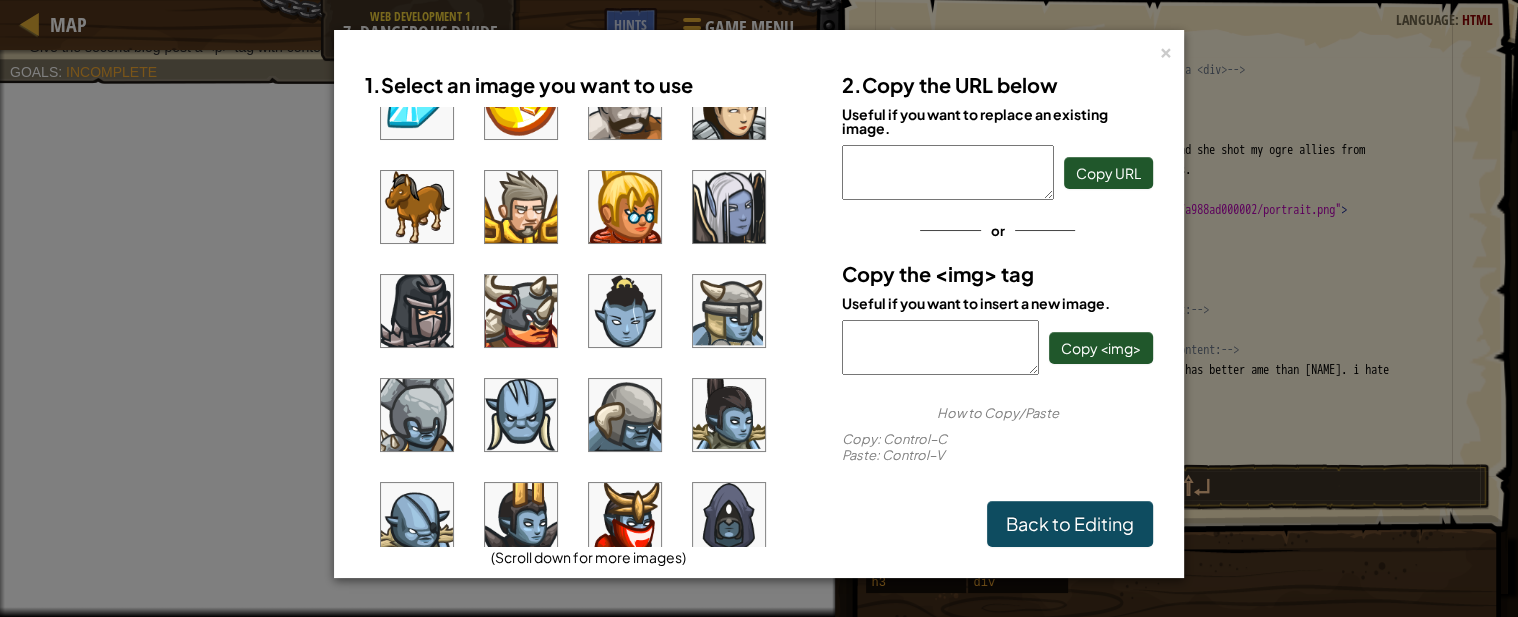 click at bounding box center [417, 311] 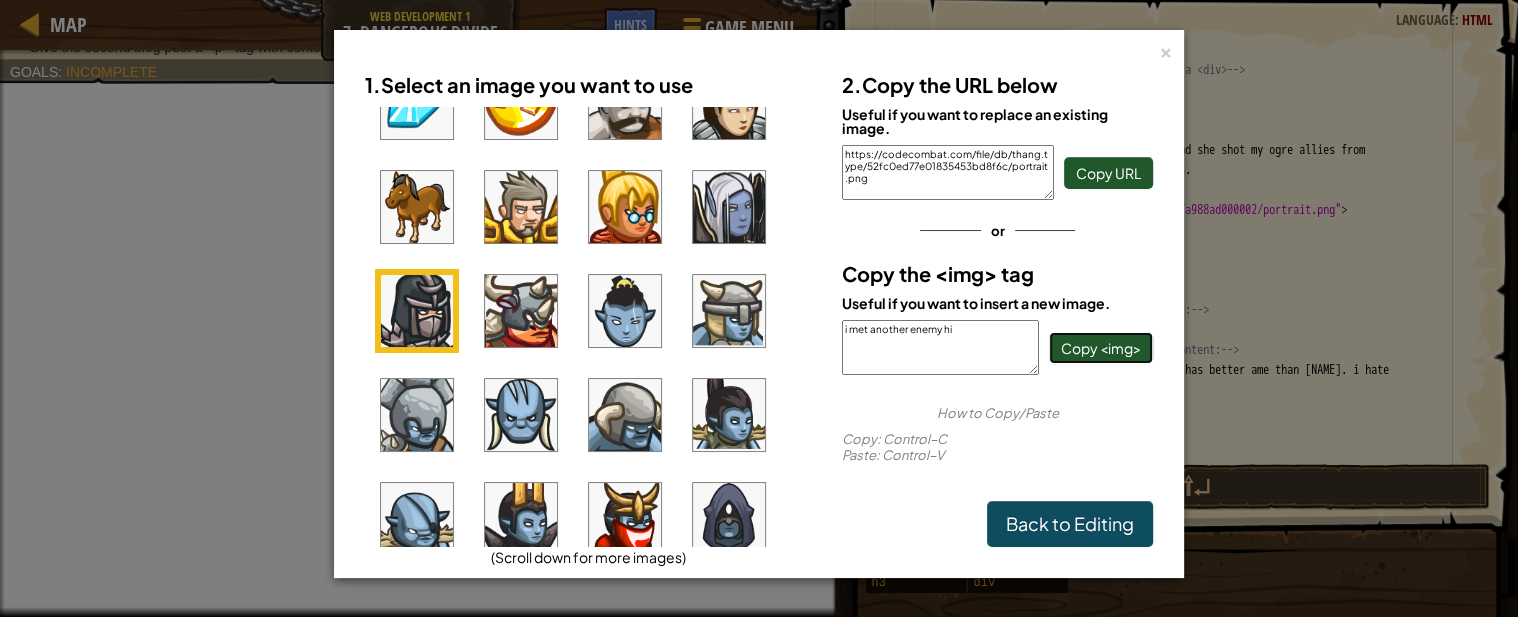 click on "Copy <img>" at bounding box center [1101, 348] 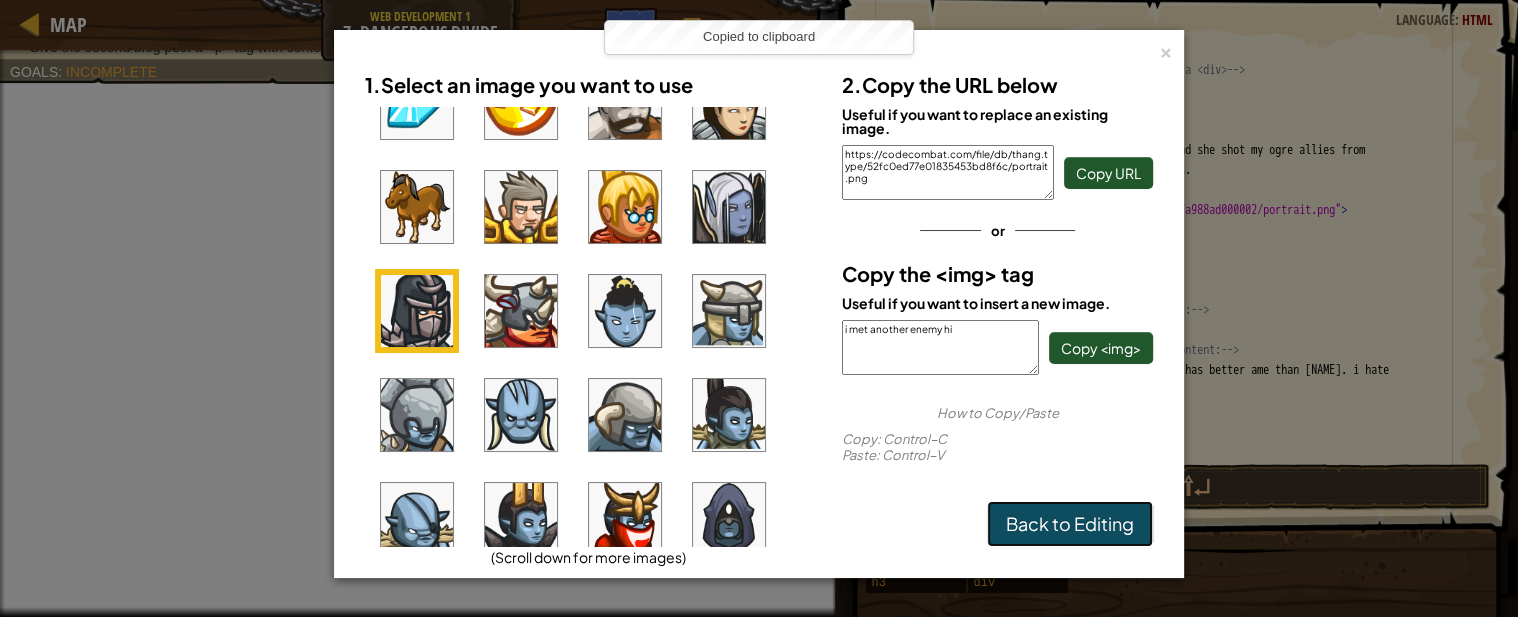 click on "Back to Editing" at bounding box center [1070, 524] 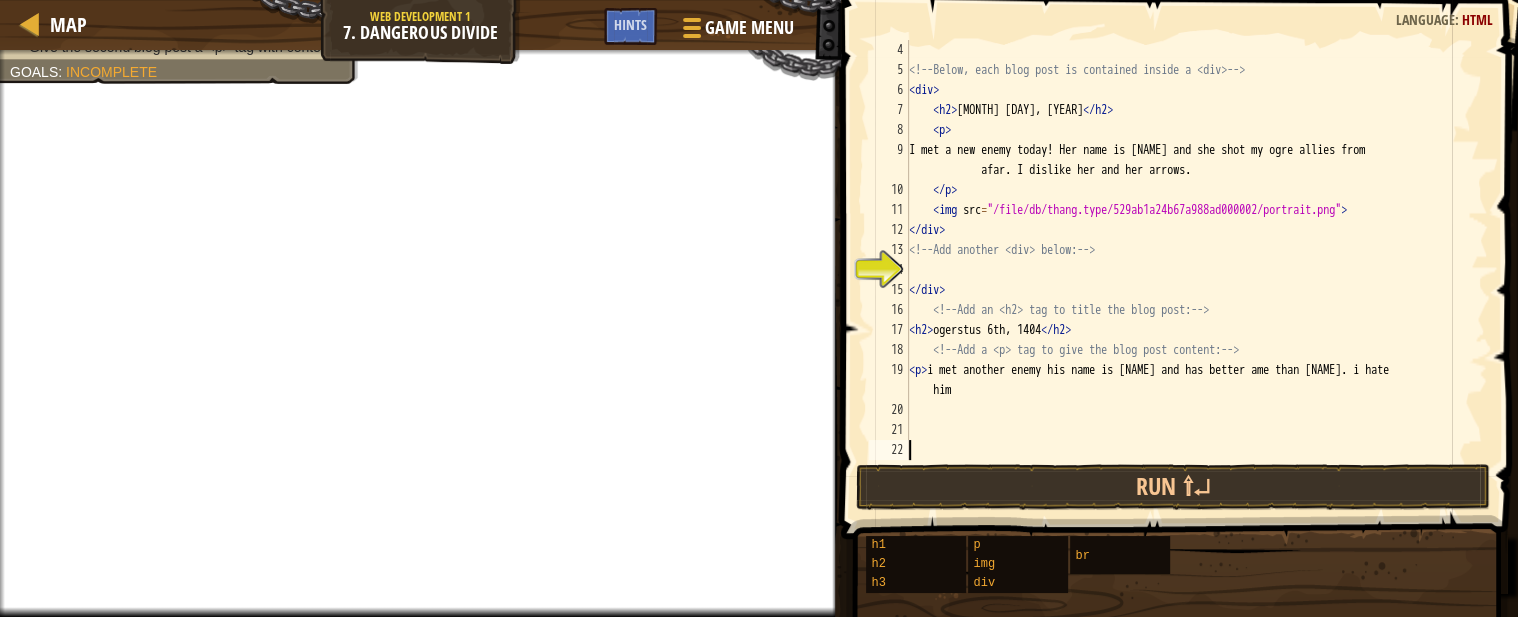 click on "Ogretober 3st, 1404
I met a new enemy today! Her name is [PERSON] and she shot my ogre allies from  <br/>            afar. I dislike her and her arrows.
ogerstus 6th, 1404
i met another enemy his nam is [PERSON] and has better ame than [PERSON]. i hate  <br/> him" at bounding box center [1188, 270] 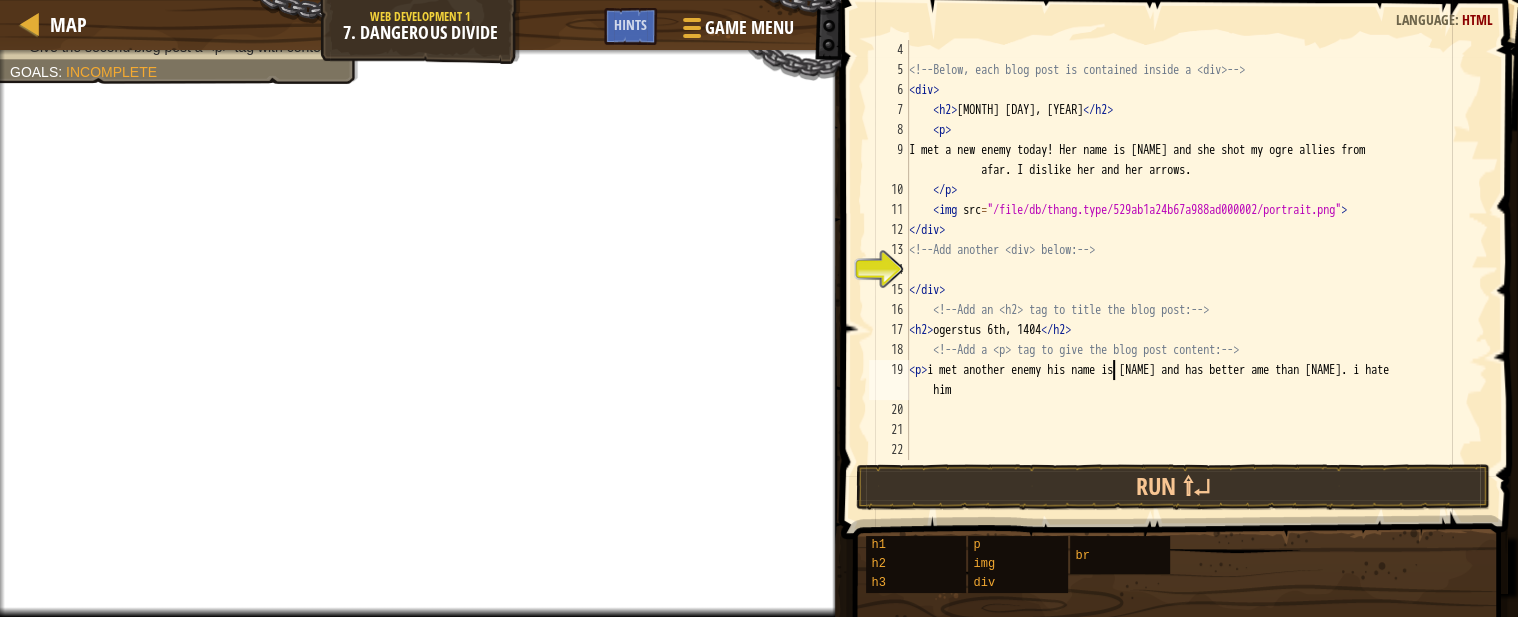 type on "i met another enemy his name is [PERSON] and has better ame than [PERSON]. i hate him" 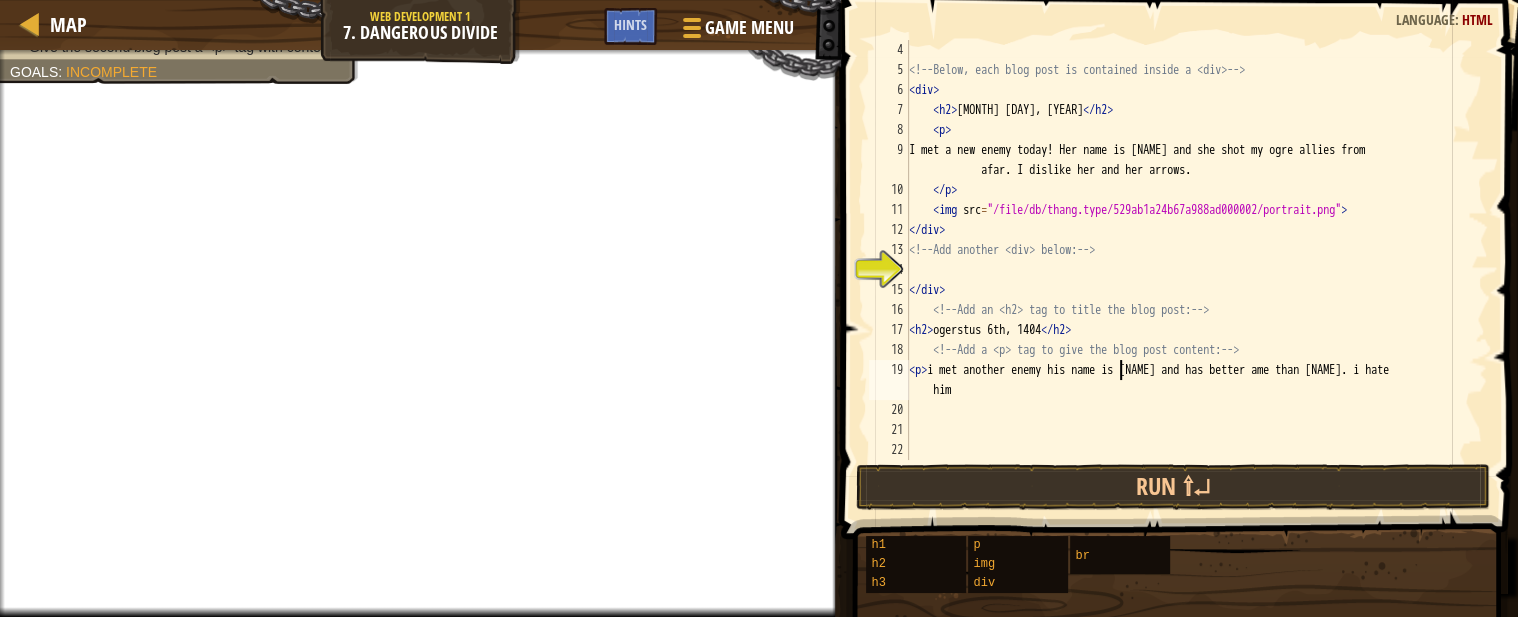 click on "Ogretober 3st, 1404
I met a new enemy today! Her name is Cindy and she shot my ogre allies from               afar. I dislike her and her arrows.
[NAME] 6th, 1404
i met another enemy his name is ragnarok and has better ame than cindy. i hate       him" at bounding box center [1188, 270] 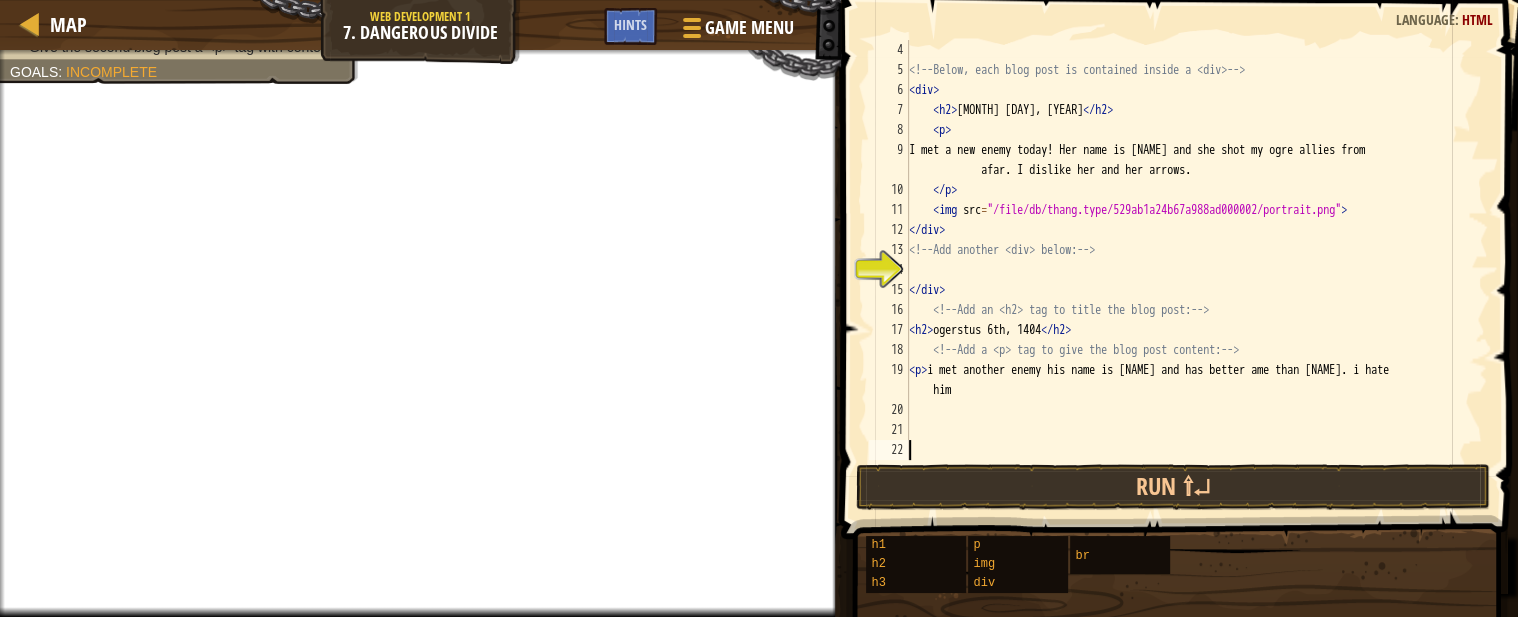 scroll, scrollTop: 8, scrollLeft: 0, axis: vertical 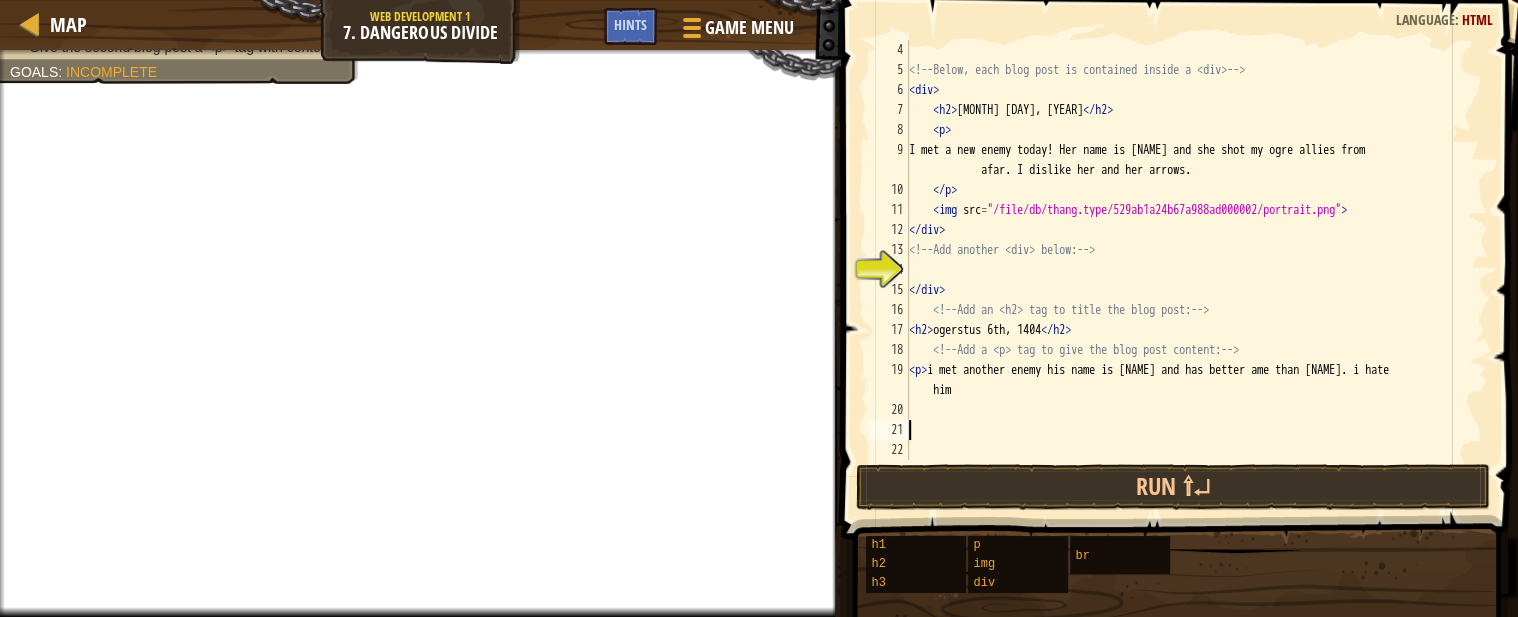 click on "Ogretober 3st, 1404
I met a new enemy today! Her name is Cindy and she shot my ogre allies from               afar. I dislike her and her arrows.
[NAME] 6th, 1404
i met another enemy his name is ragnarok and has better ame than cindy. i hate       him" at bounding box center (1188, 270) 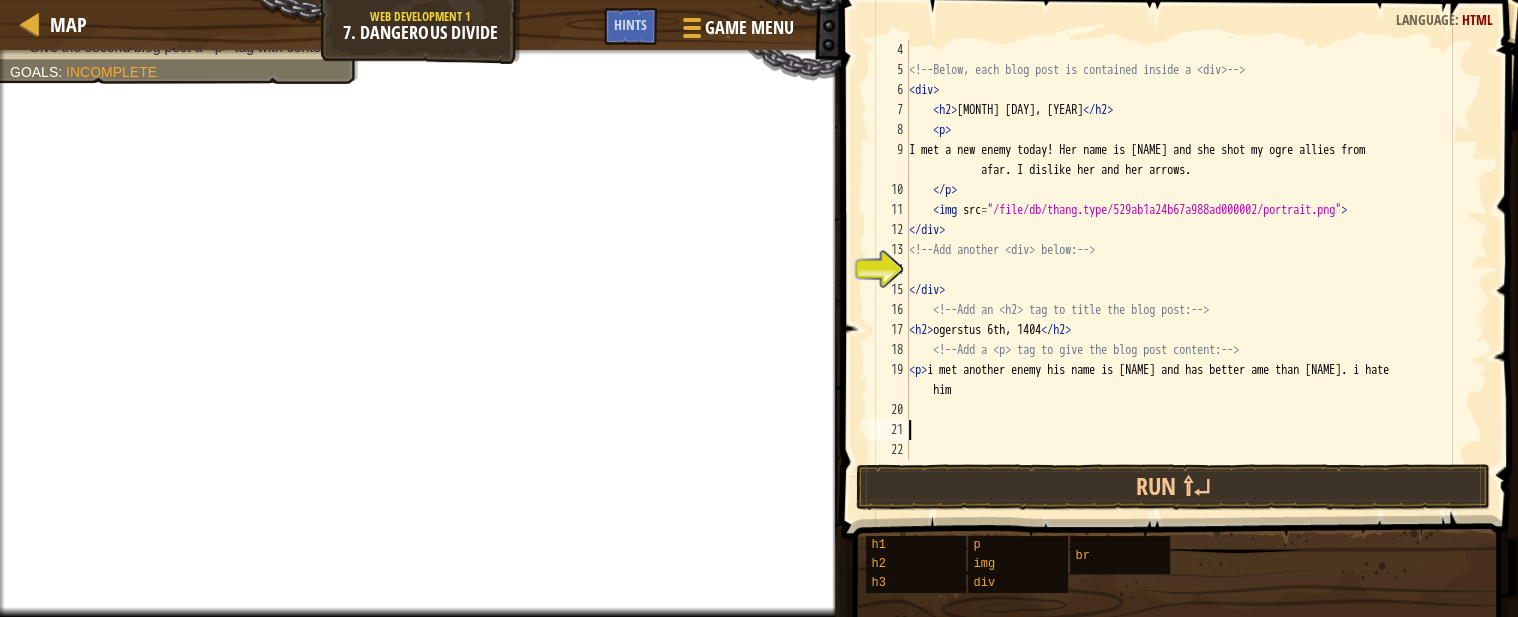 type on "V" 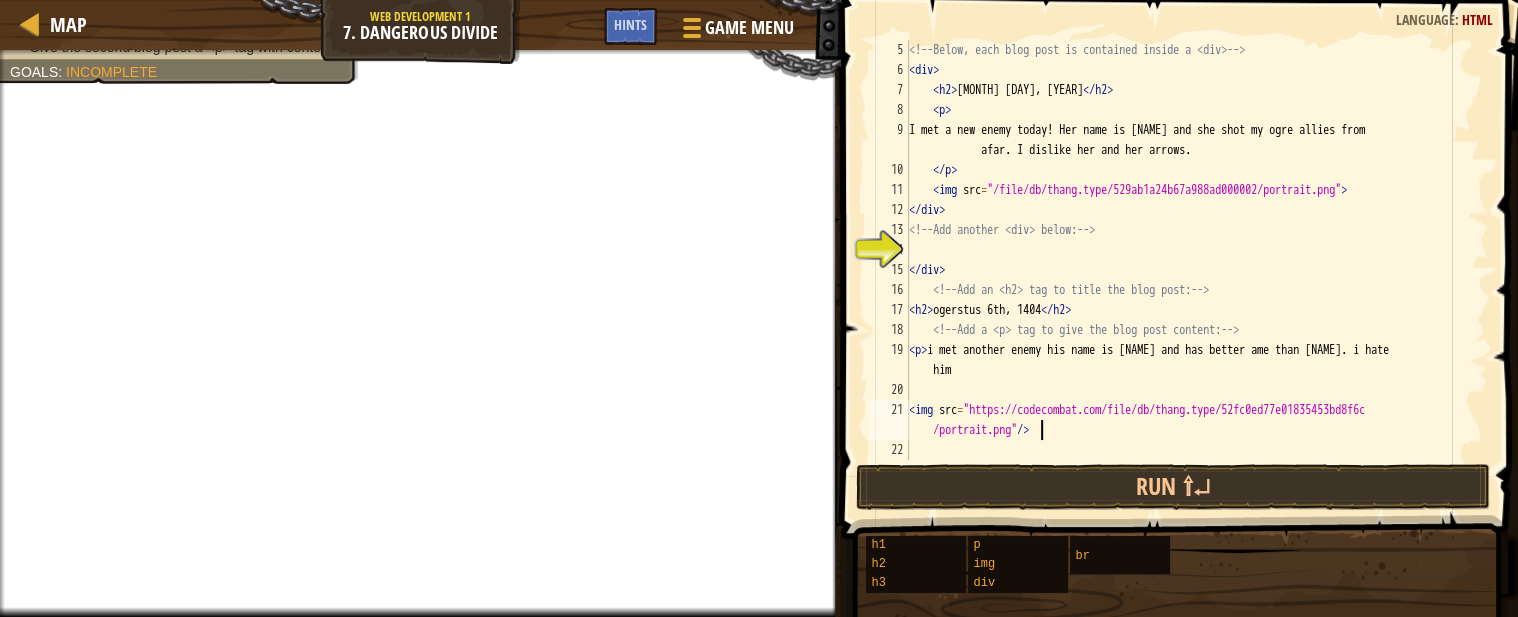 scroll, scrollTop: 80, scrollLeft: 0, axis: vertical 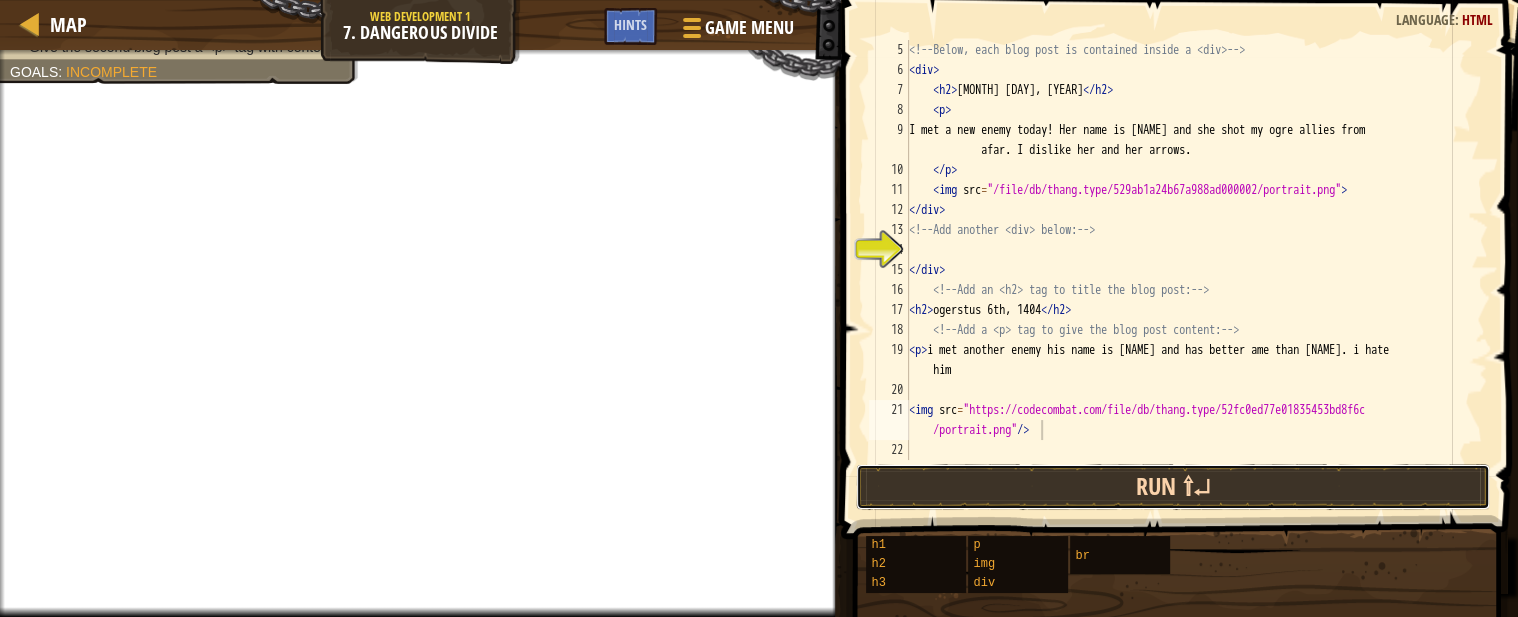 click on "Run ⇧↵" at bounding box center (1173, 487) 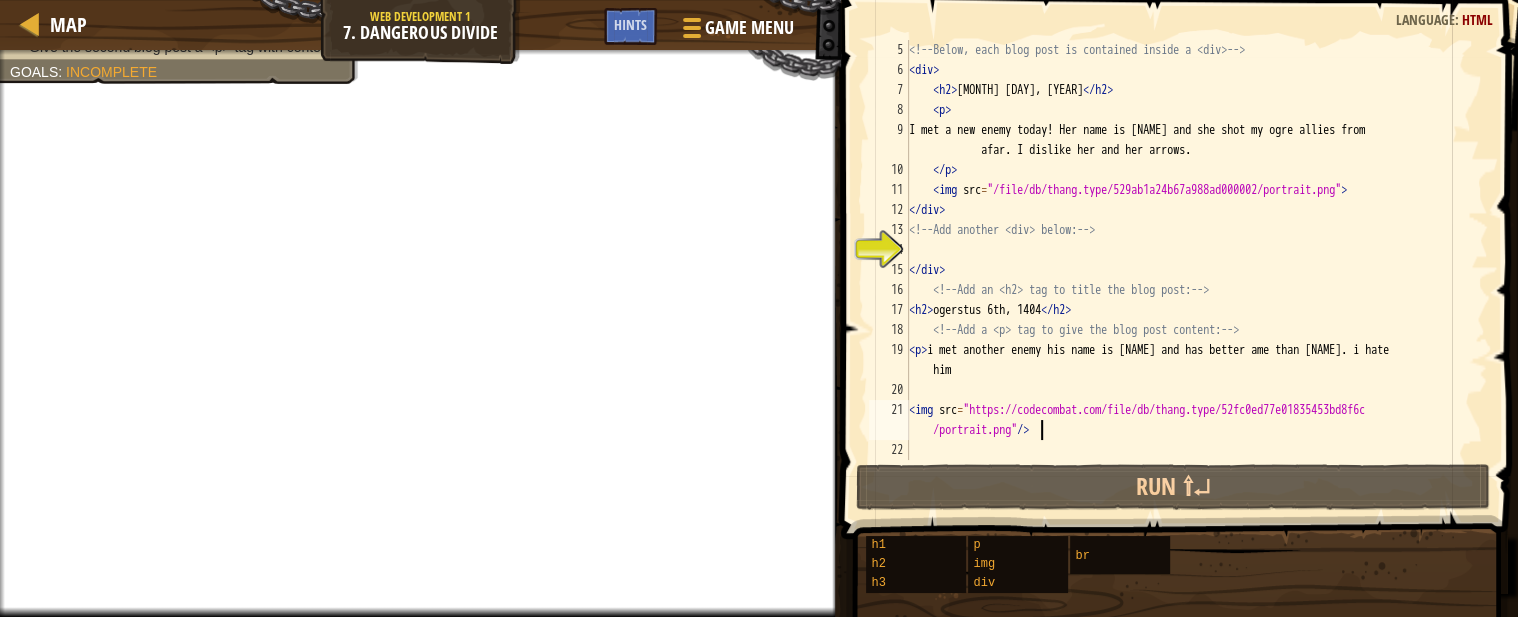 click on "15" at bounding box center [889, 270] 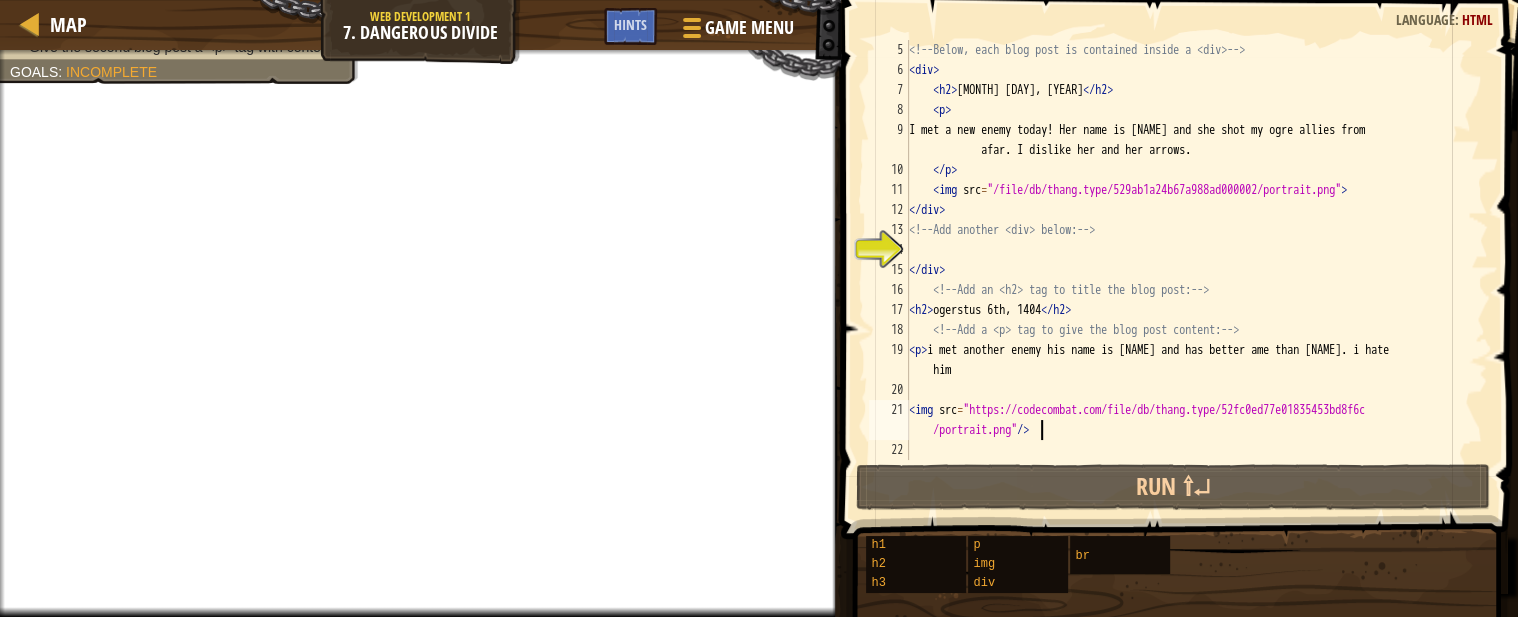 type on "</div>" 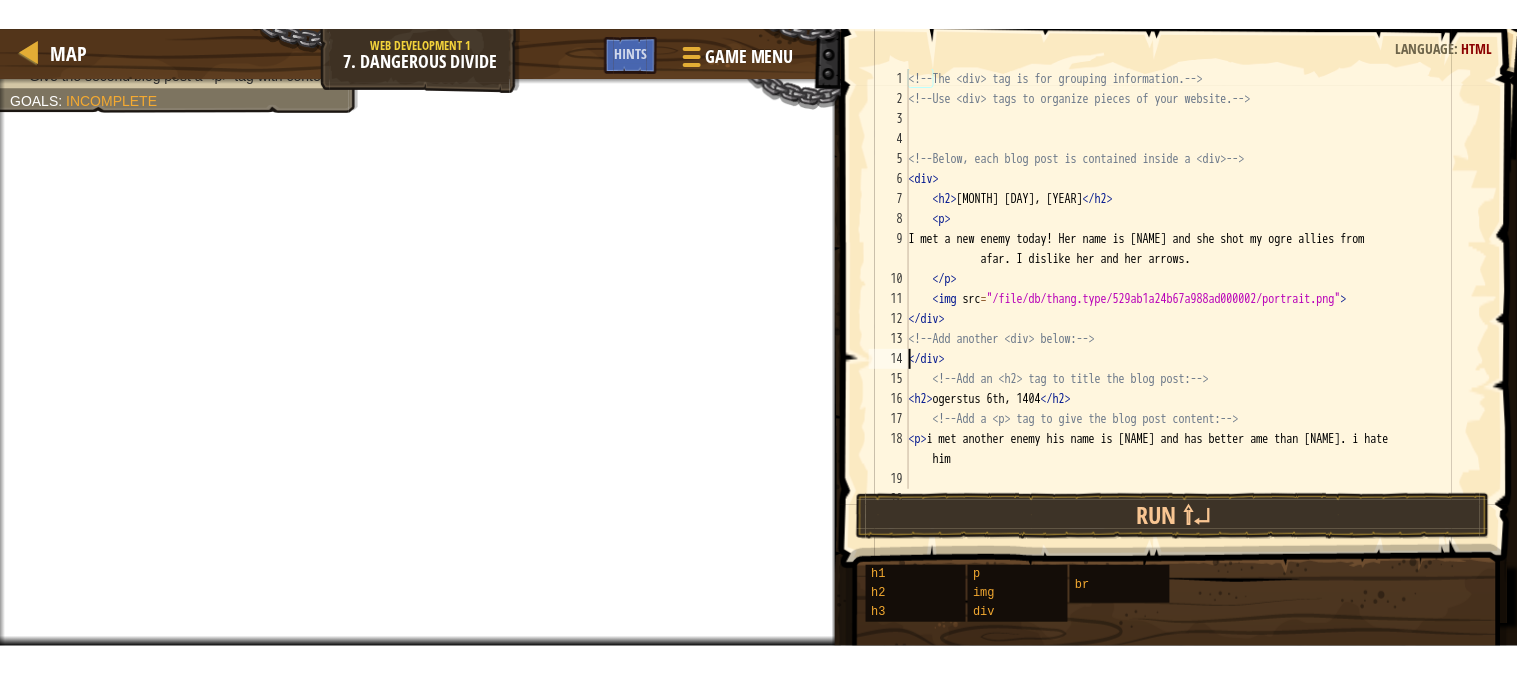scroll, scrollTop: 60, scrollLeft: 0, axis: vertical 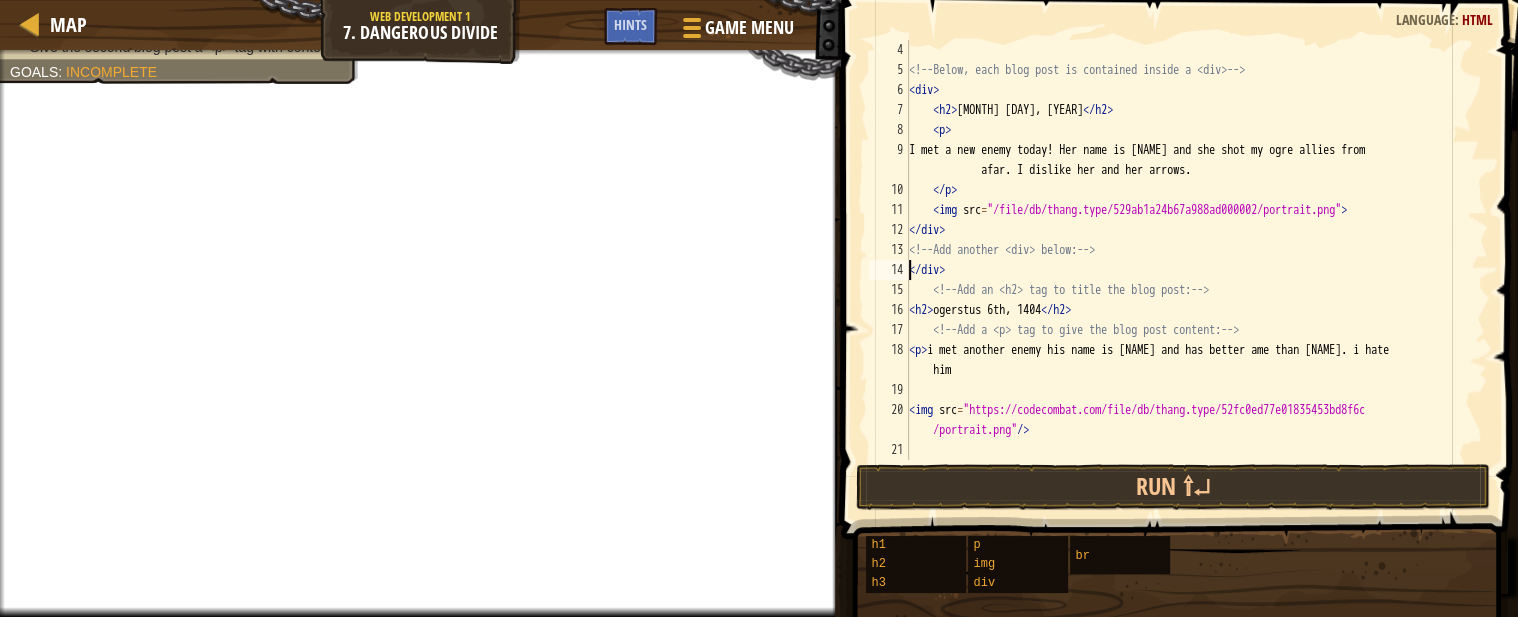 click on "<h2> Ogretober 3st, 1404 </h2>       <p>         I met a new enemy today! Her name is [NAME] and she shot my ogre allies from           afar. I dislike her and her arrows.      </p>      <img   src = "/file/db/thang.type/529ab1a24b67a988ad000002/portrait.png" > </div><!--  Add another </div> below:  --> </div>       <!--  Add an <h2> tag to title the blog post:  --> <h2> ogerstus 6th, 1404 </h2>           <!--  Add a <p> tag to give the blog post content:  --> <p>  i met another enemy his name is [NAME] and has better ame than [NAME]. i hate           him     <img   src = "https://codecombat.com/file/db/thang.type/52fc0ed77e01835453bd8f6c           /portrait.png" / >" at bounding box center (1188, 270) 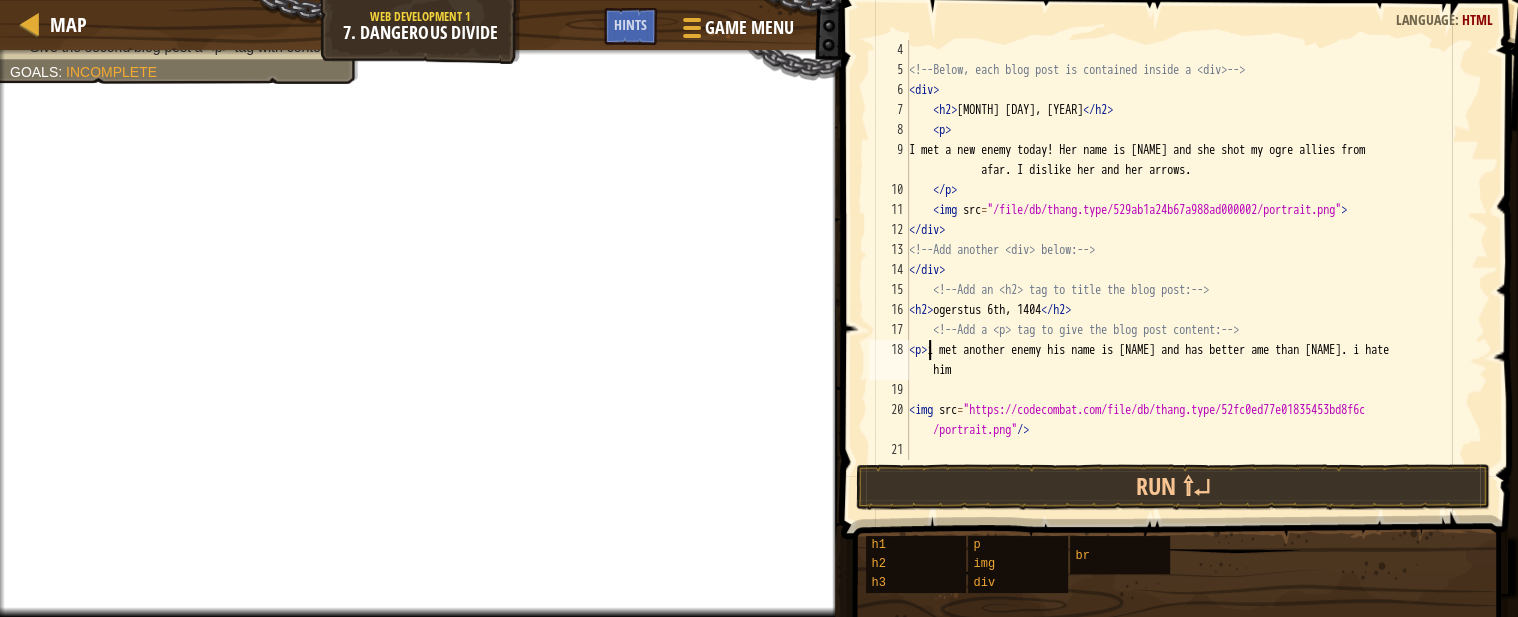 click on "<h2> Ogretober 3st, 1404 </h2>       <p>         I met a new enemy today! Her name is [NAME] and she shot my ogre allies from           afar. I dislike her and her arrows.      </p>      <img   src = "/file/db/thang.type/529ab1a24b67a988ad000002/portrait.png" > </div><!--  Add another </div> below:  --> </div>       <!--  Add an <h2> tag to title the blog post:  --> <h2> ogerstus 6th, 1404 </h2>           <!--  Add a <p> tag to give the blog post content:  --> <p>  i met another enemy his name is [NAME] and has better ame than [NAME]. i hate           him     <img   src = "https://codecombat.com/file/db/thang.type/52fc0ed77e01835453bd8f6c           /portrait.png" / >" at bounding box center (1188, 270) 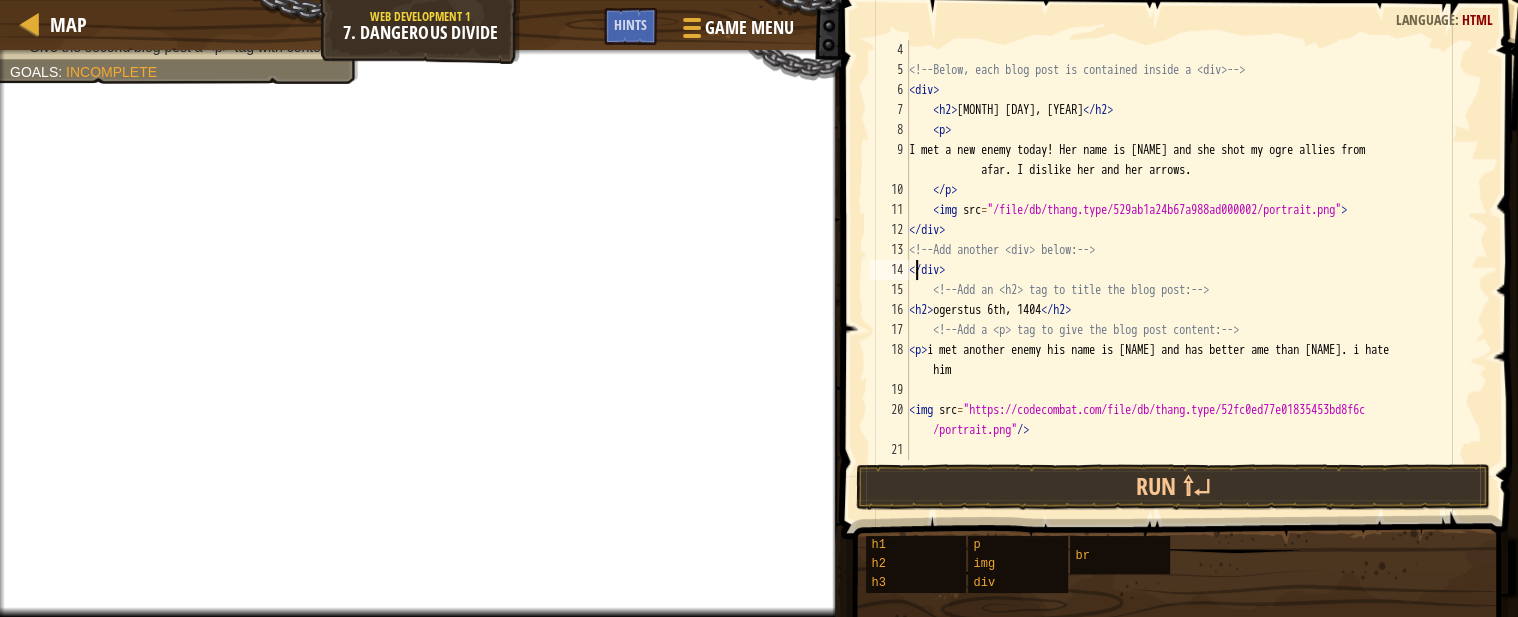click on "<h2> Ogretober 3st, 1404 </h2>       <p>         I met a new enemy today! Her name is [NAME] and she shot my ogre allies from           afar. I dislike her and her arrows.      </p>      <img   src = "/file/db/thang.type/529ab1a24b67a988ad000002/portrait.png" > </div><!--  Add another </div> below:  --> </div>       <!--  Add an <h2> tag to title the blog post:  --> <h2> ogerstus 6th, 1404 </h2>           <!--  Add a <p> tag to give the blog post content:  --> <p>  i met another enemy his name is [NAME] and has better ame than [NAME]. i hate           him     <img   src = "https://codecombat.com/file/db/thang.type/52fc0ed77e01835453bd8f6c           /portrait.png" / >" at bounding box center [1188, 270] 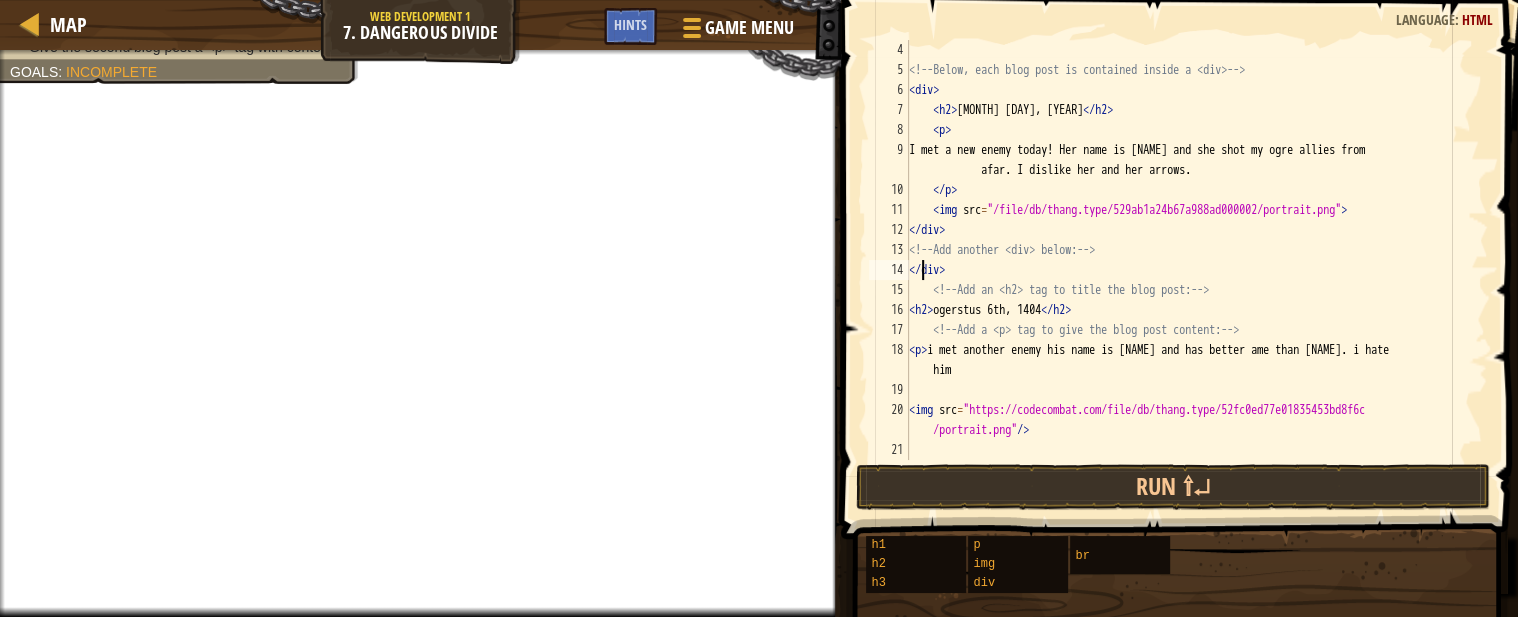 type on "<div>" 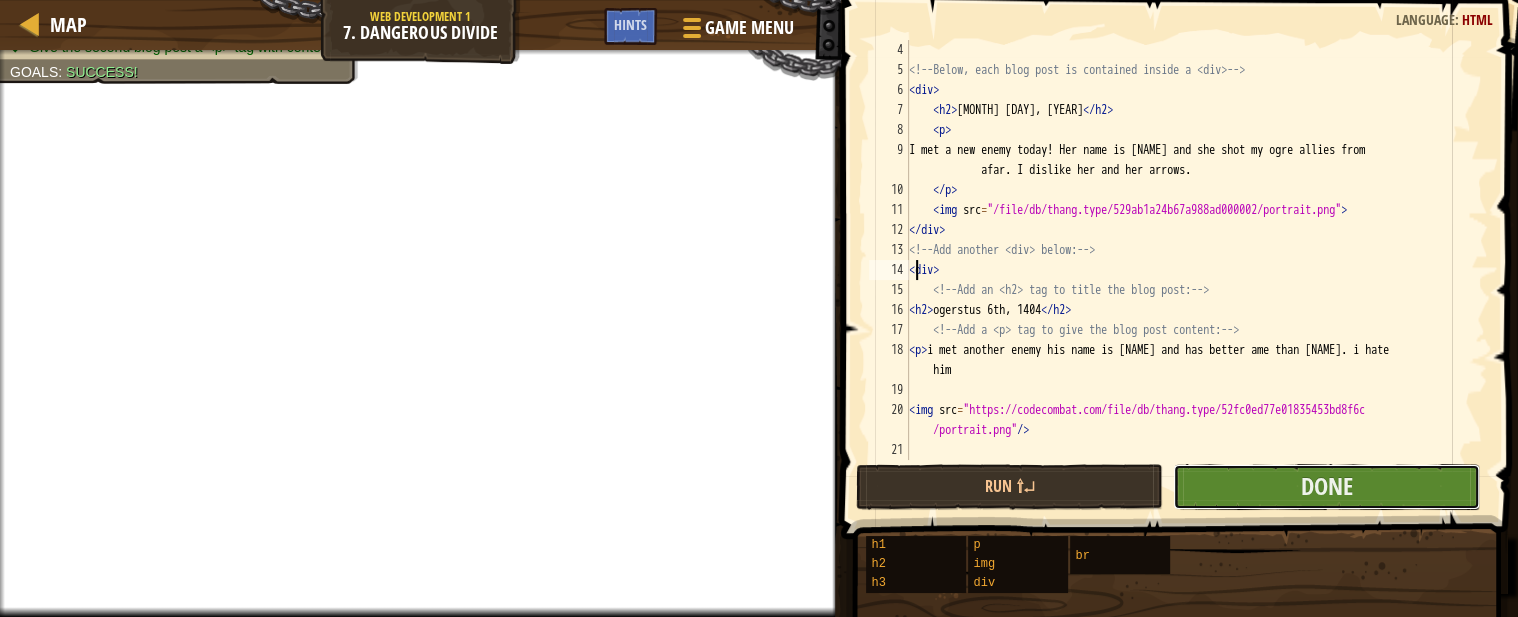 click on "Done" at bounding box center [1326, 487] 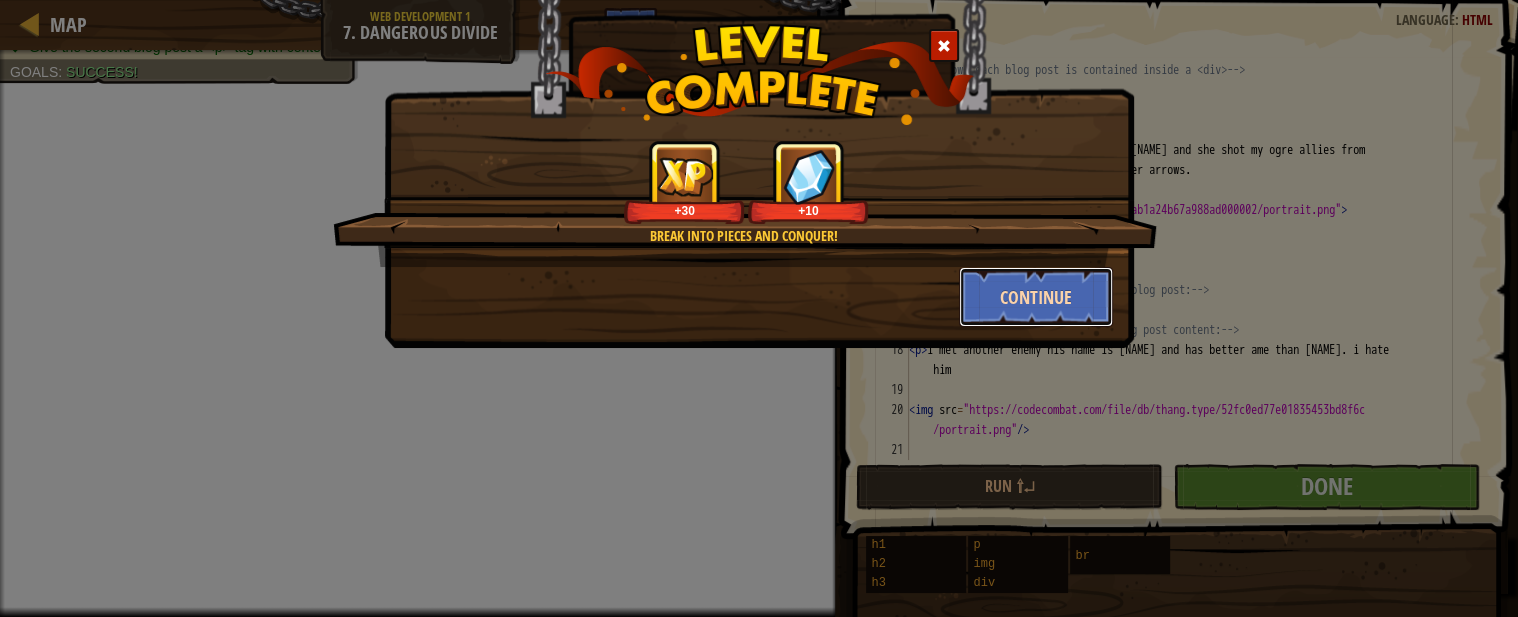 click on "Continue" at bounding box center [1036, 297] 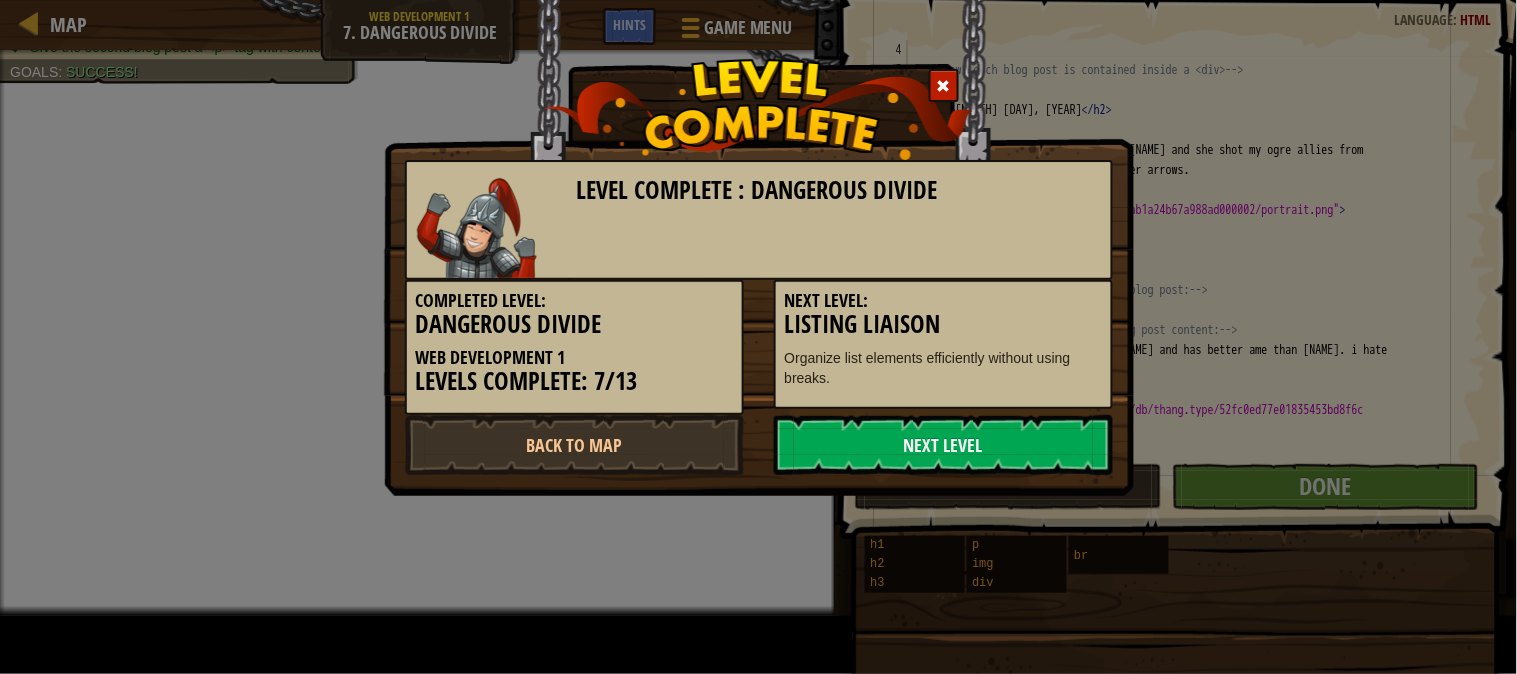 scroll, scrollTop: 8, scrollLeft: 0, axis: vertical 